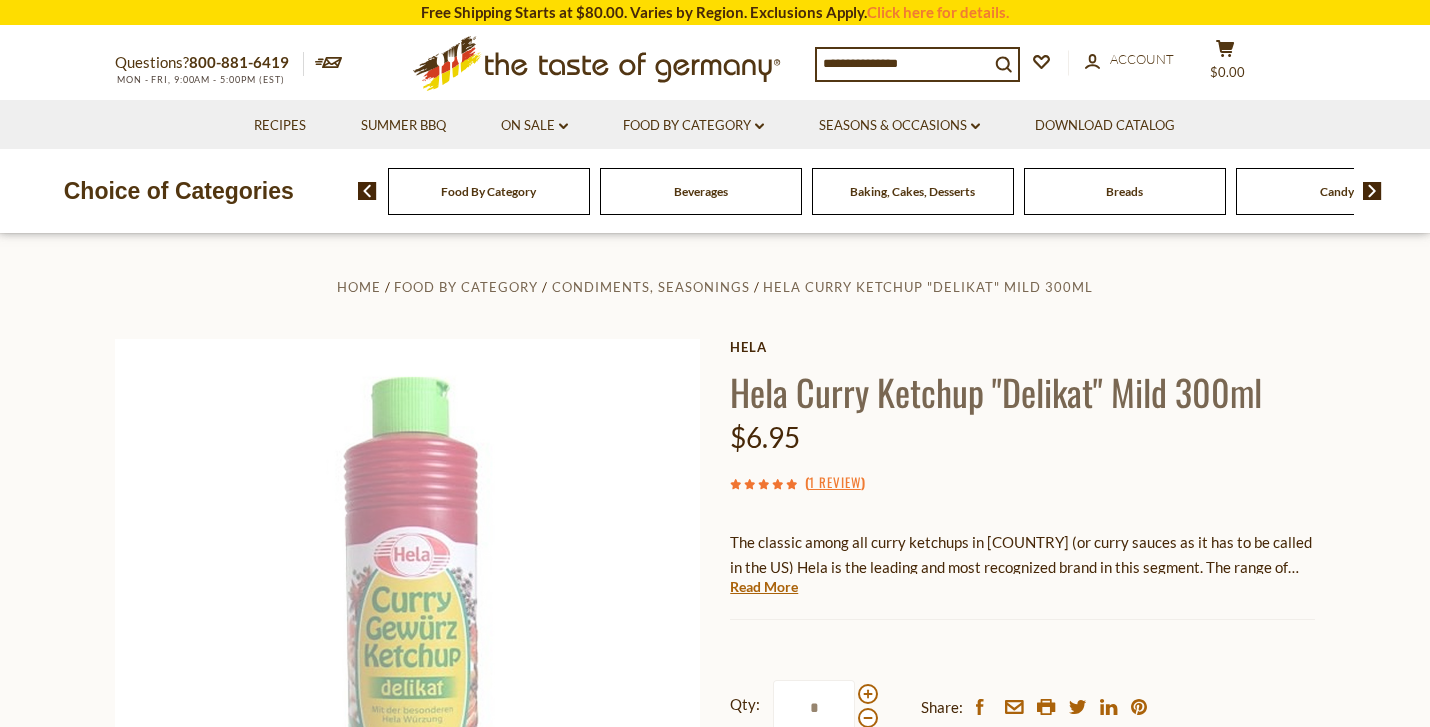 scroll, scrollTop: 0, scrollLeft: 0, axis: both 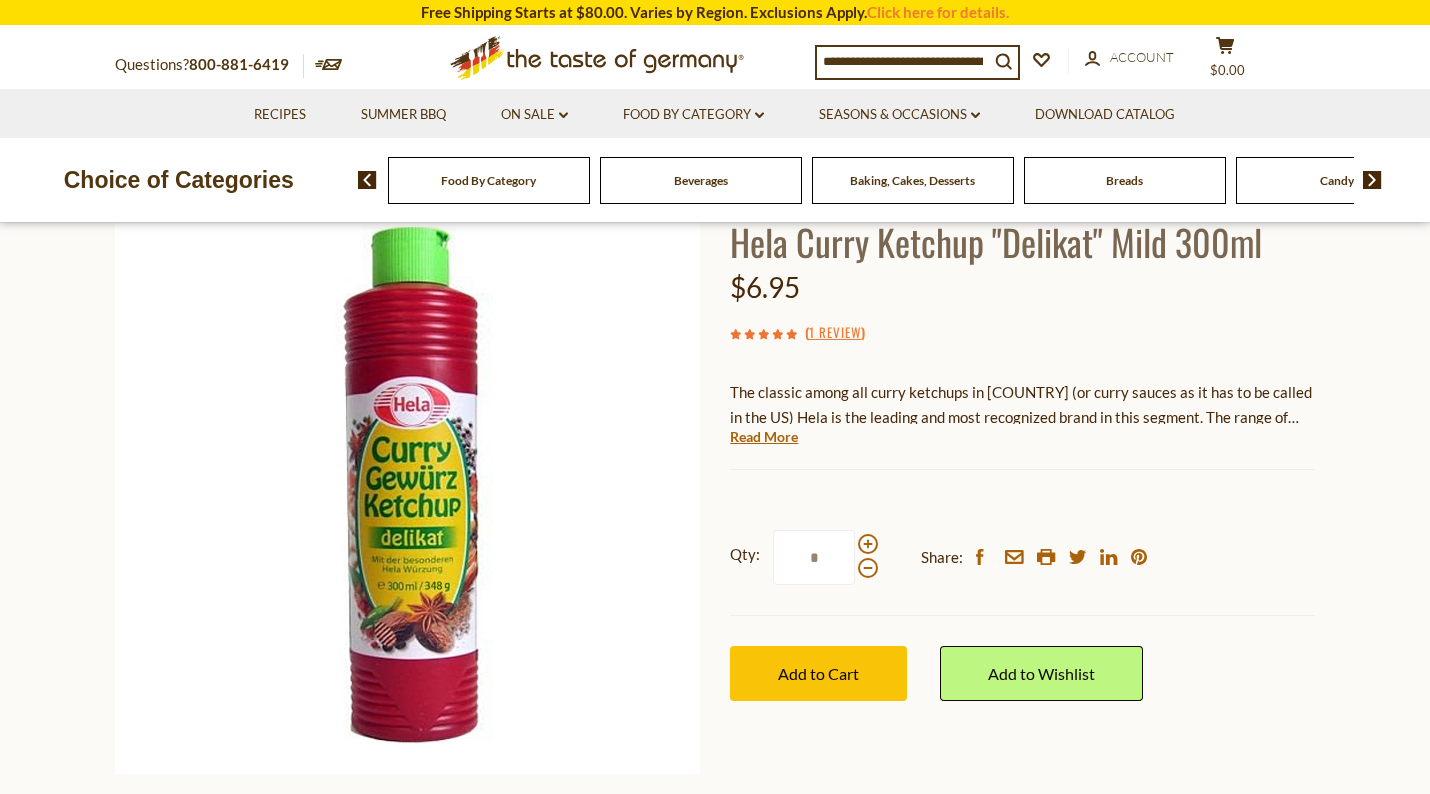 click on "Read More" at bounding box center [764, 437] 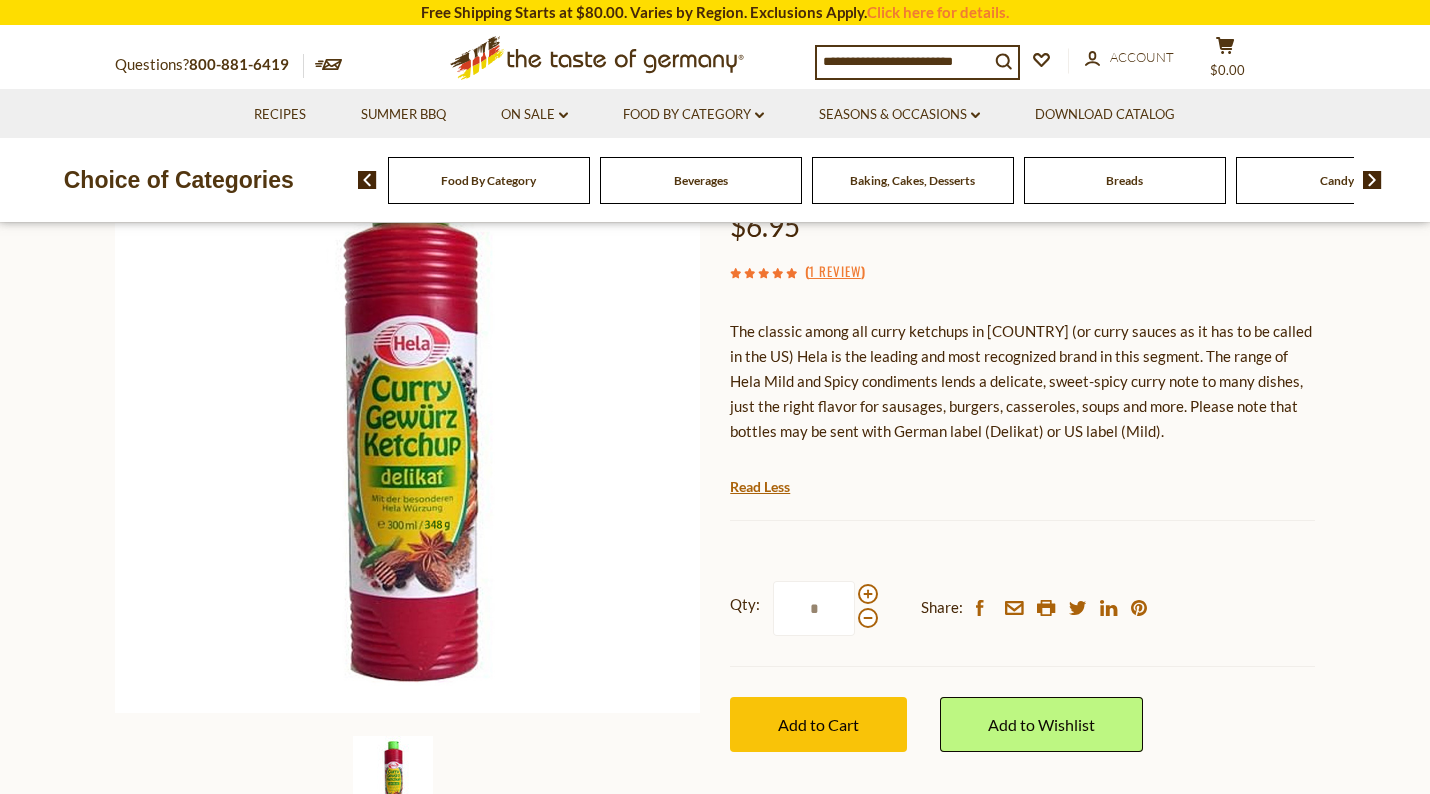 scroll, scrollTop: 245, scrollLeft: 0, axis: vertical 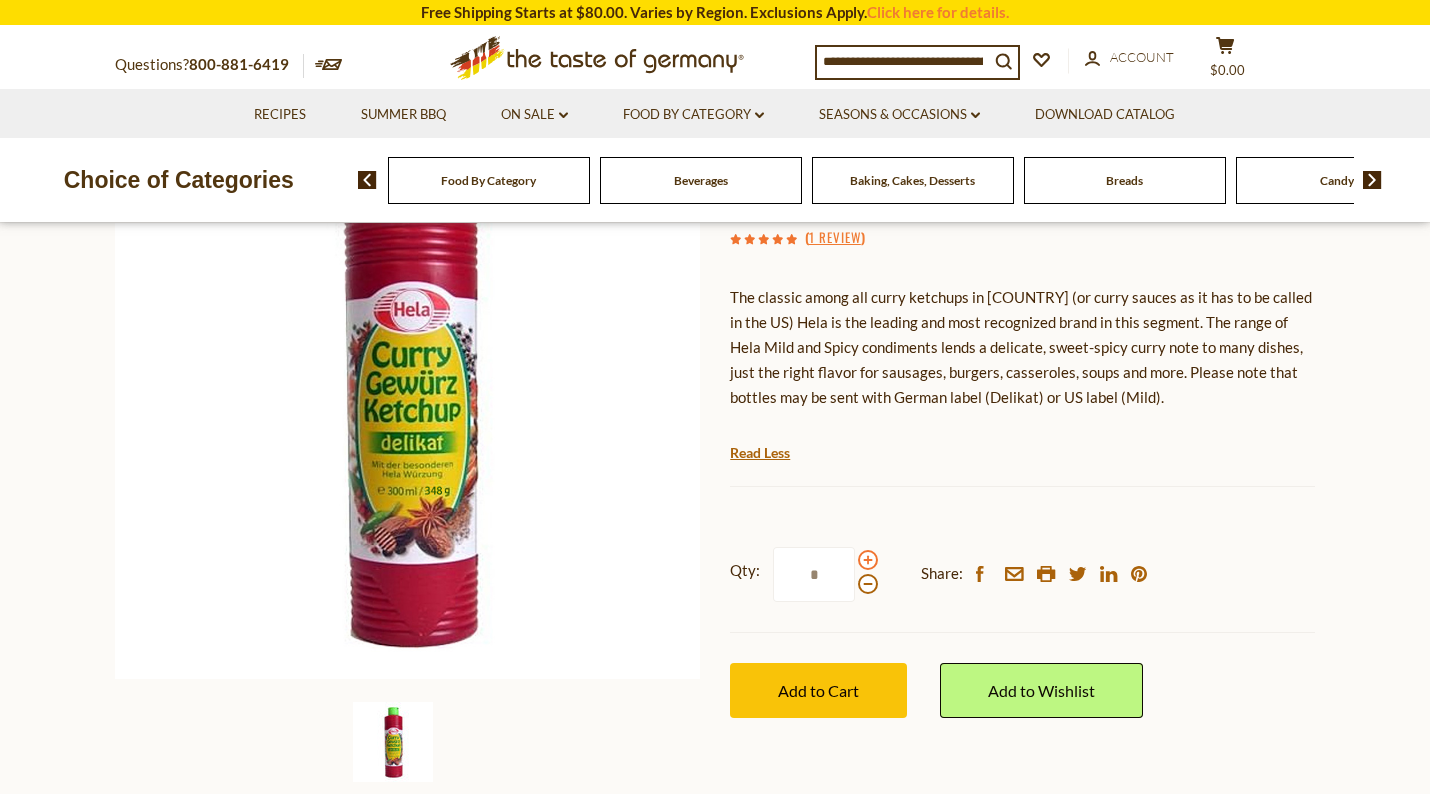 click at bounding box center (868, 560) 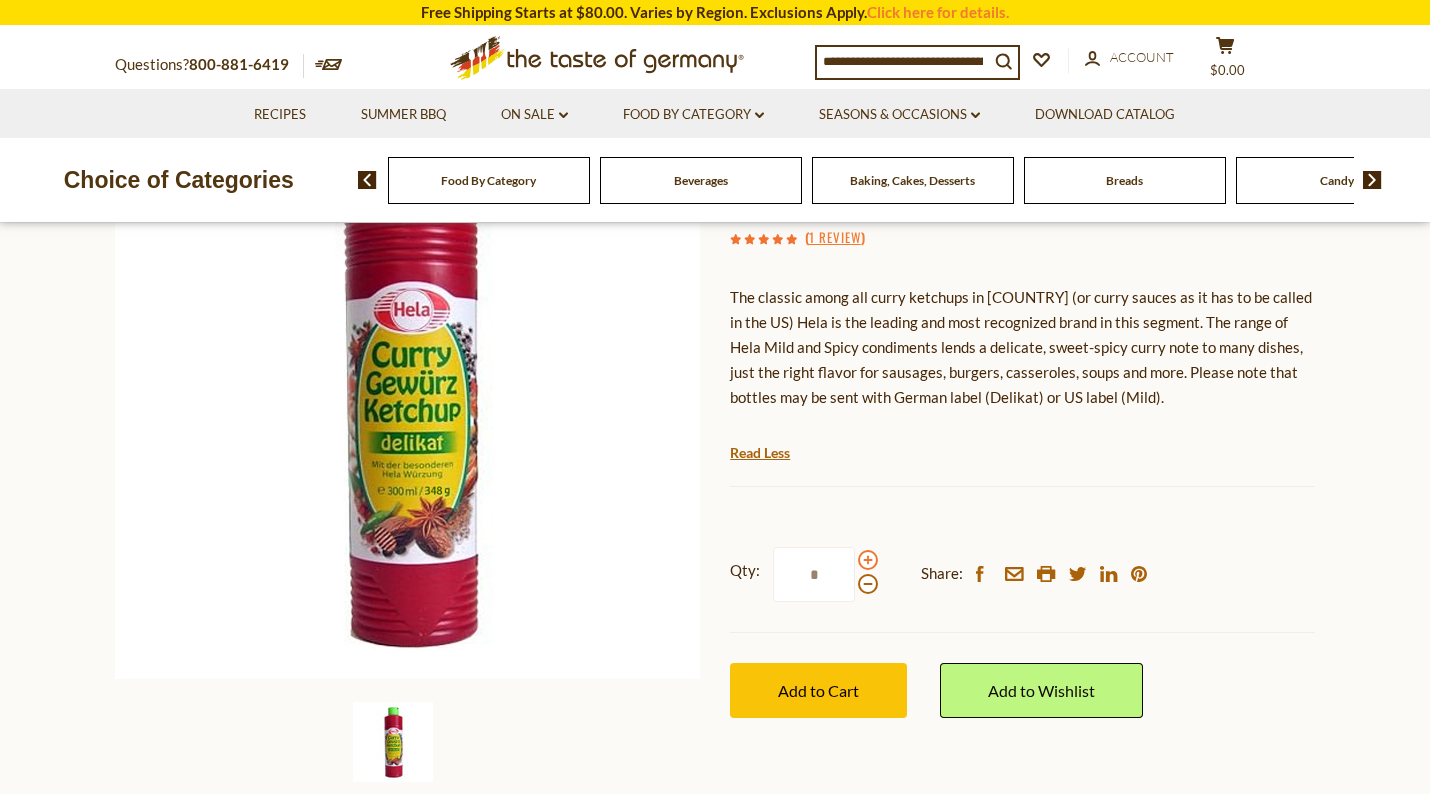click at bounding box center (868, 560) 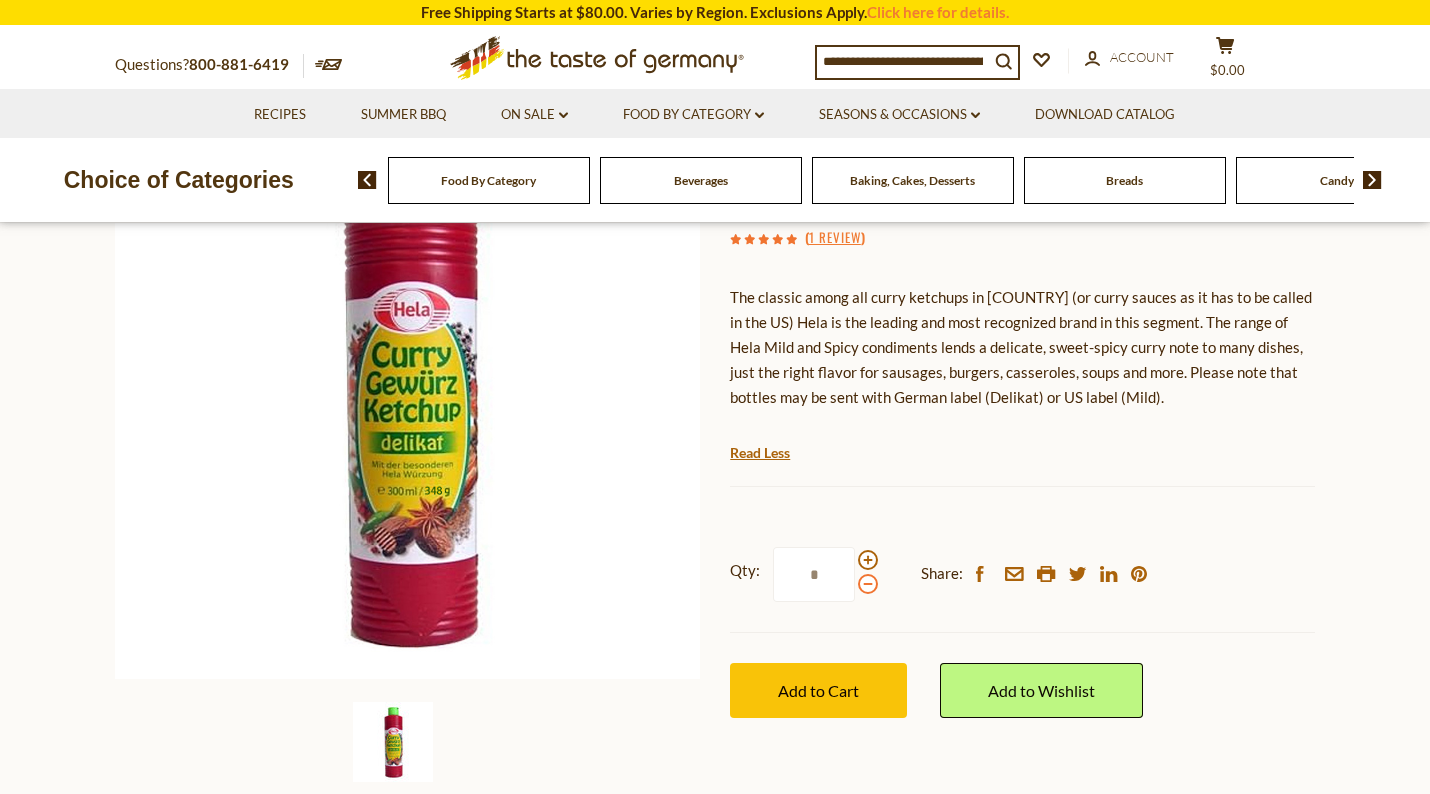 click at bounding box center [868, 584] 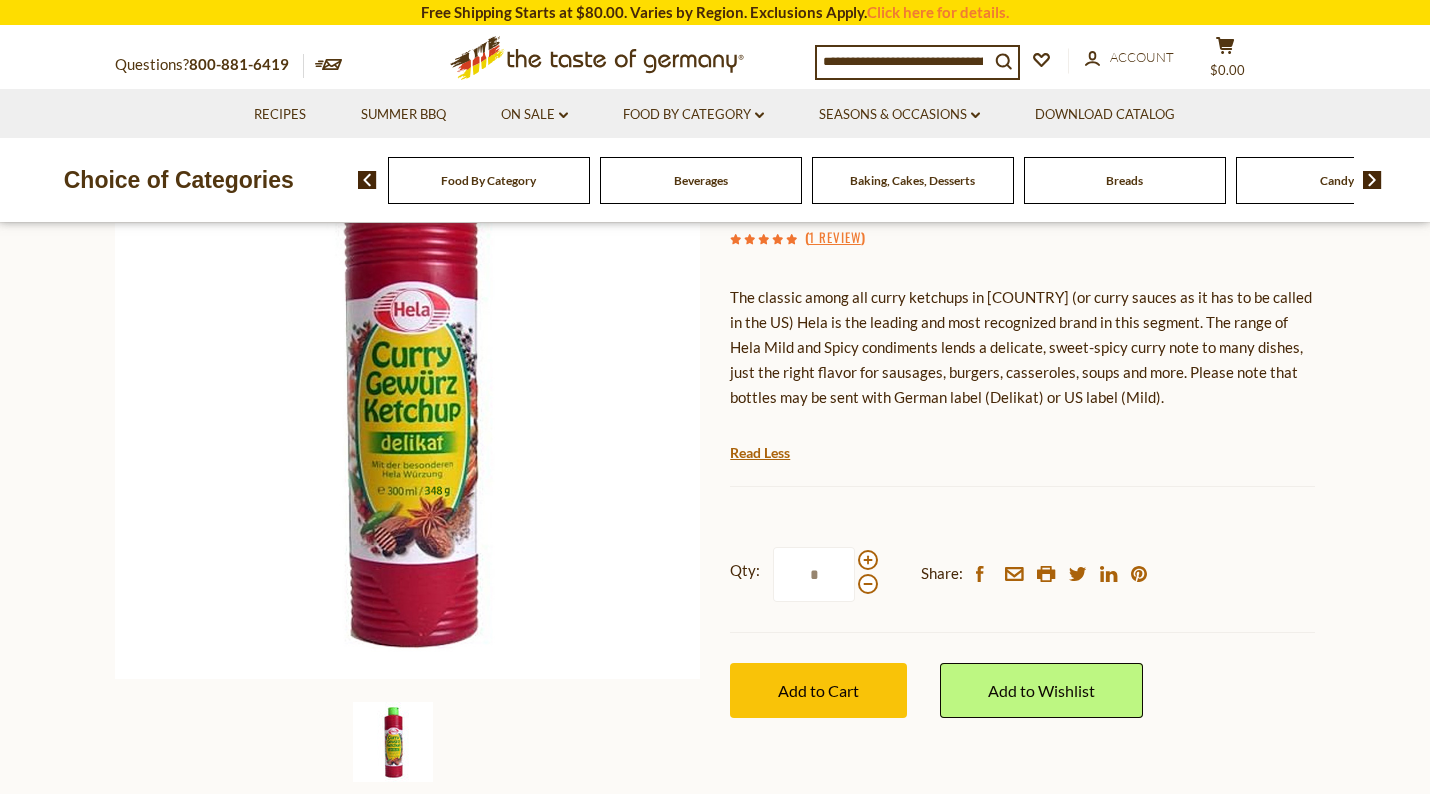 click on "Hela
Hela Curry Ketchup "Delikat" Mild 300ml
$6.95
(  1 Review  )
The classic among all curry ketchups in Germany (or curry sauces as it has to be called in the US) Hela is the leading and most recognized brand in this segment. The range of Hela Mild and Spicy condiments lends a delicate, sweet-spicy curry note to many dishes, just the right flavor for sausages, burgers, casseroles, soups and more. Please note that bottles may be sent with German label (Delikat) or US label (Mild).
Read Less
Current stock:
0" at bounding box center [1022, 428] 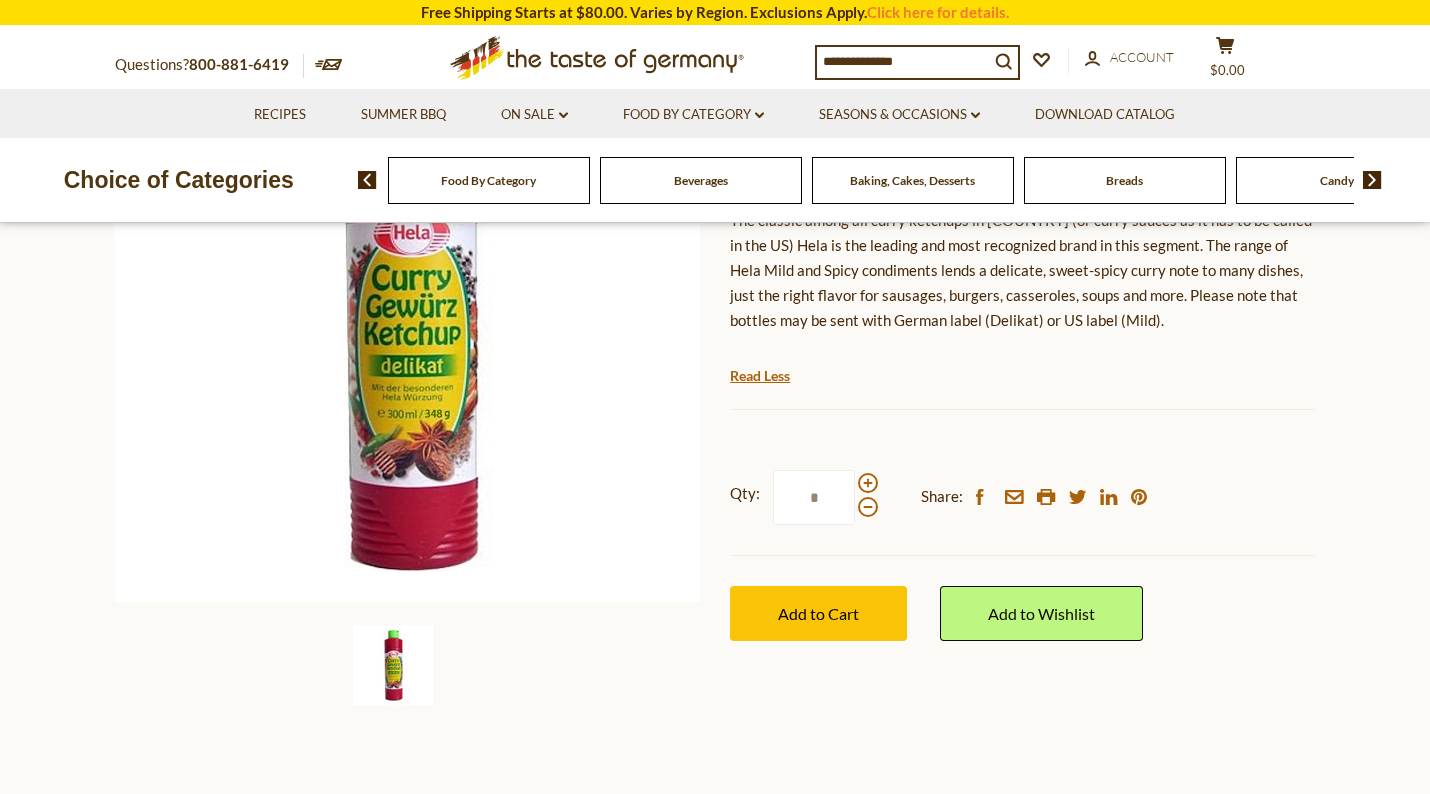 scroll, scrollTop: 326, scrollLeft: 0, axis: vertical 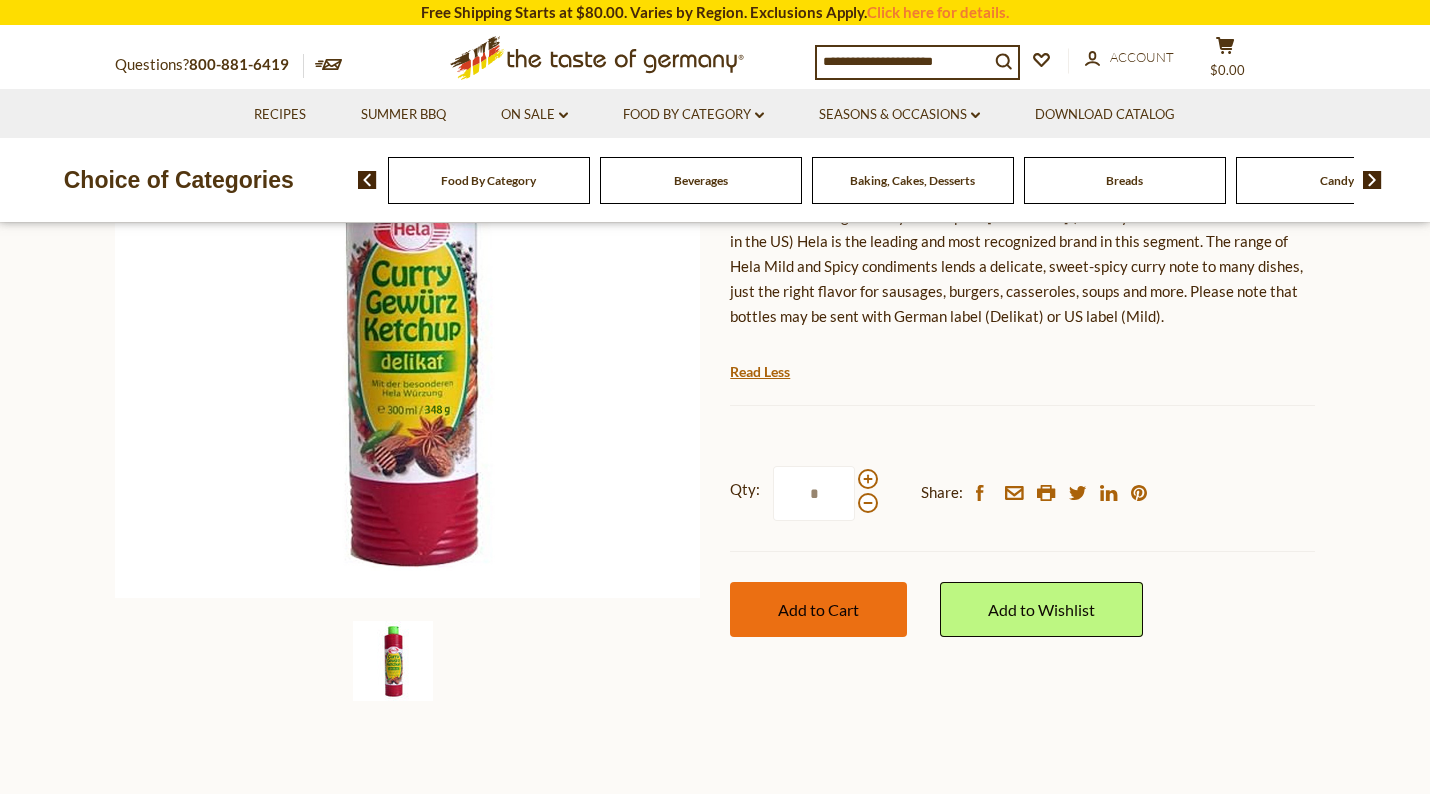 click on "Add to Cart" at bounding box center (818, 609) 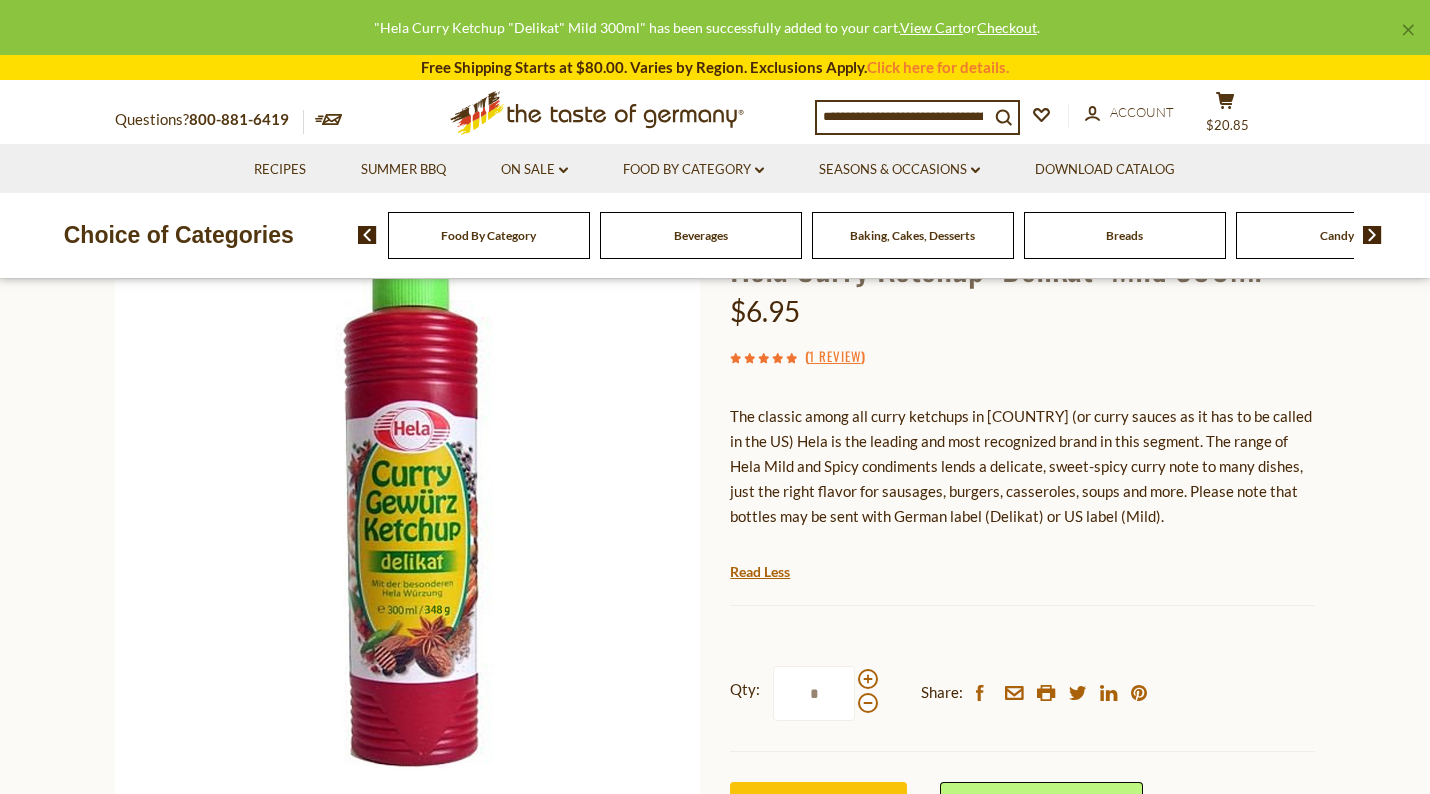 scroll, scrollTop: 119, scrollLeft: 0, axis: vertical 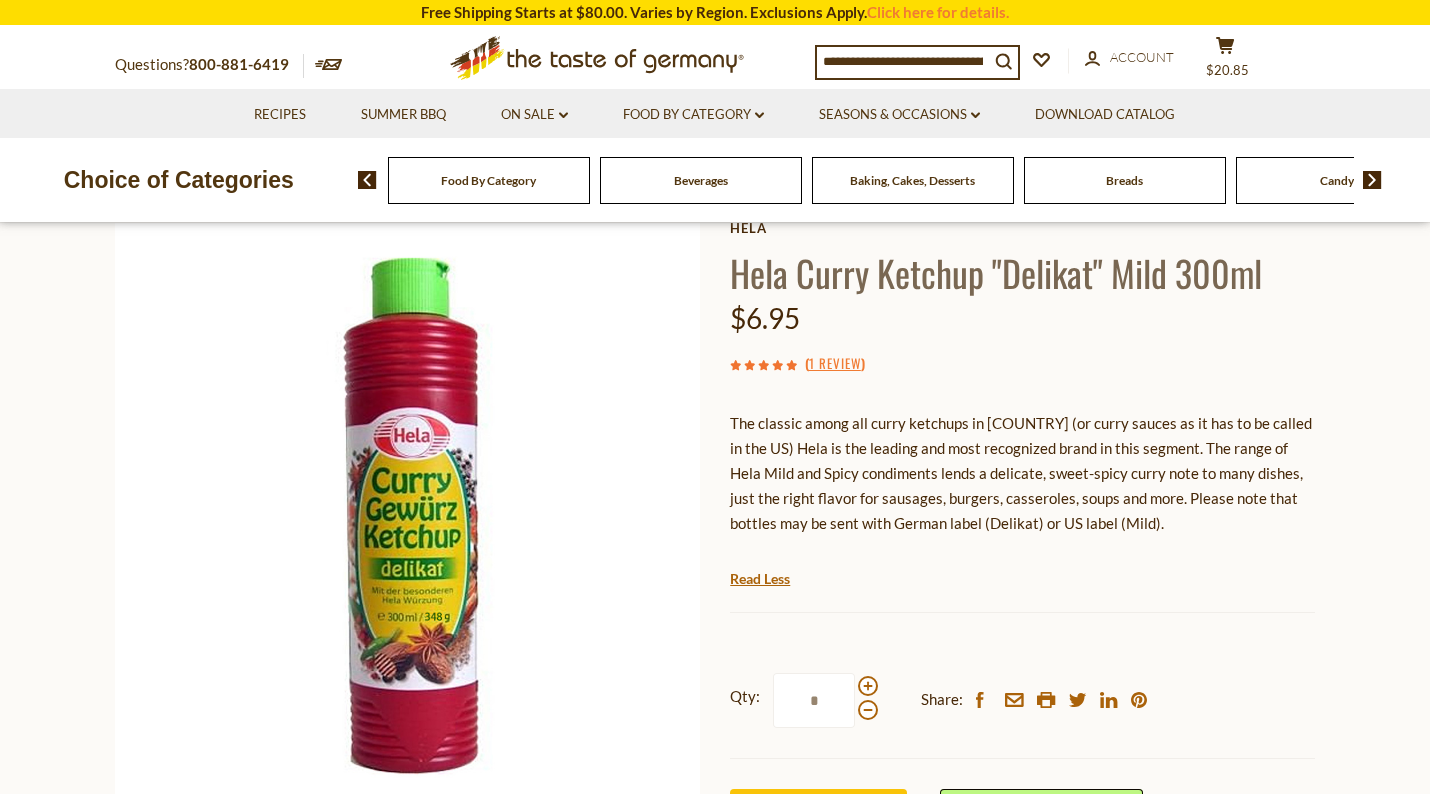 click at bounding box center (1372, 180) 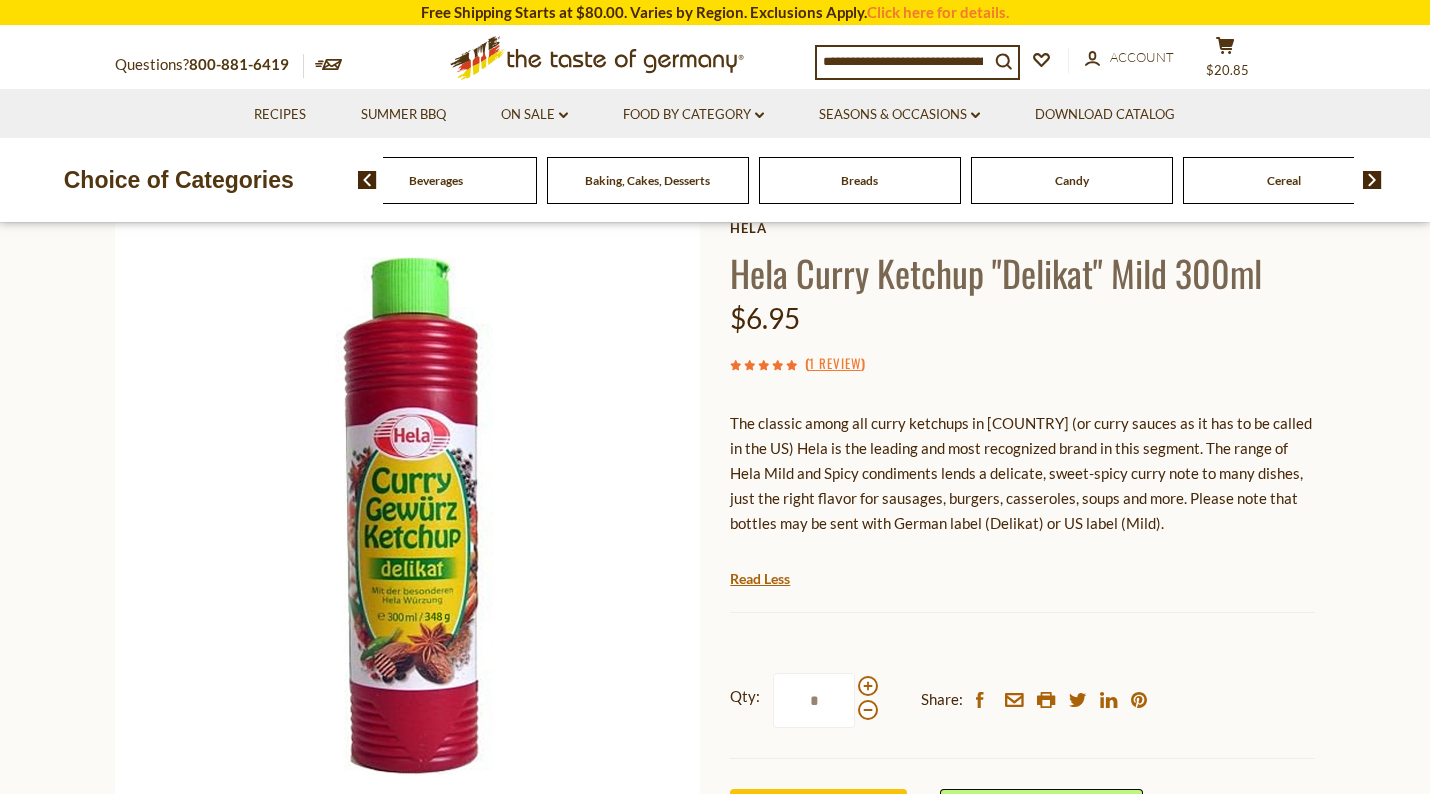 click on "Candy" at bounding box center [224, 180] 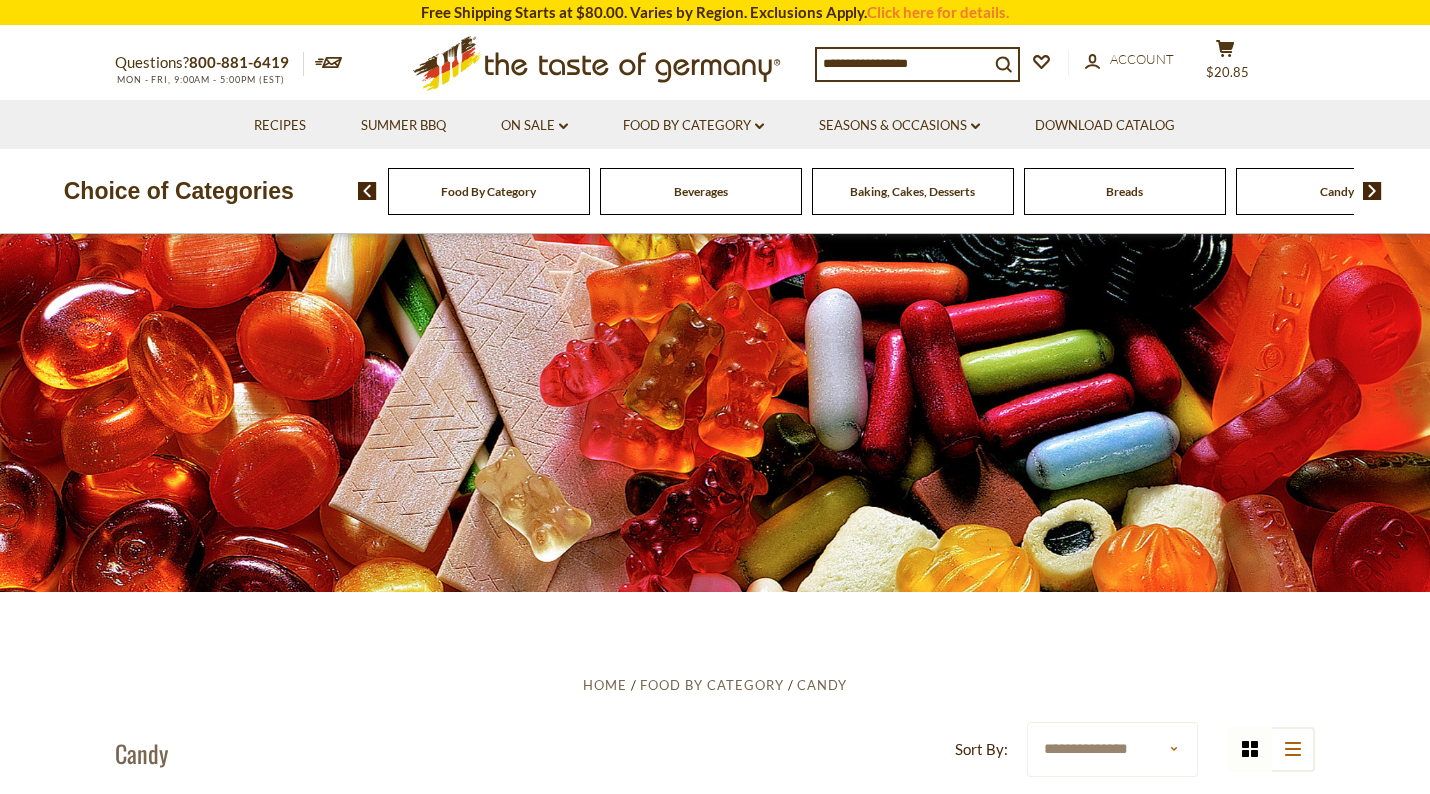 scroll, scrollTop: 0, scrollLeft: 0, axis: both 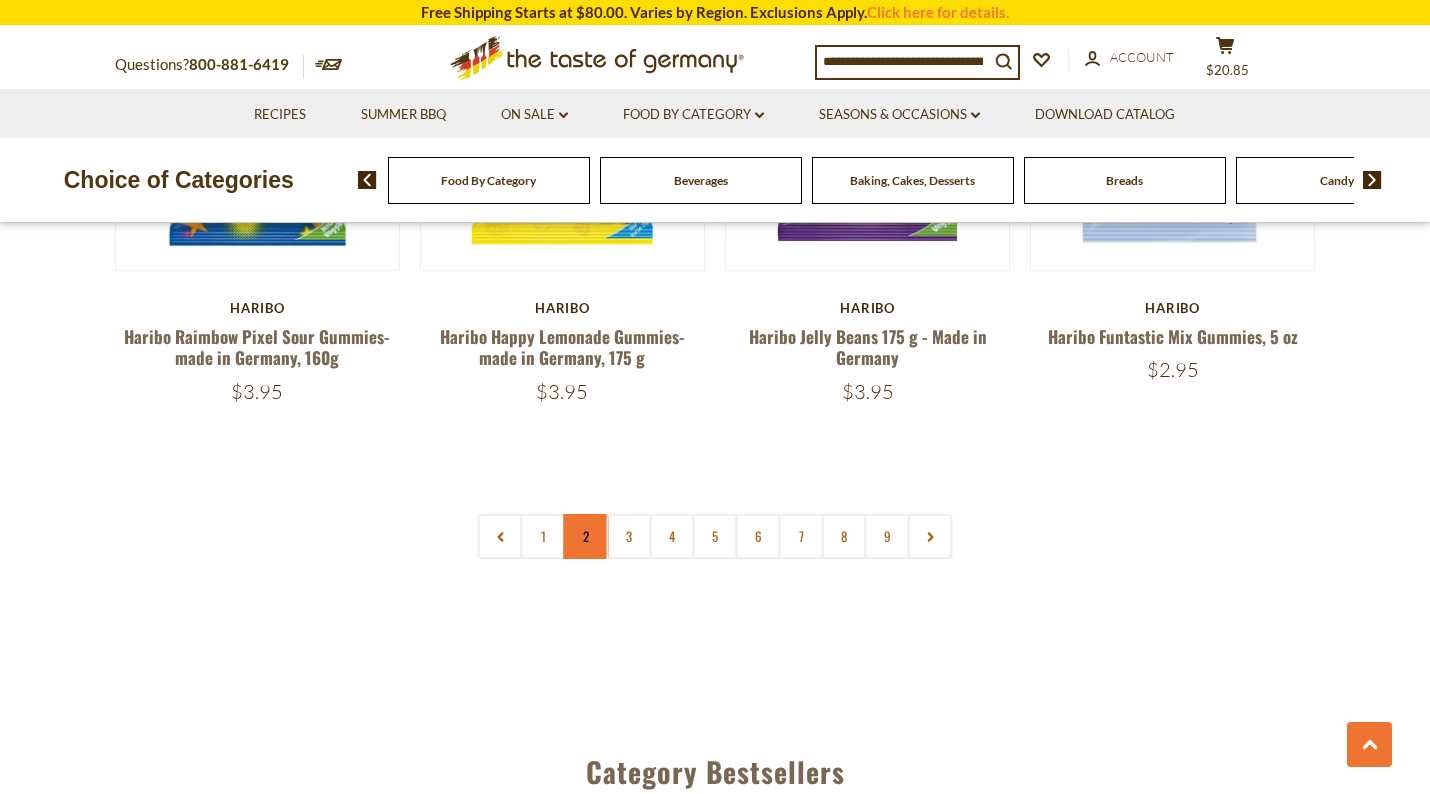 click on "2" at bounding box center (586, 536) 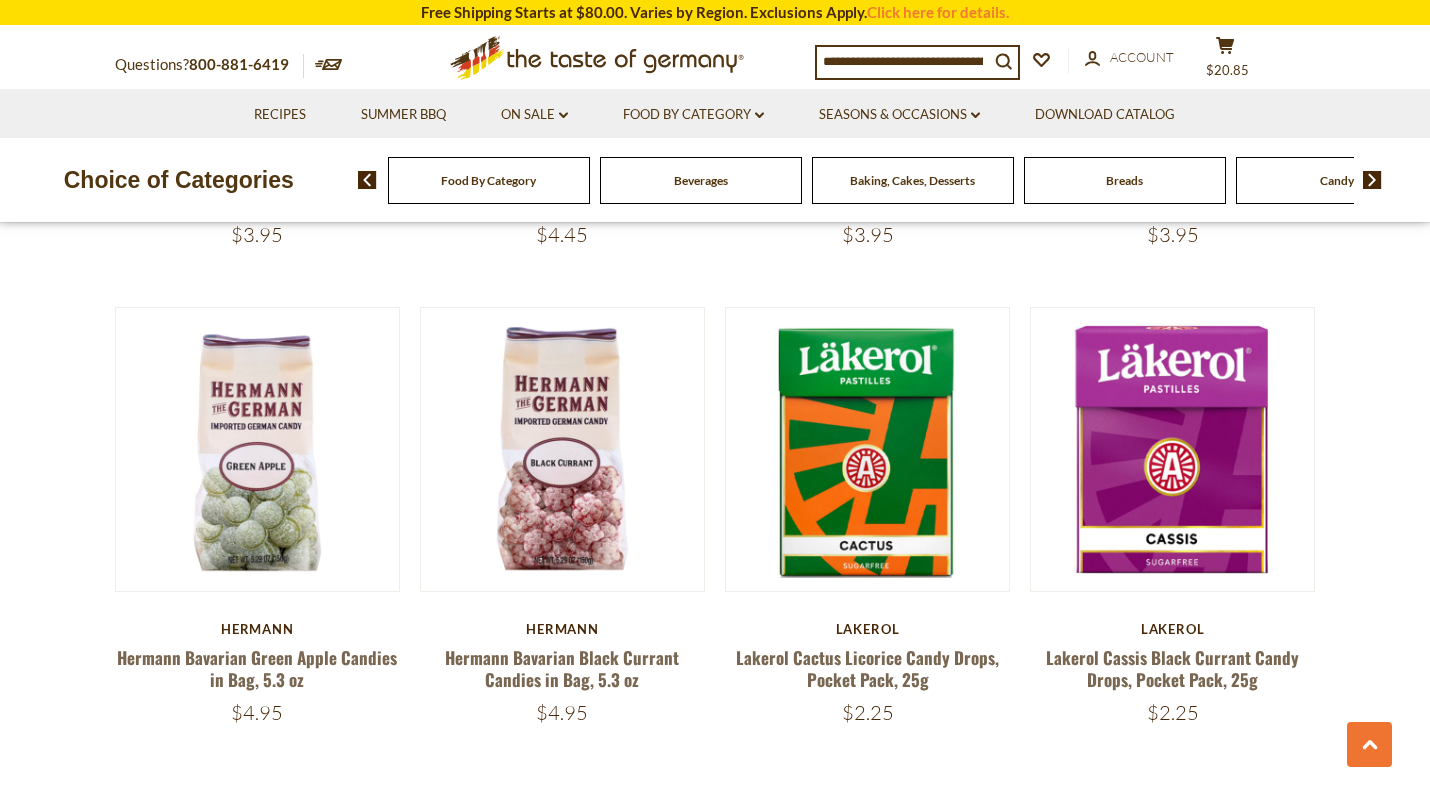scroll, scrollTop: 4422, scrollLeft: 0, axis: vertical 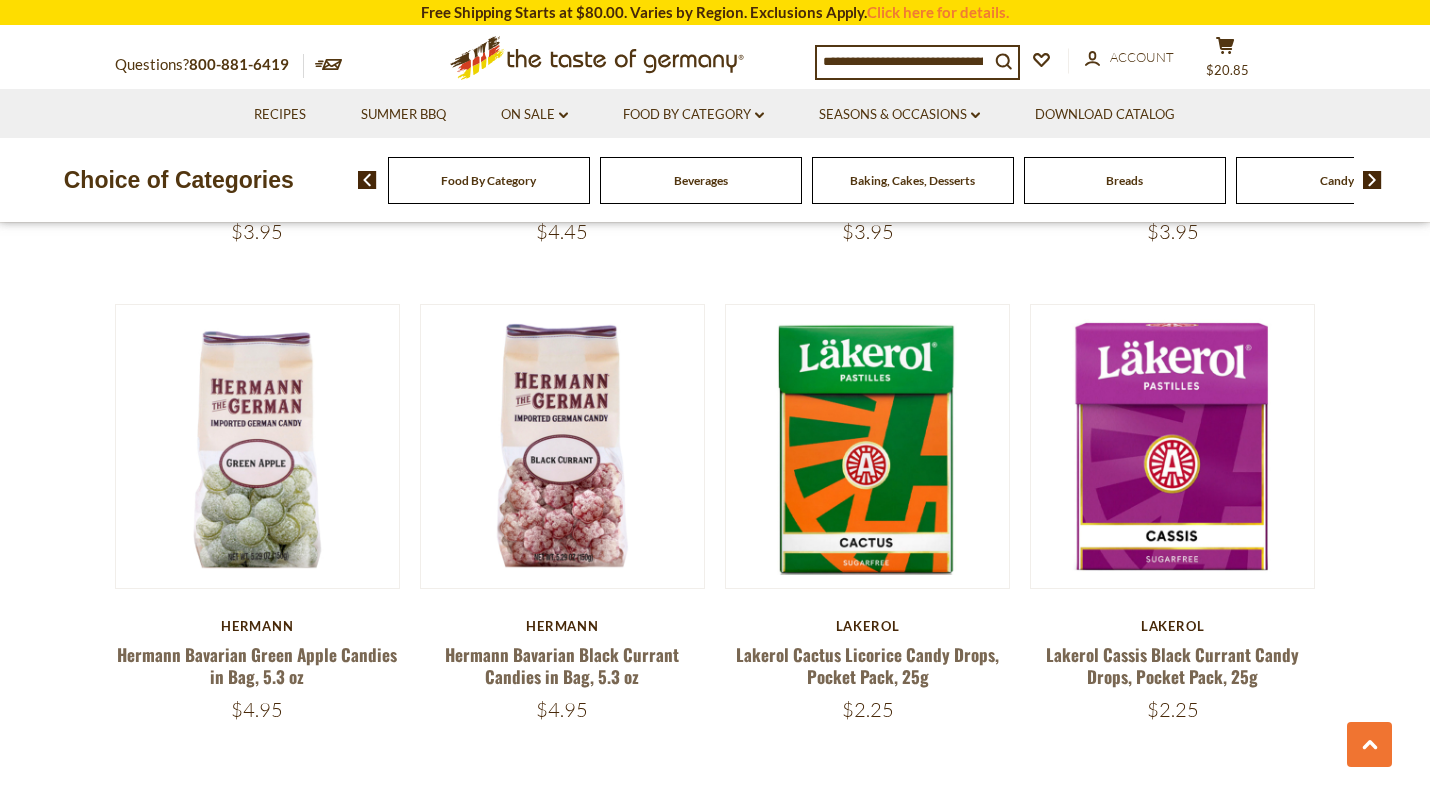 click at bounding box center (903, 61) 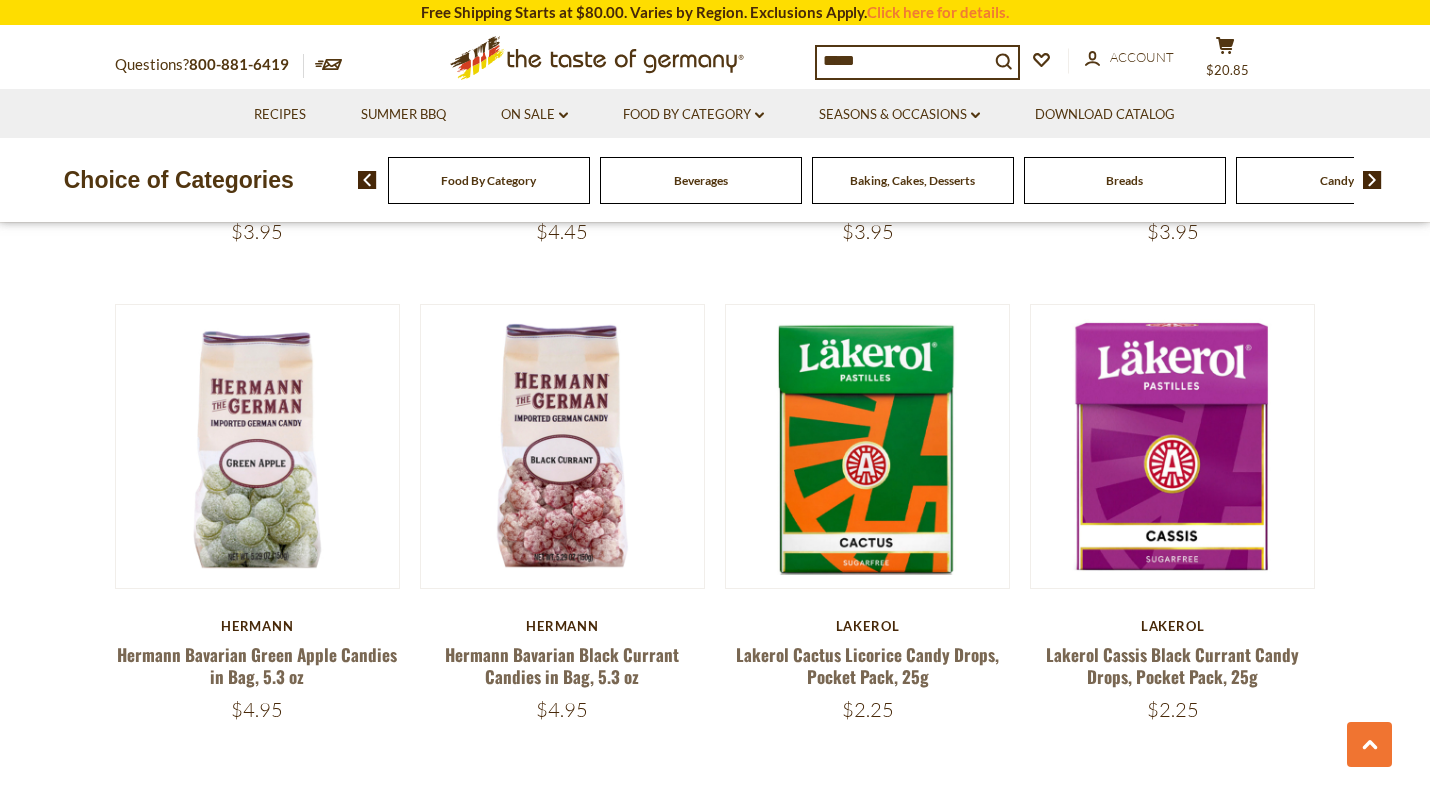 type on "******" 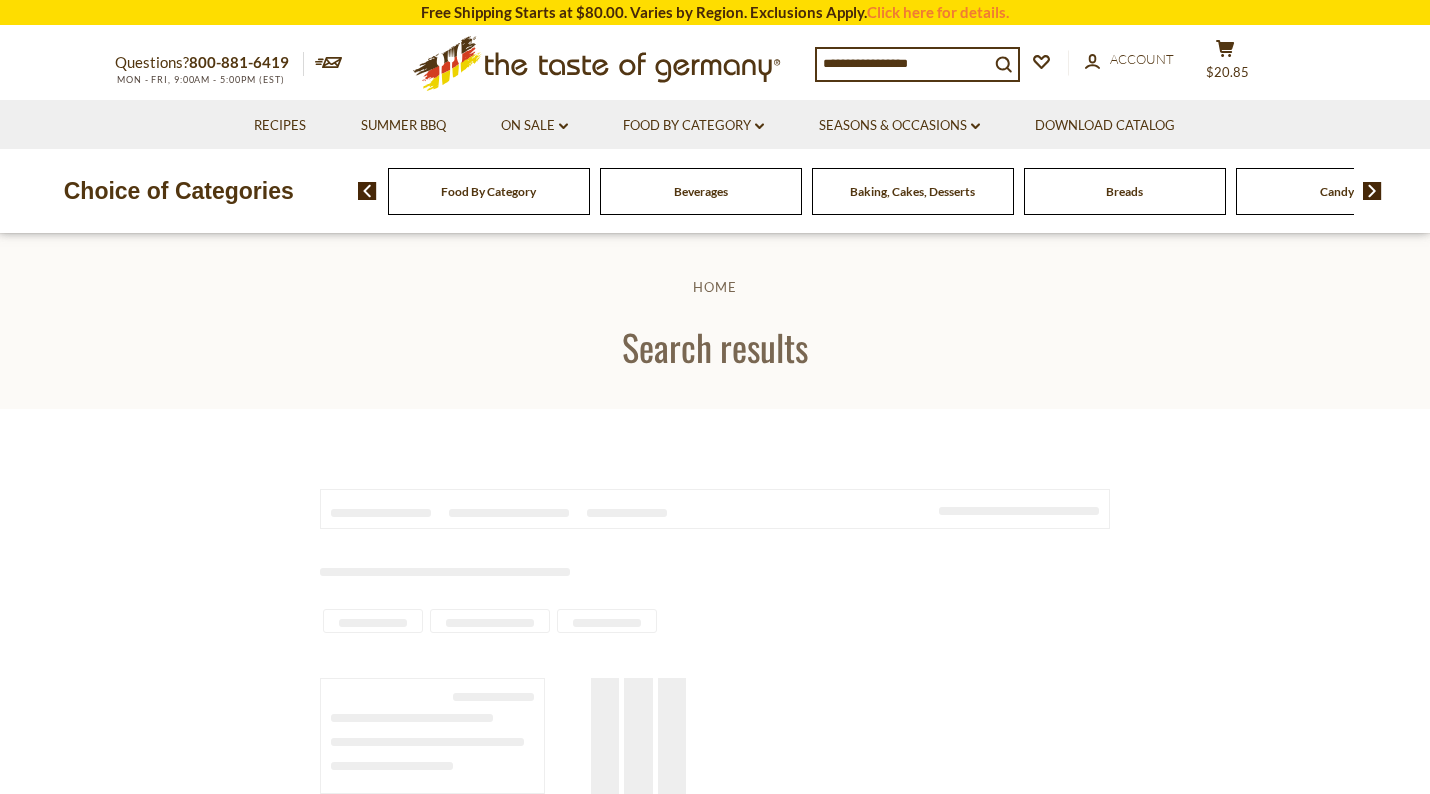 scroll, scrollTop: 0, scrollLeft: 0, axis: both 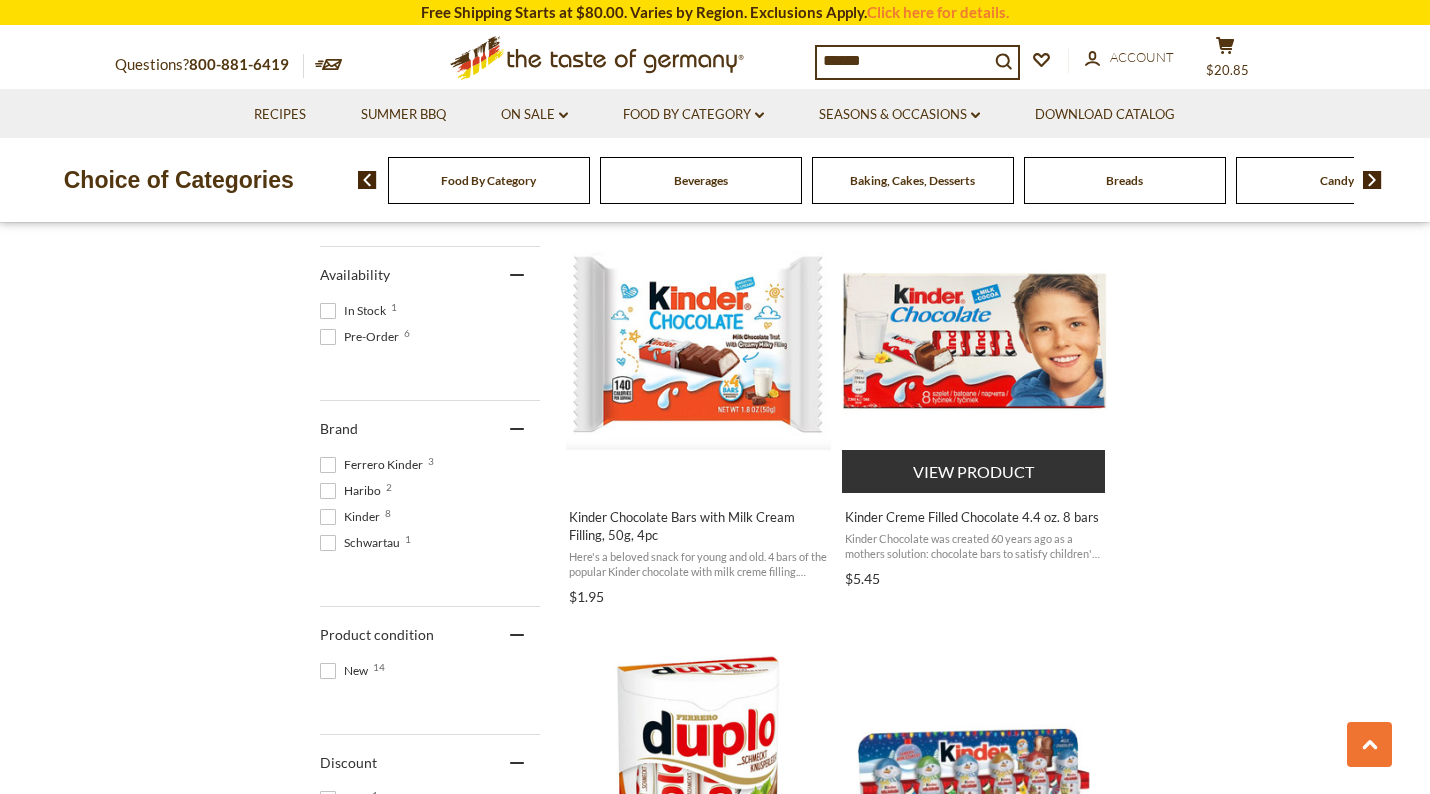 click on "View product" at bounding box center [973, 471] 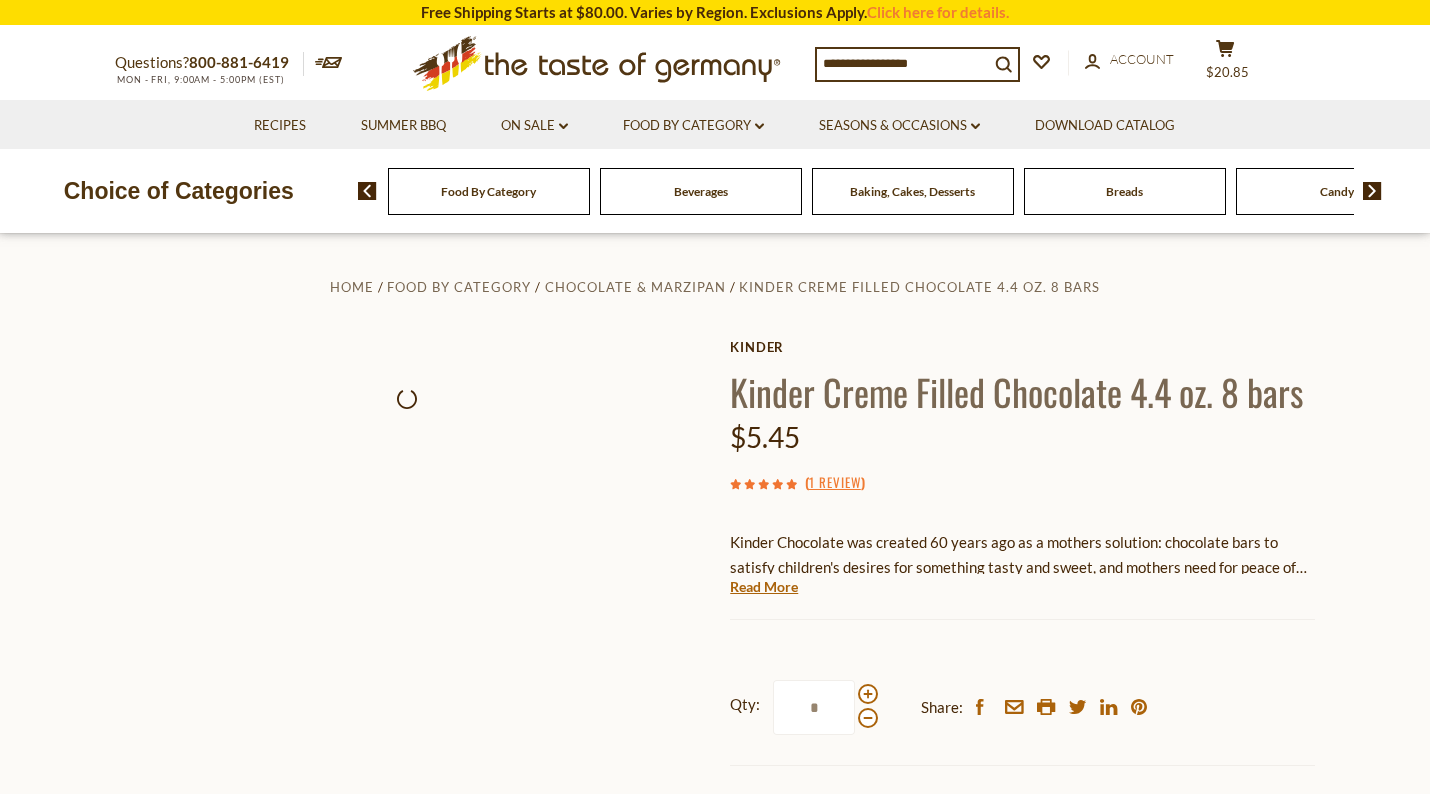 scroll, scrollTop: 0, scrollLeft: 0, axis: both 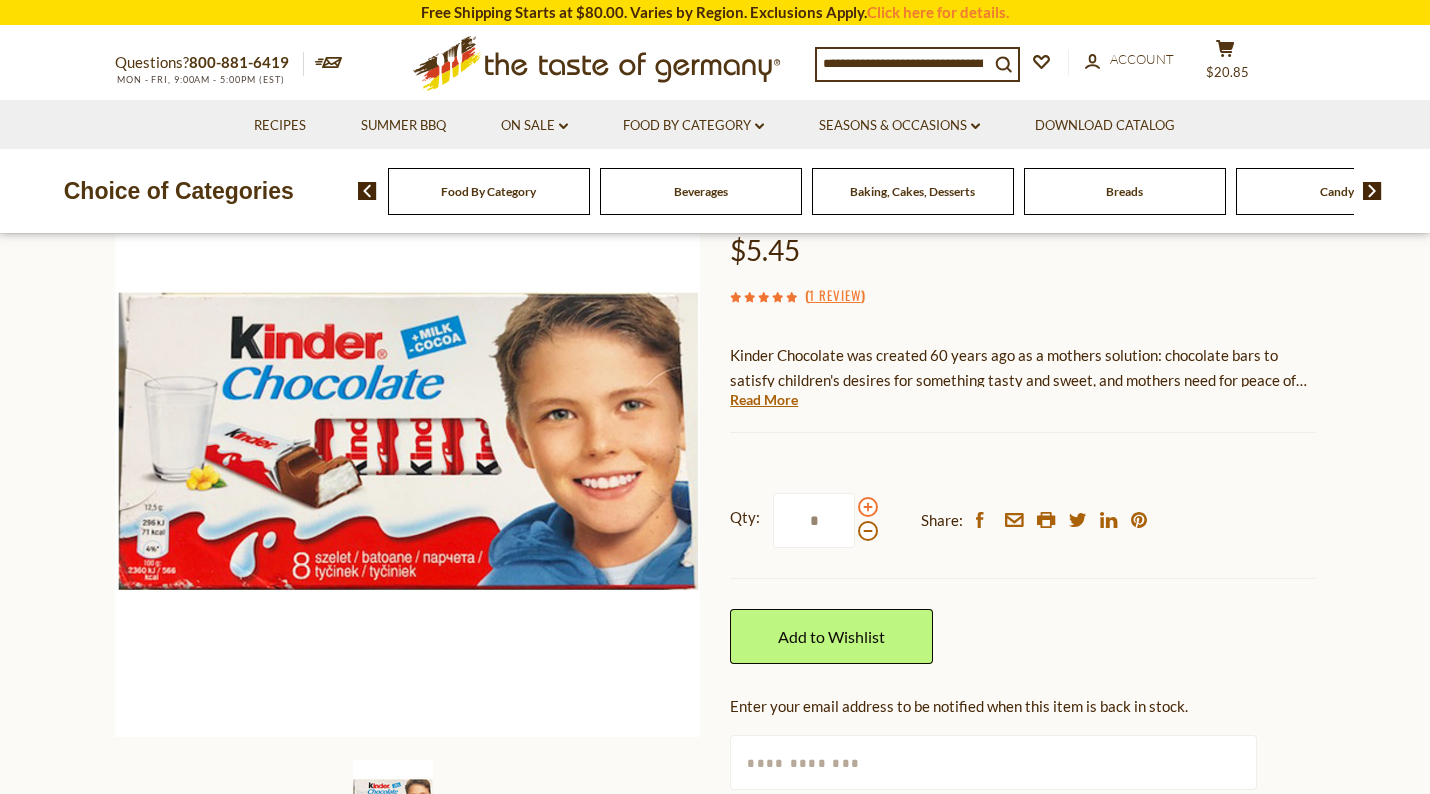 drag, startPoint x: 862, startPoint y: 505, endPoint x: 874, endPoint y: 506, distance: 12.0415945 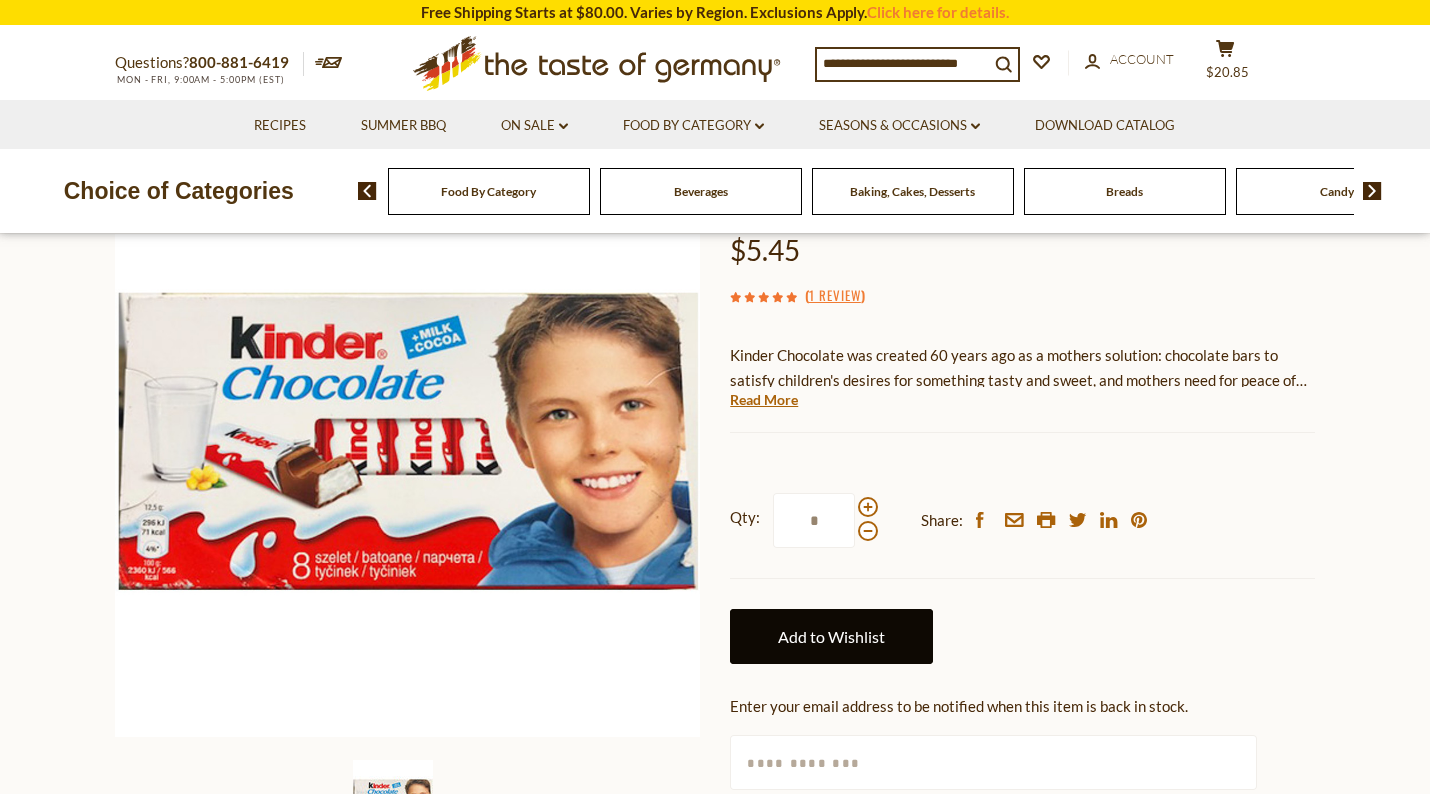 click on "Add to Wishlist" at bounding box center [831, 636] 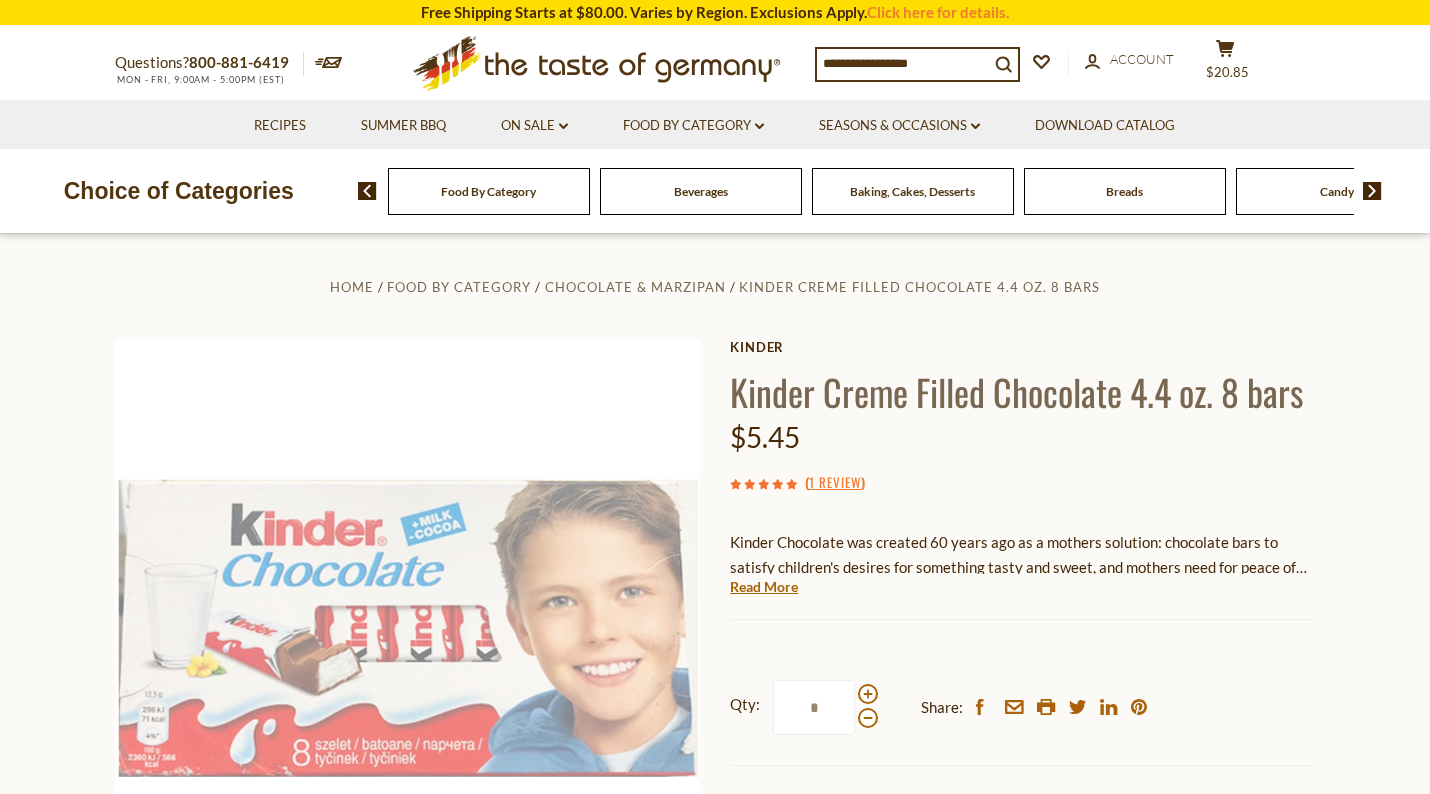 scroll, scrollTop: 187, scrollLeft: 0, axis: vertical 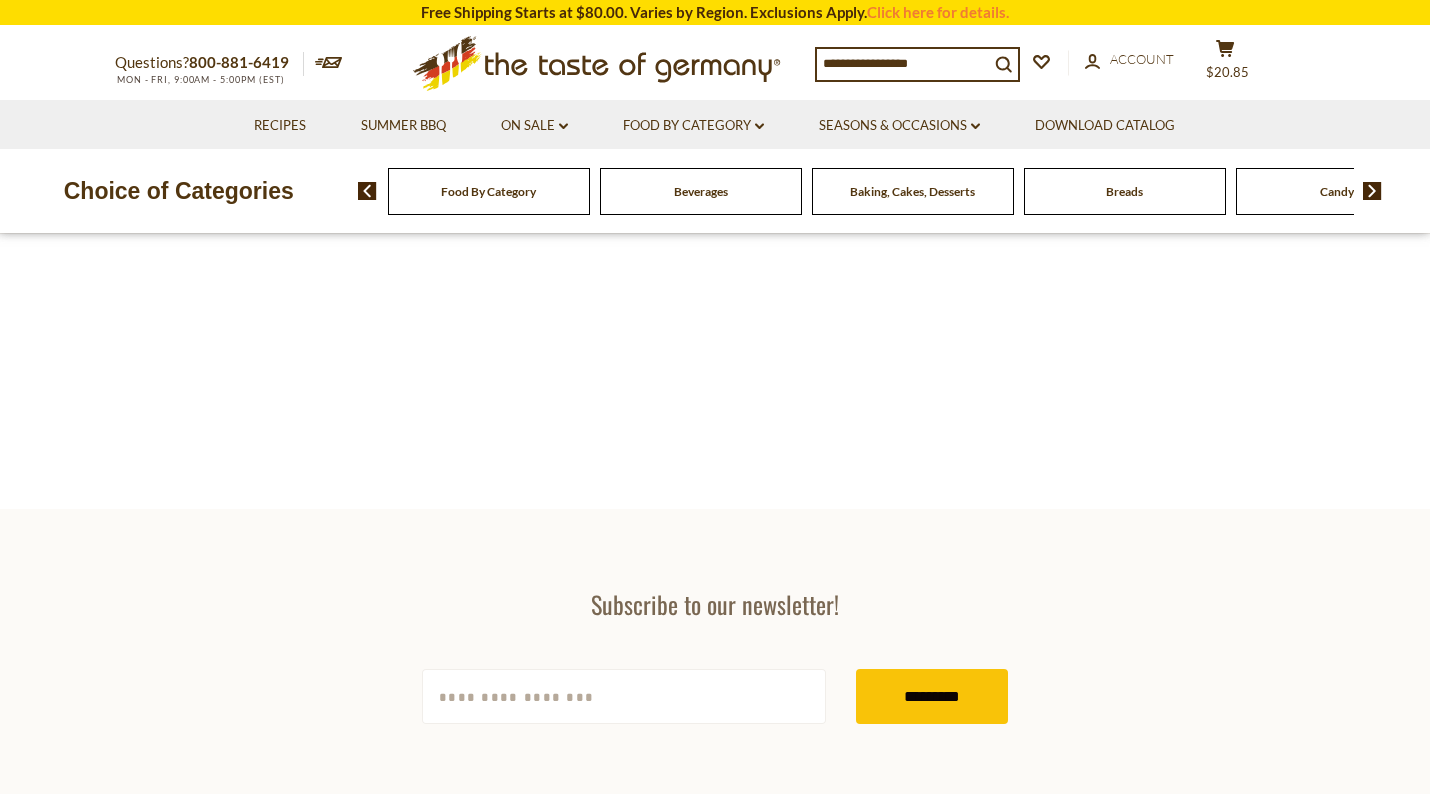 type on "******" 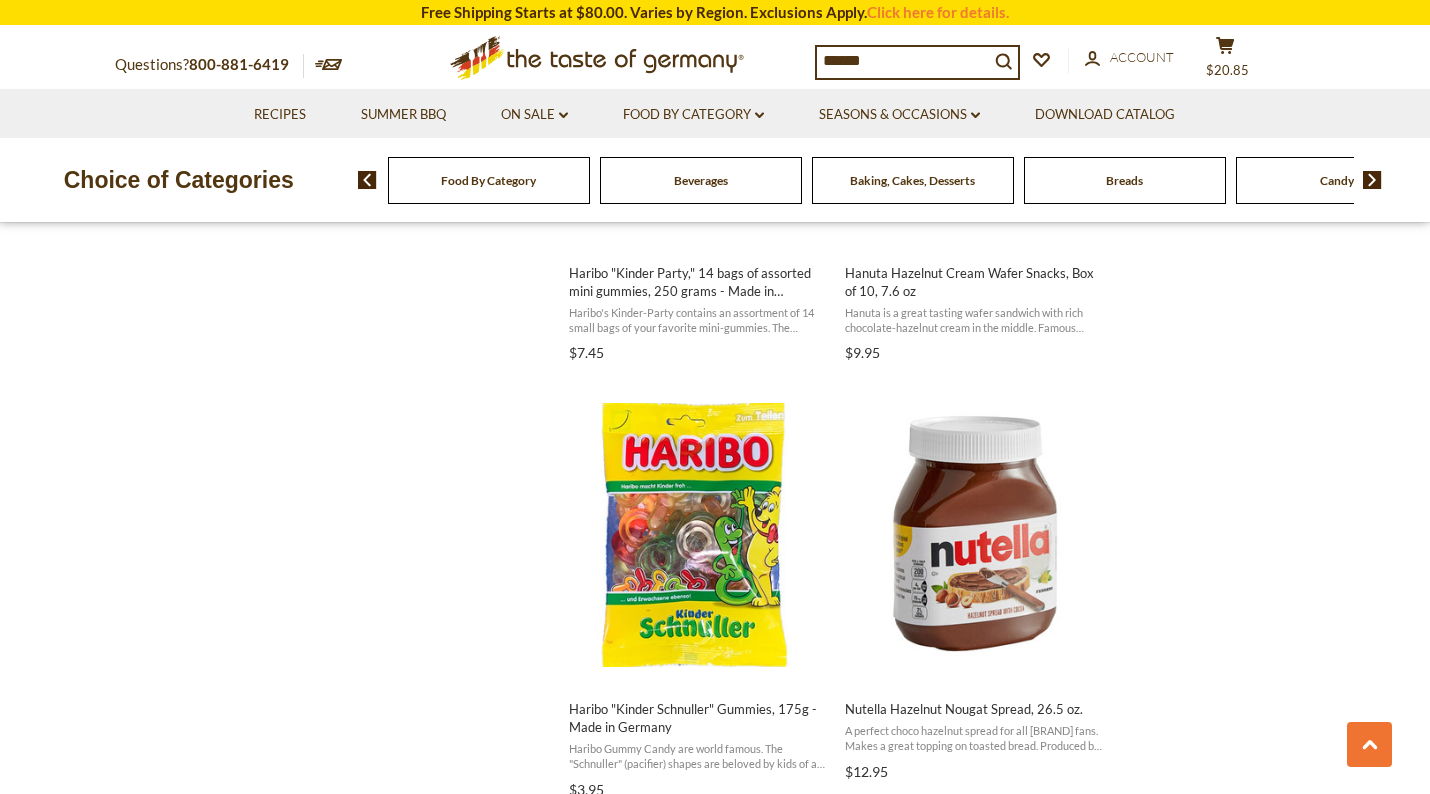 scroll, scrollTop: 2388, scrollLeft: 0, axis: vertical 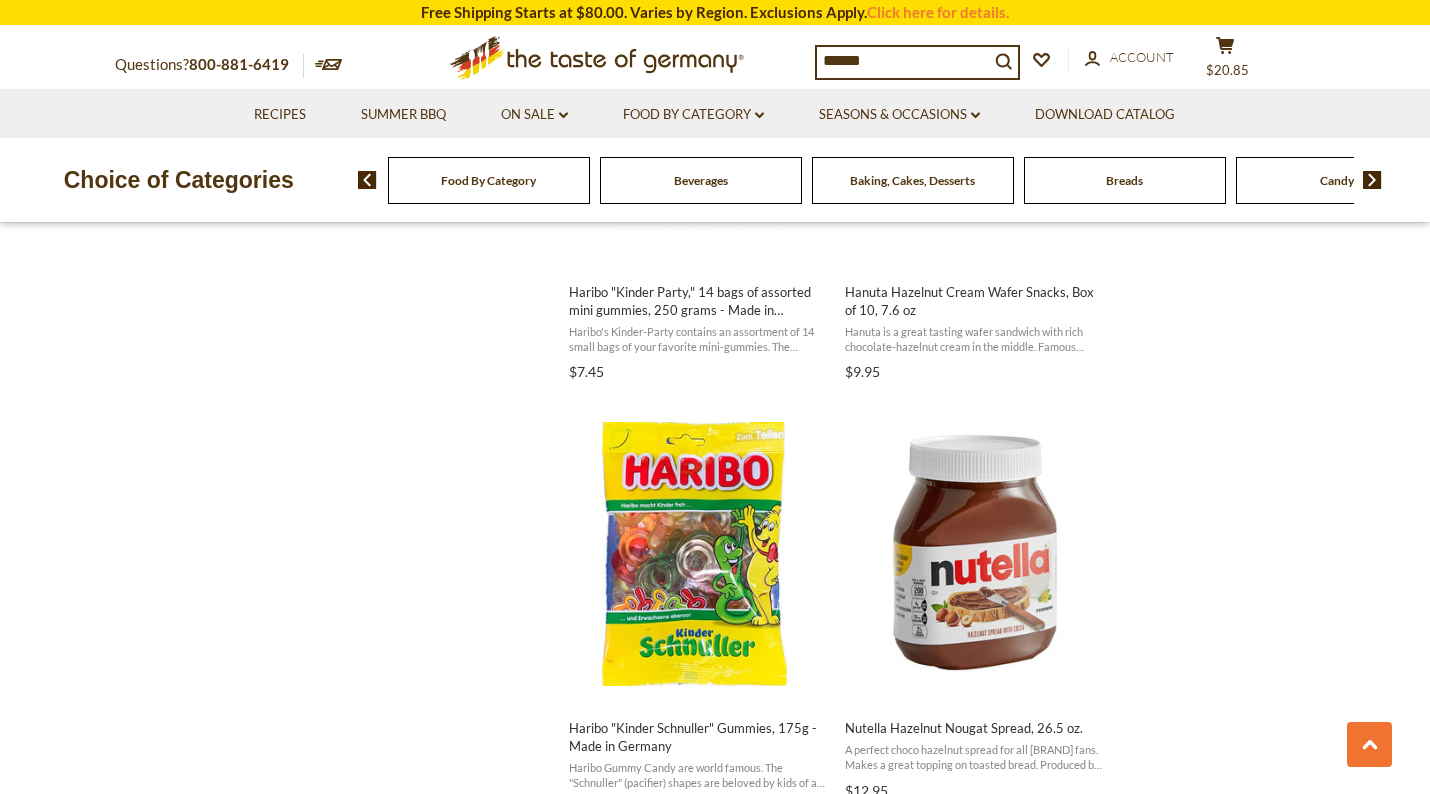 click on "******" at bounding box center [903, 61] 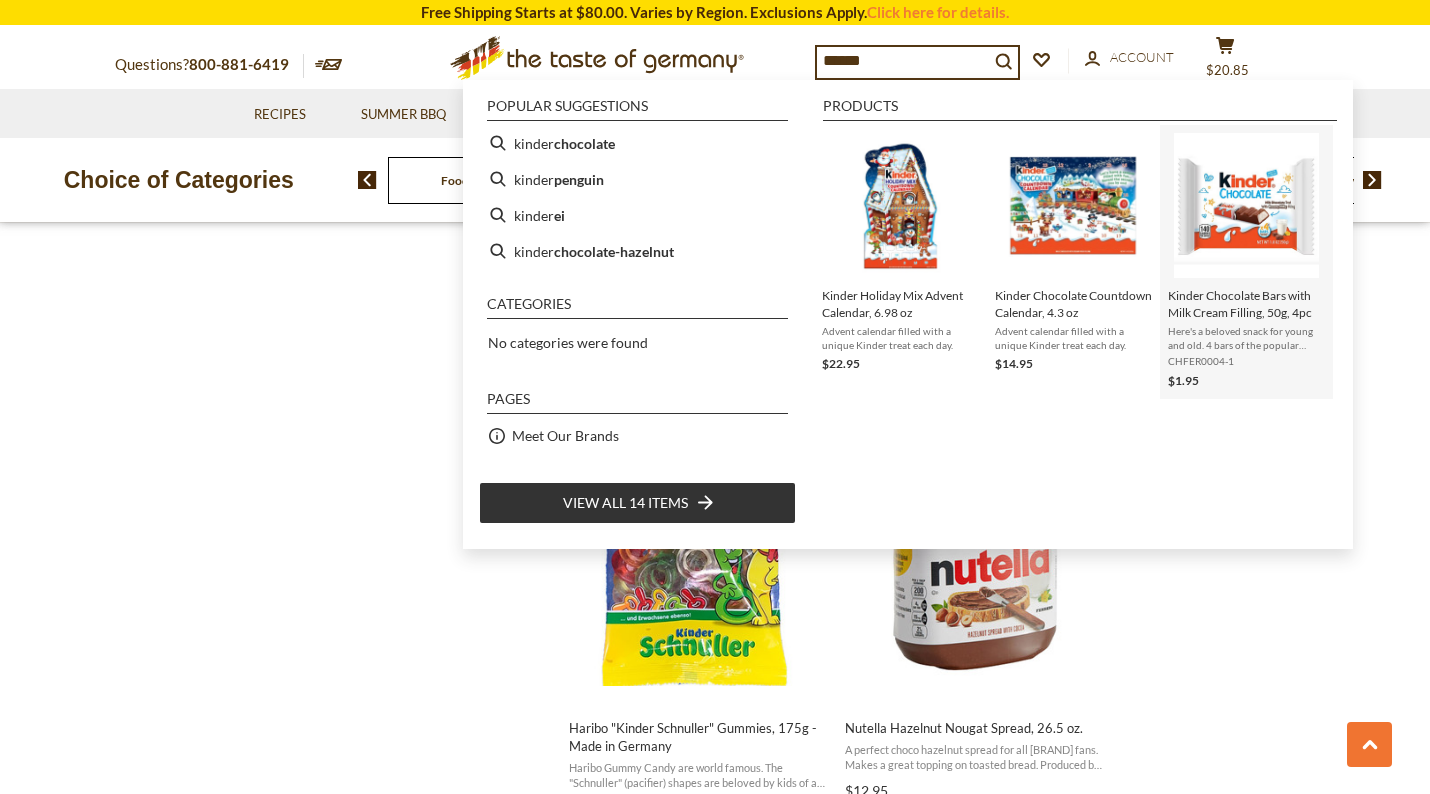 click on "Kinder Chocolate Bars with Milk Cream Filling, 50g, 4pc" at bounding box center (1246, 304) 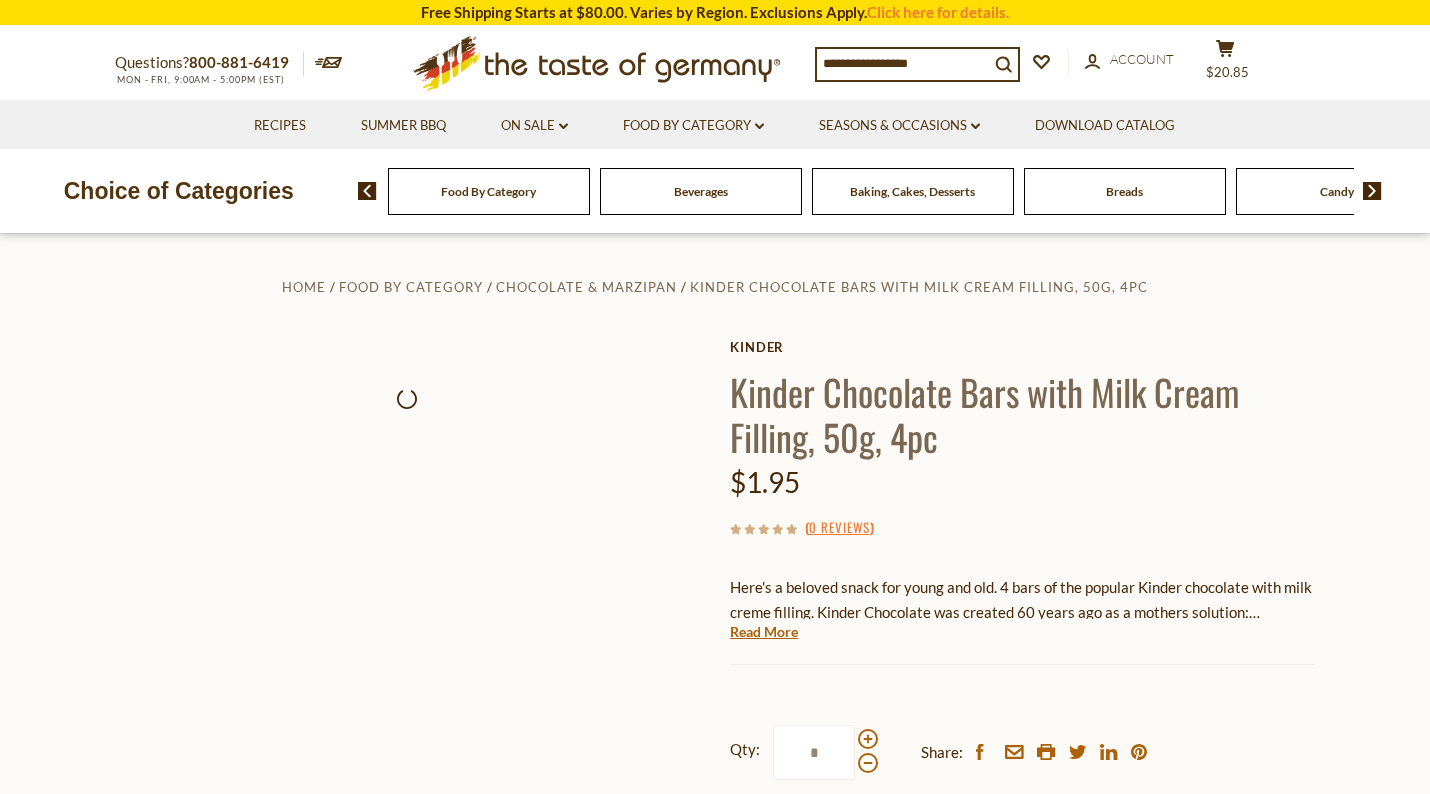 scroll, scrollTop: 0, scrollLeft: 0, axis: both 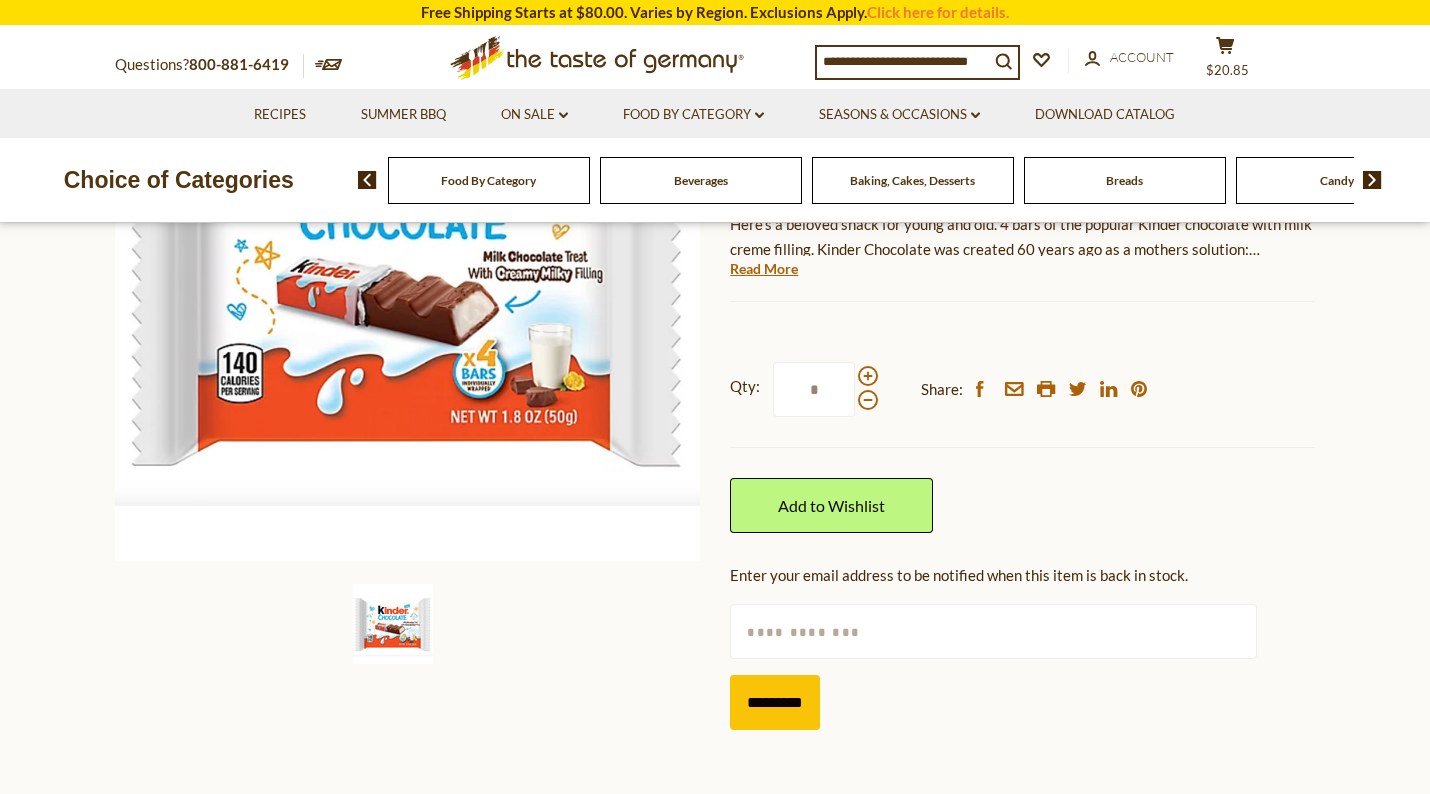 click at bounding box center (1372, 180) 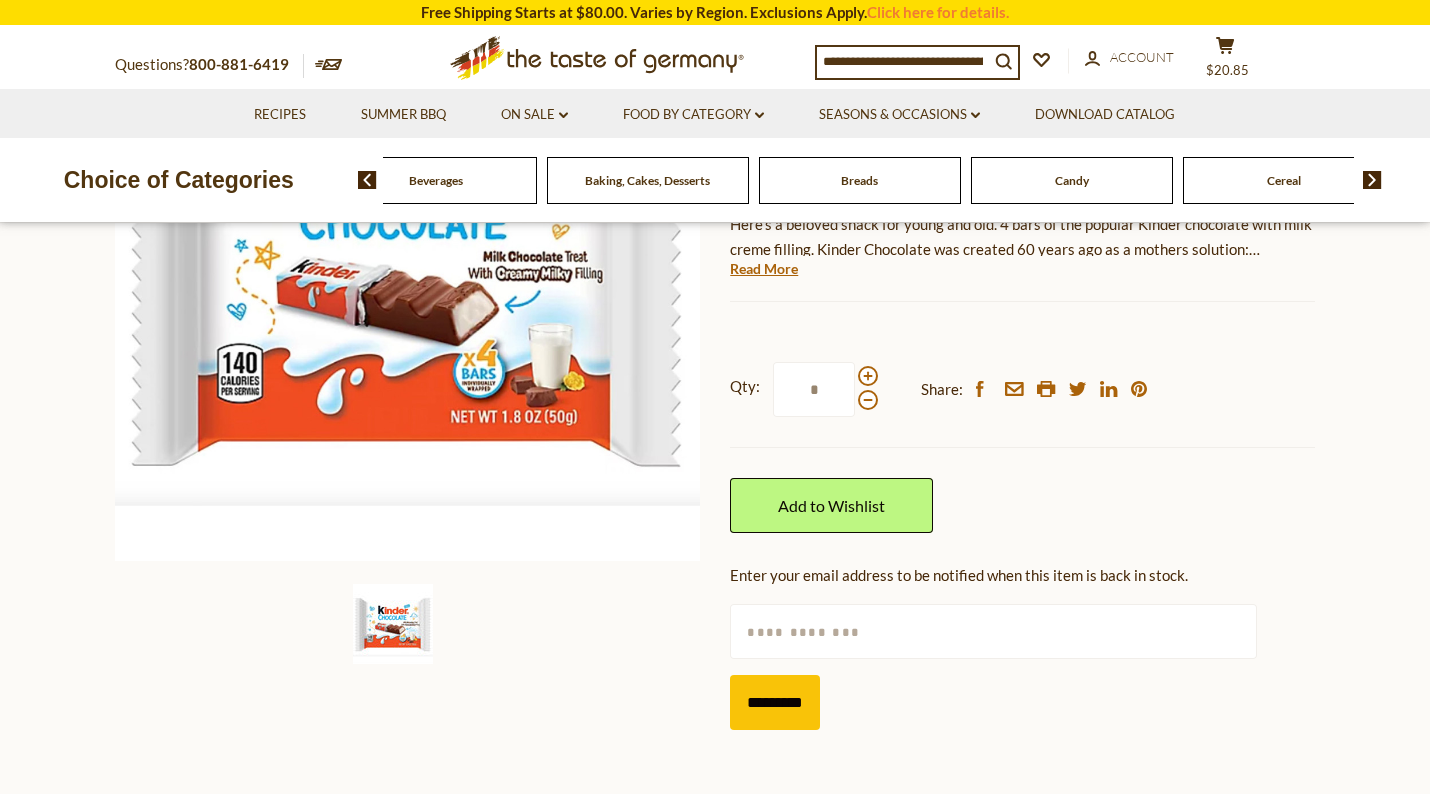click at bounding box center (1372, 180) 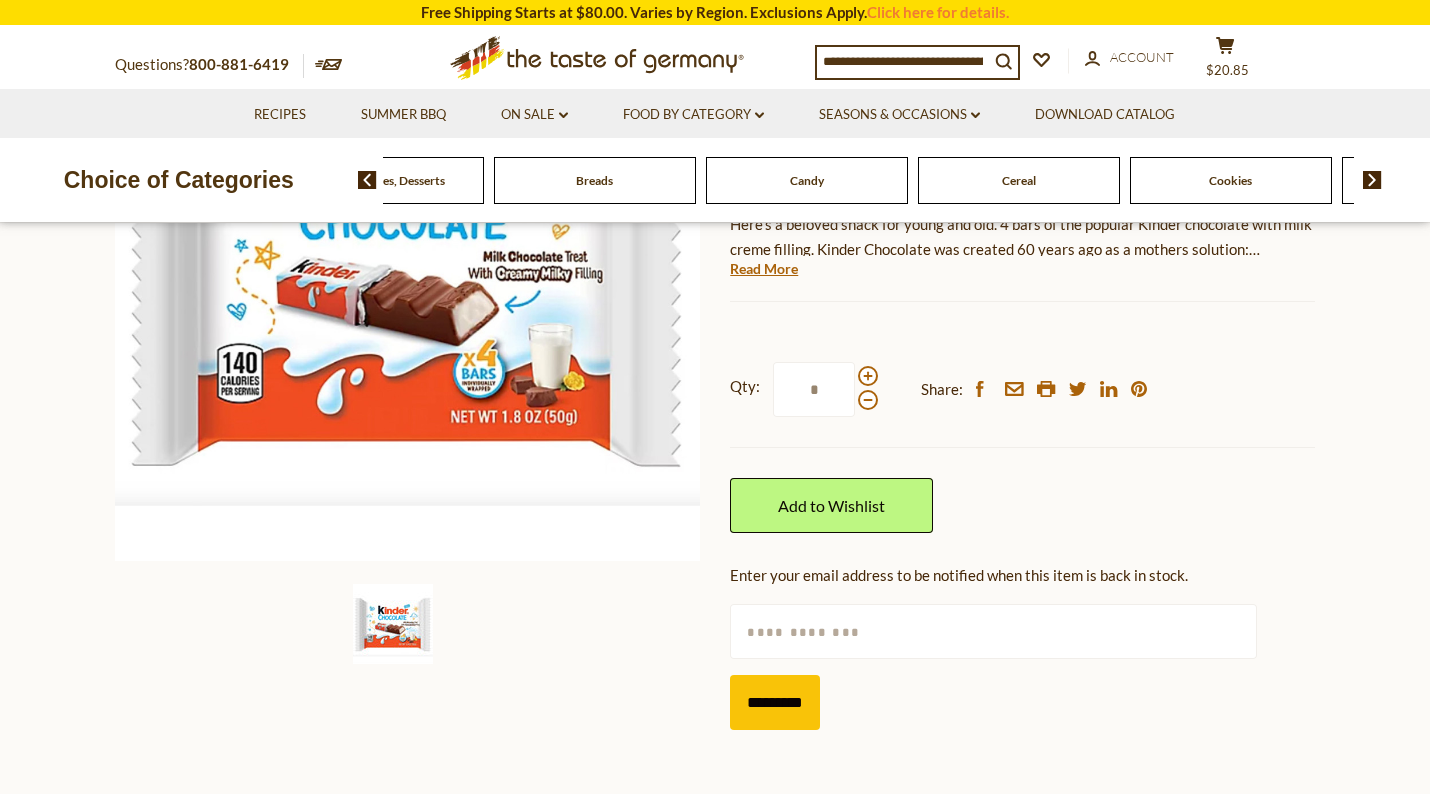 click at bounding box center [1372, 180] 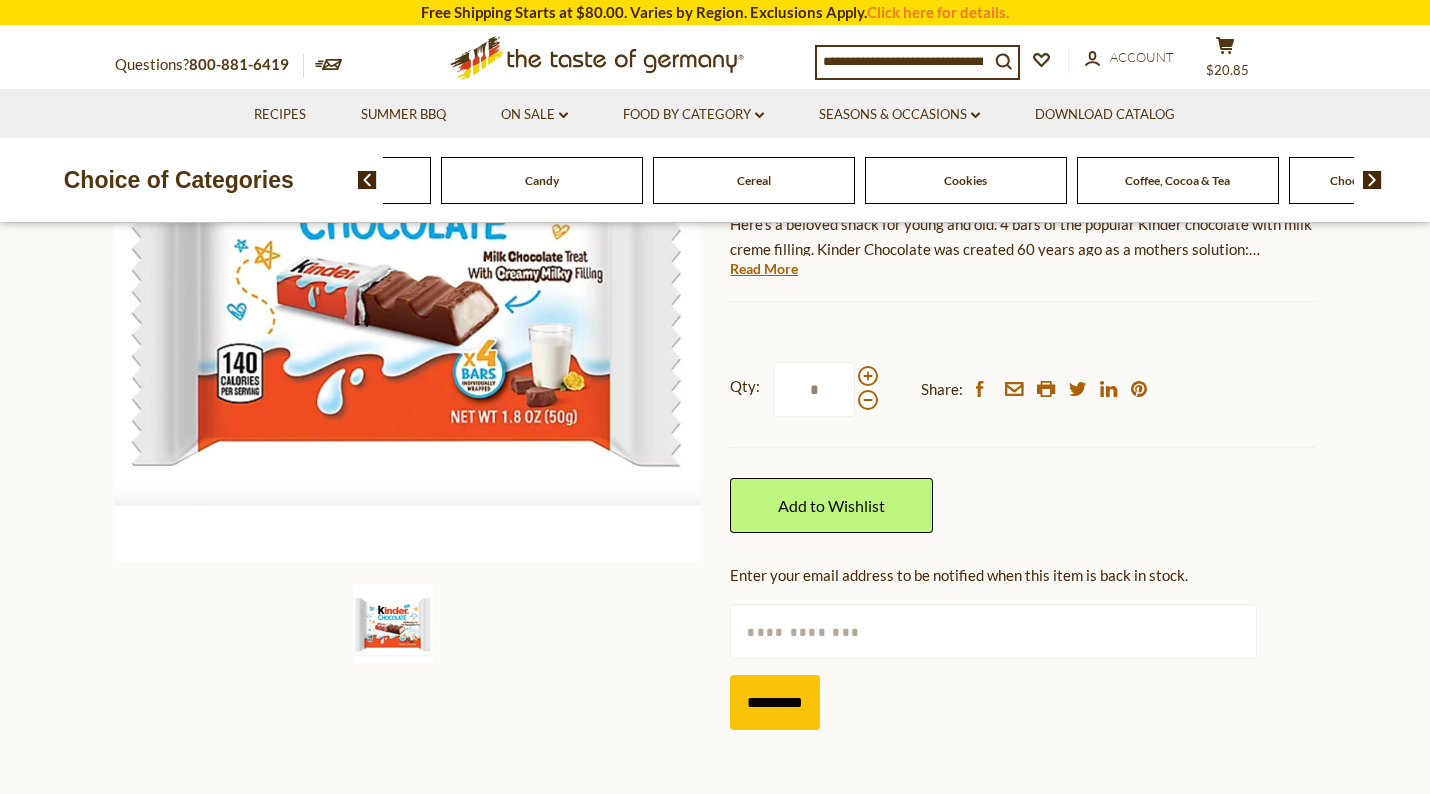 click at bounding box center (1372, 180) 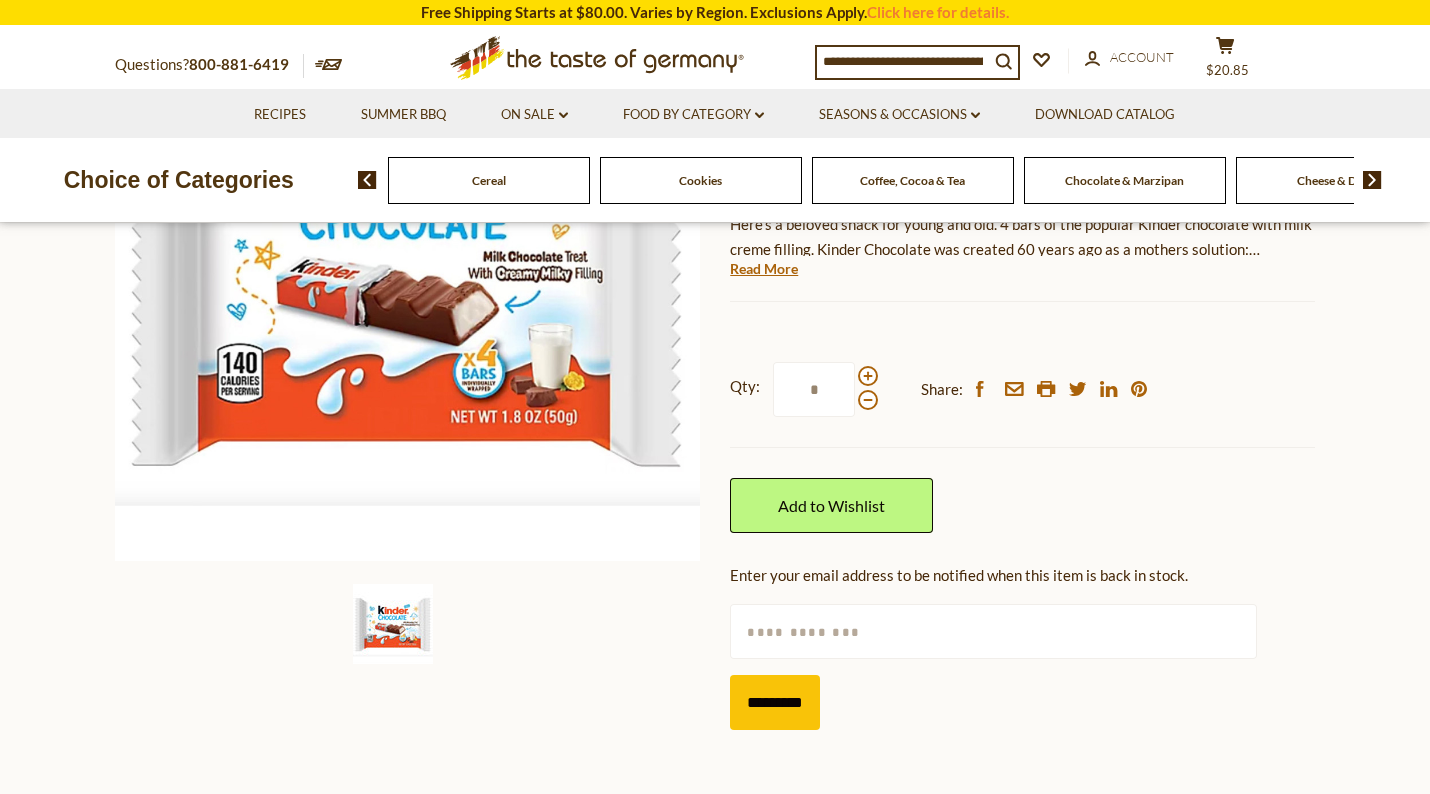 click at bounding box center [1372, 180] 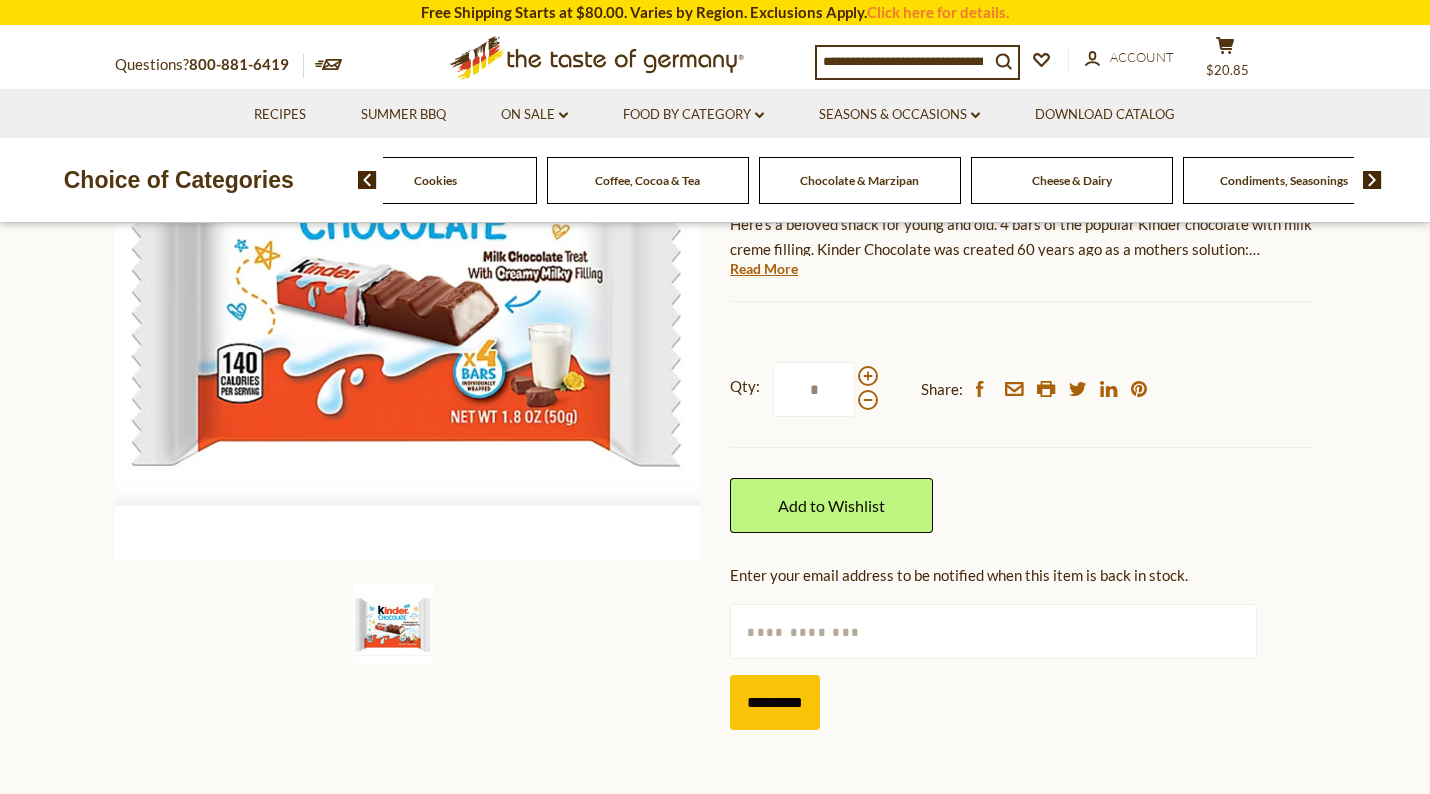 click at bounding box center (1372, 180) 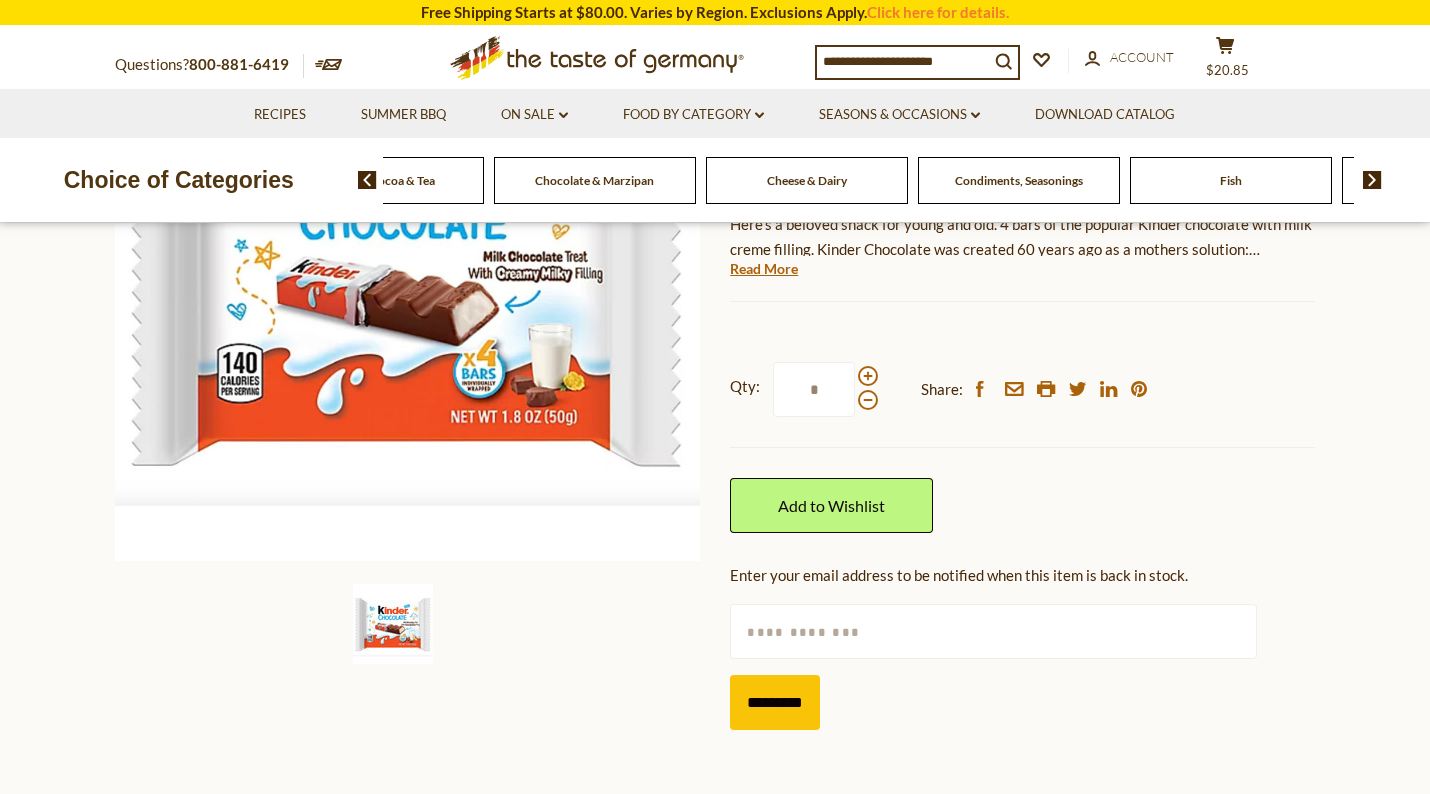 click at bounding box center (1372, 180) 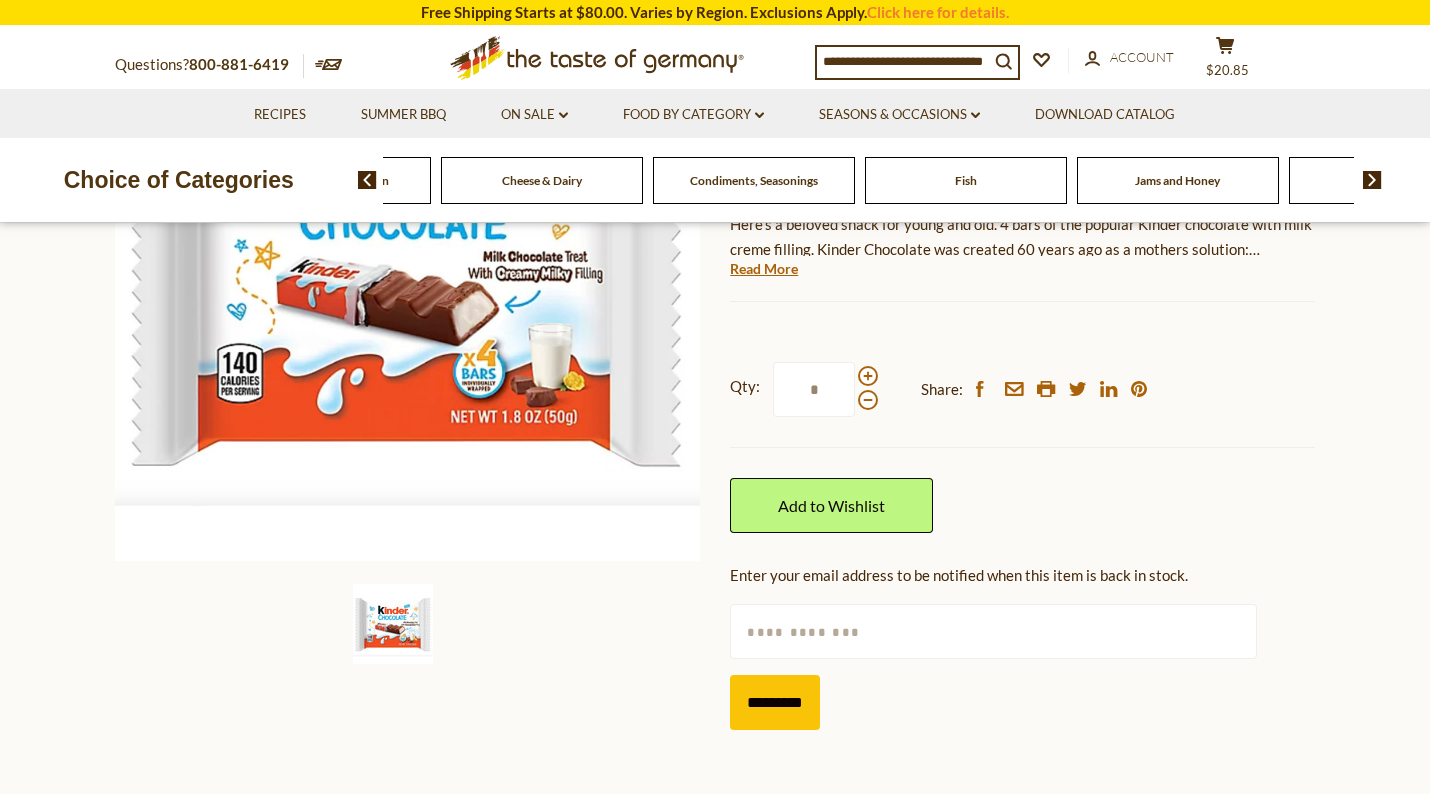 click at bounding box center (1372, 180) 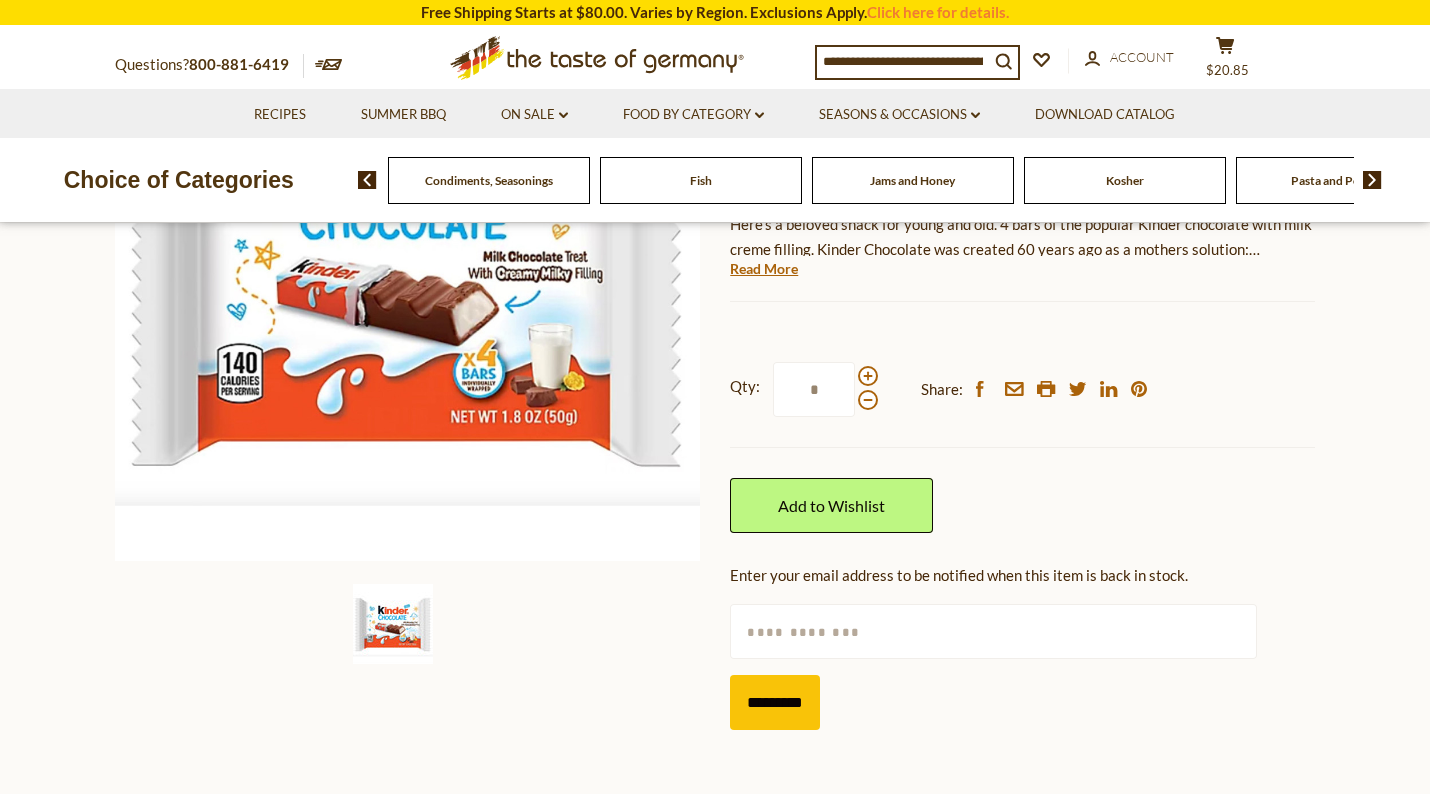 click at bounding box center [1372, 180] 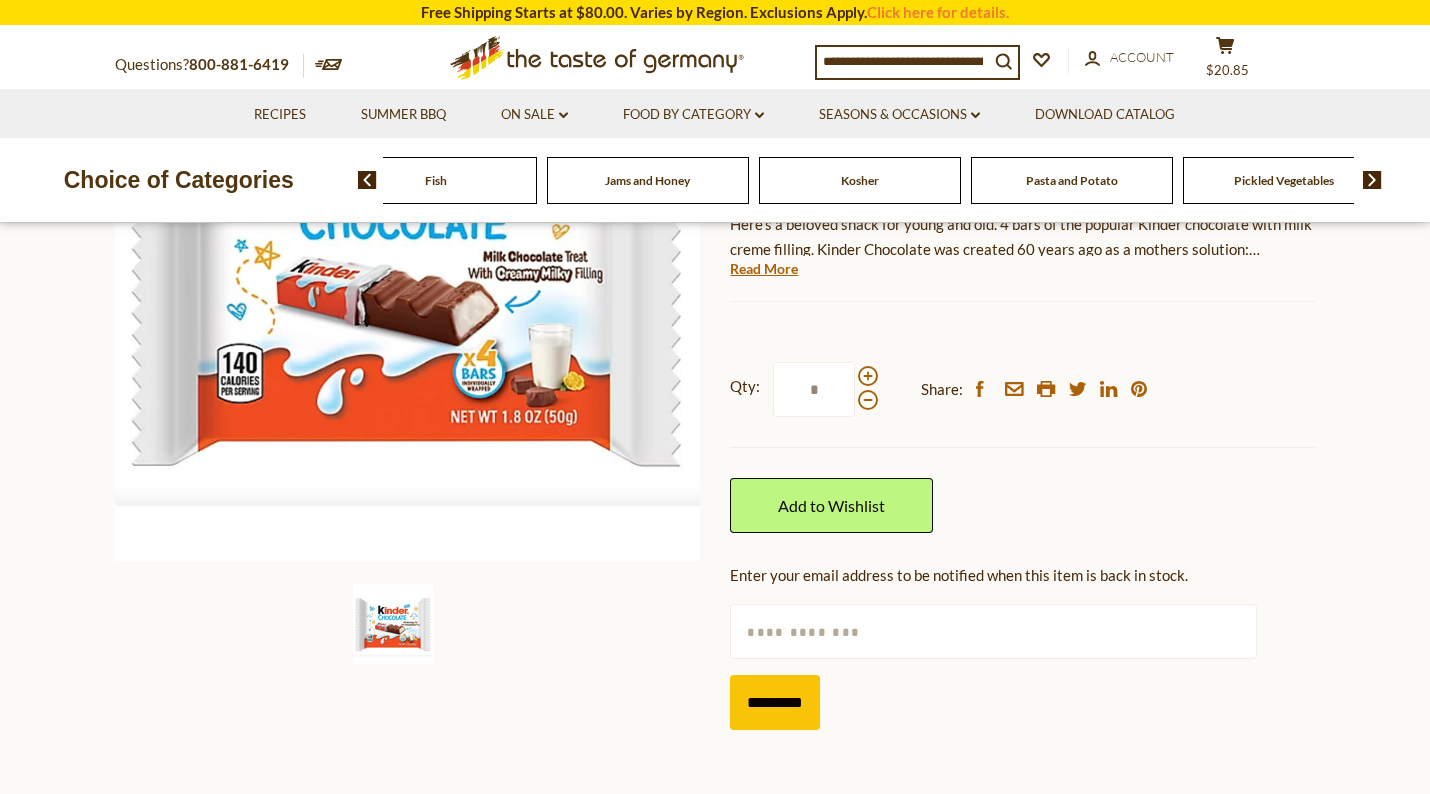 click at bounding box center (1372, 180) 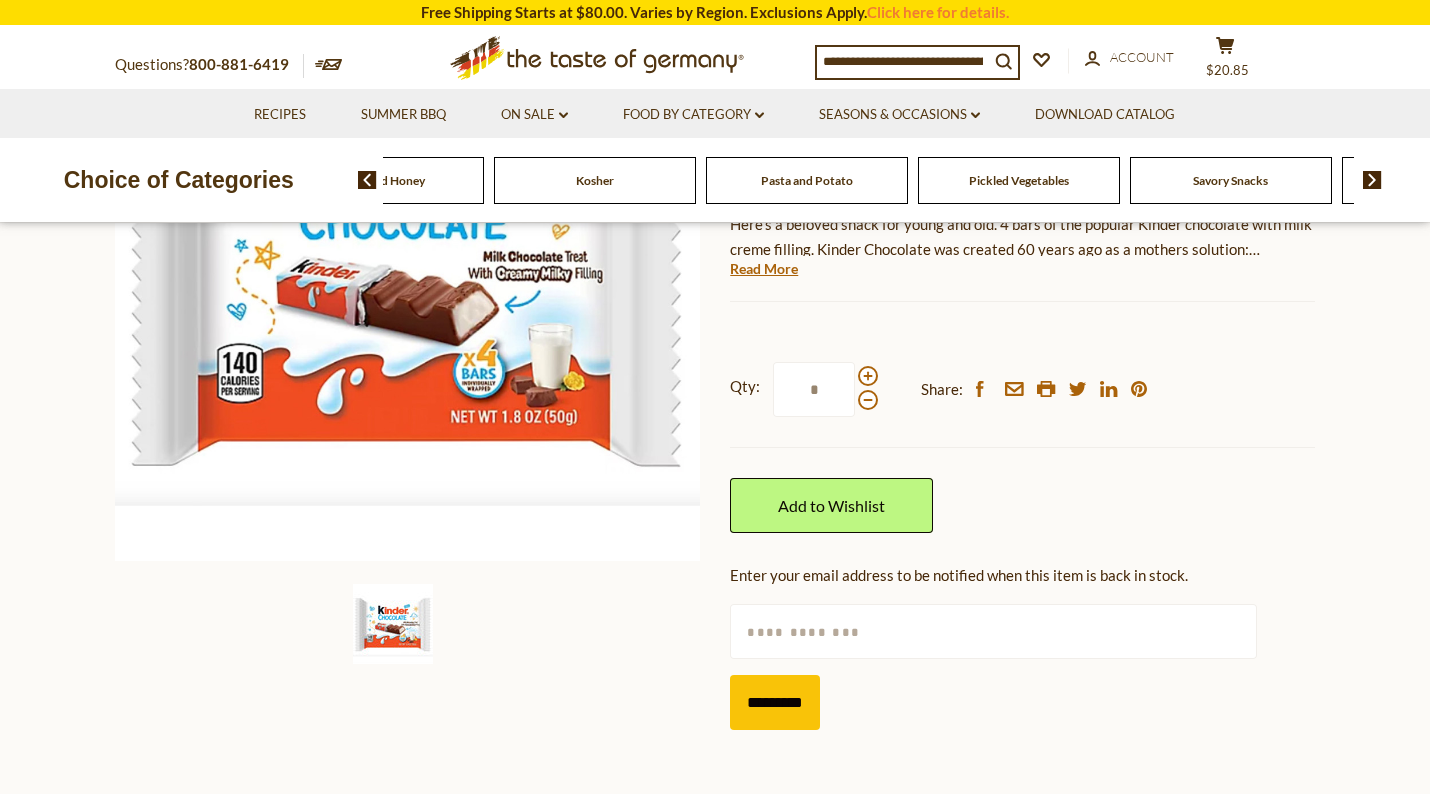 click at bounding box center (1372, 180) 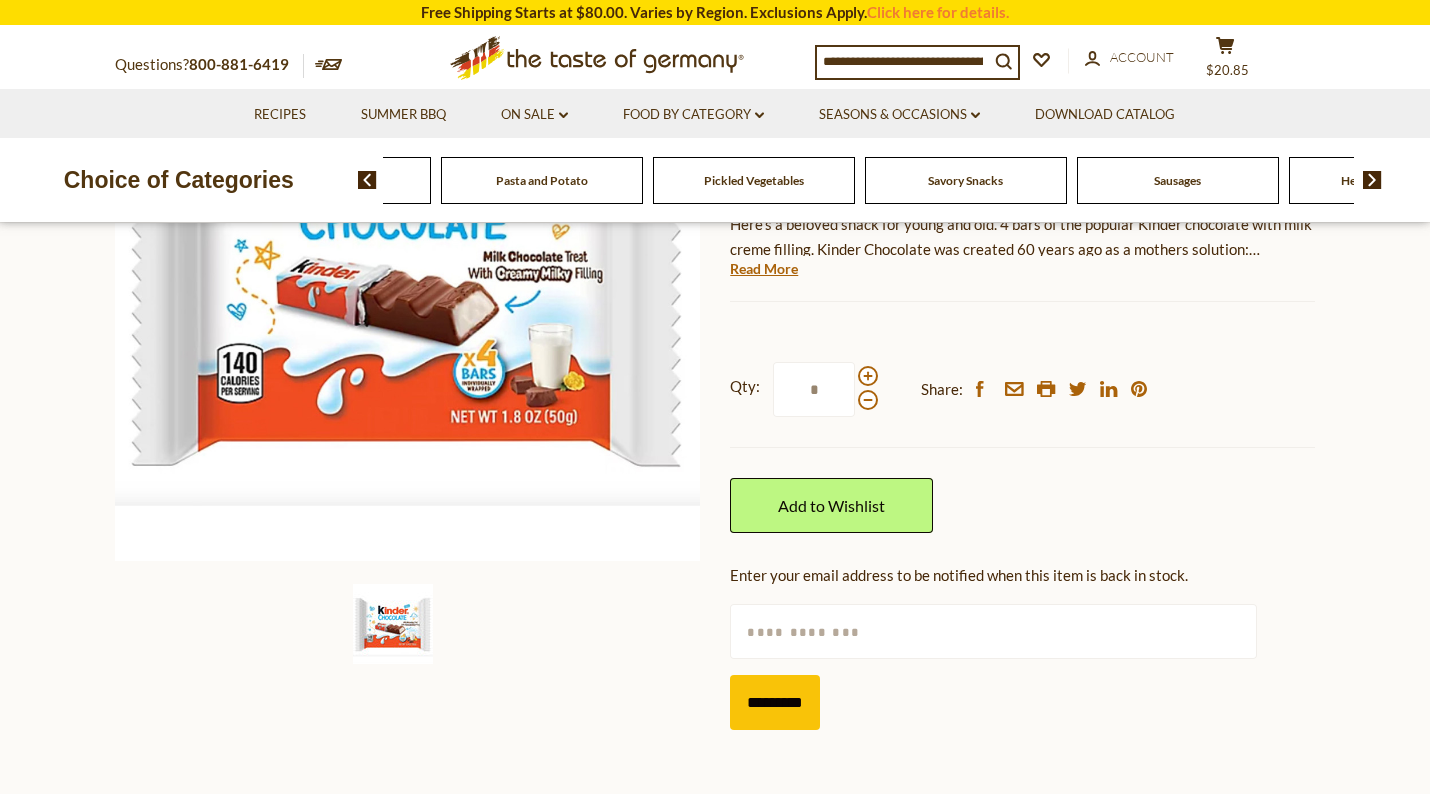 click at bounding box center (1372, 180) 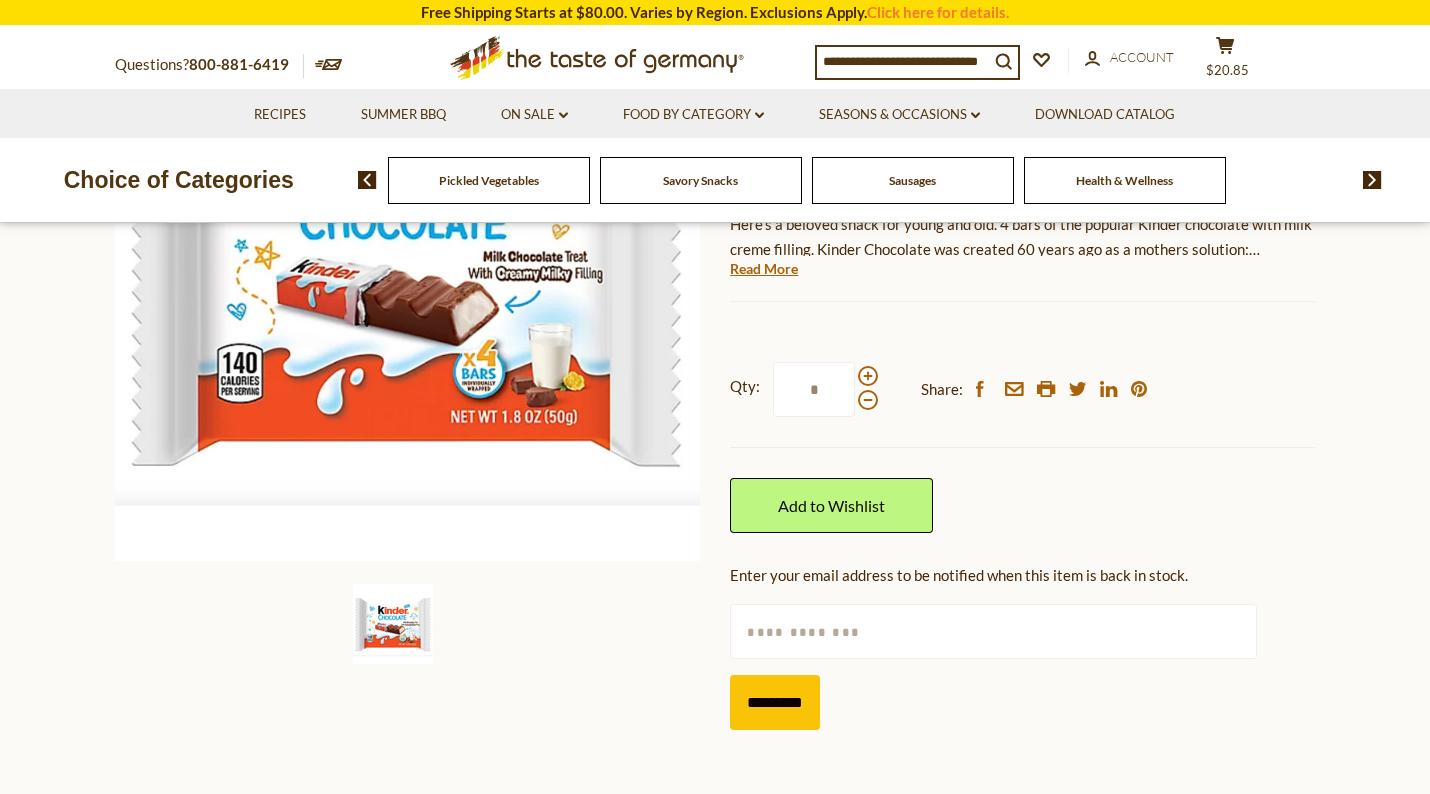 click on "Health & Wellness" at bounding box center [-2691, 180] 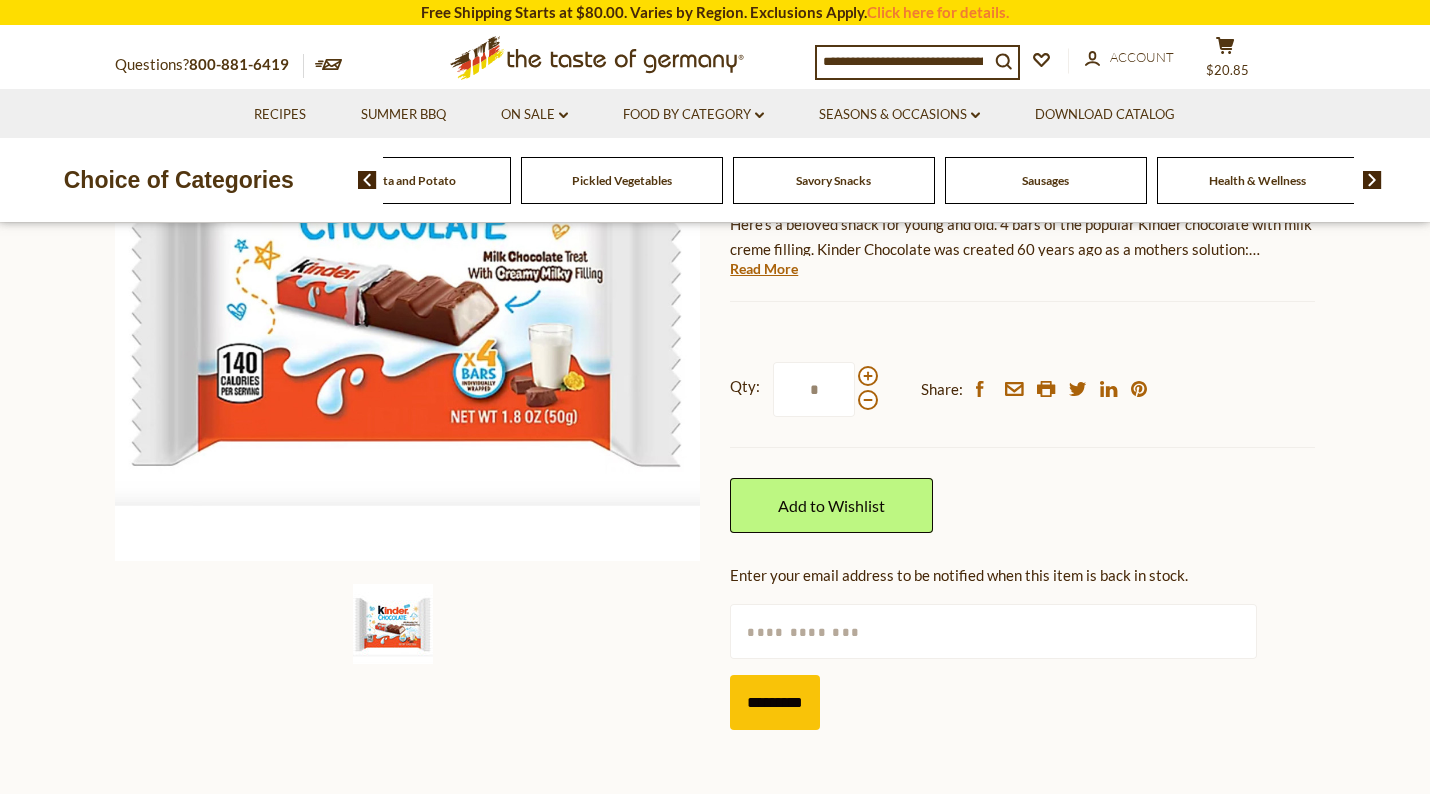 click on "Health & Wellness" at bounding box center [1257, 180] 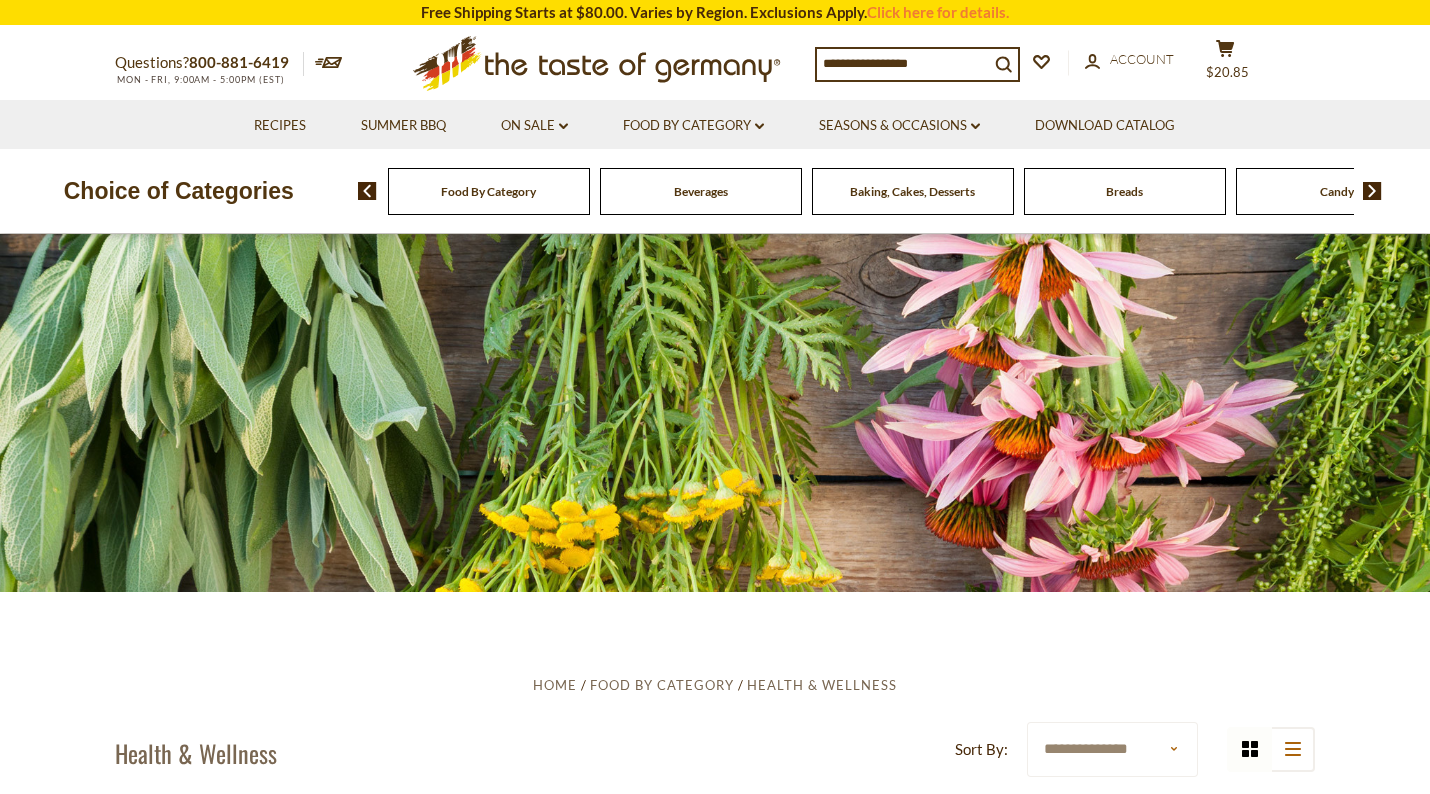 scroll, scrollTop: 0, scrollLeft: 0, axis: both 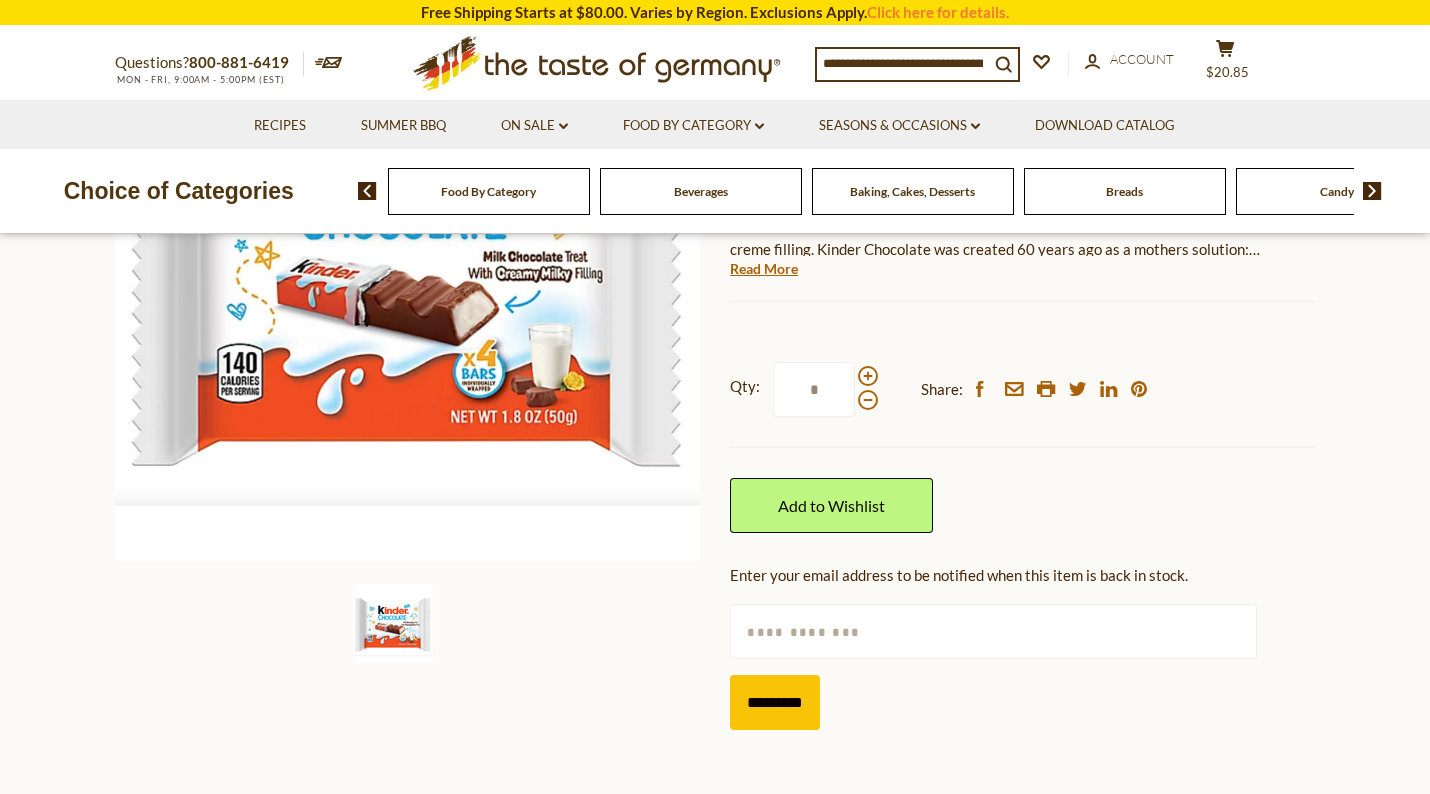 click at bounding box center [1372, 191] 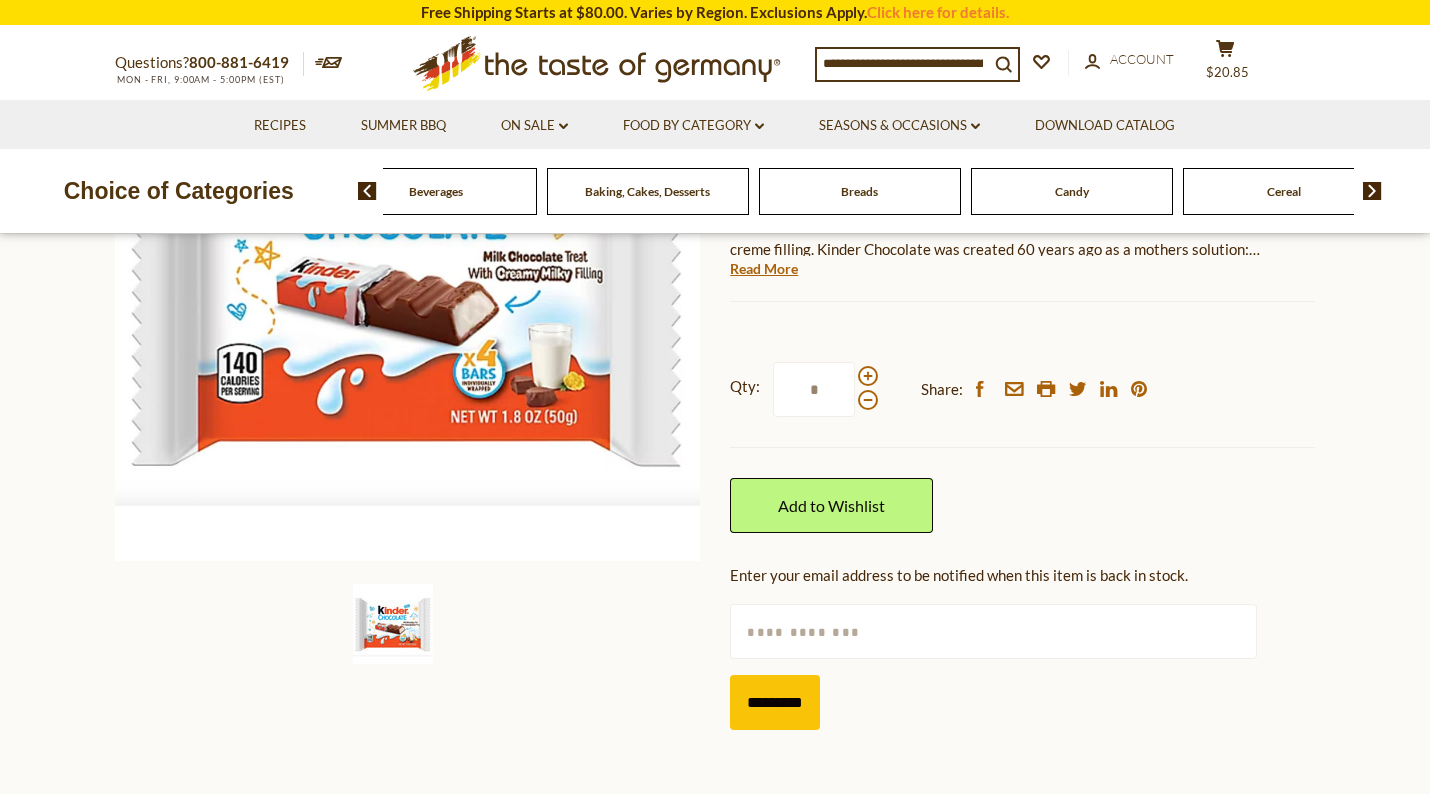 click at bounding box center [1372, 191] 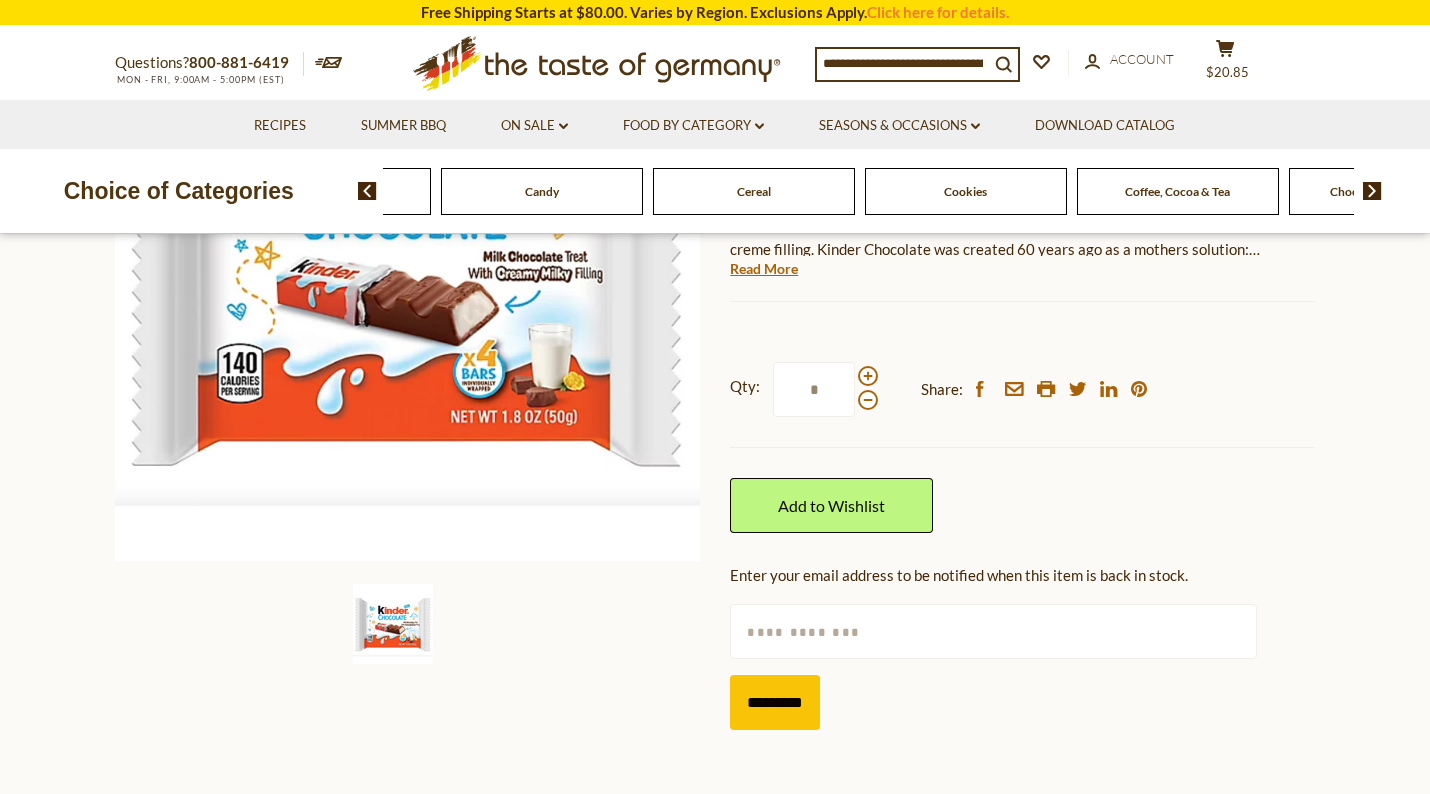 click at bounding box center [1372, 191] 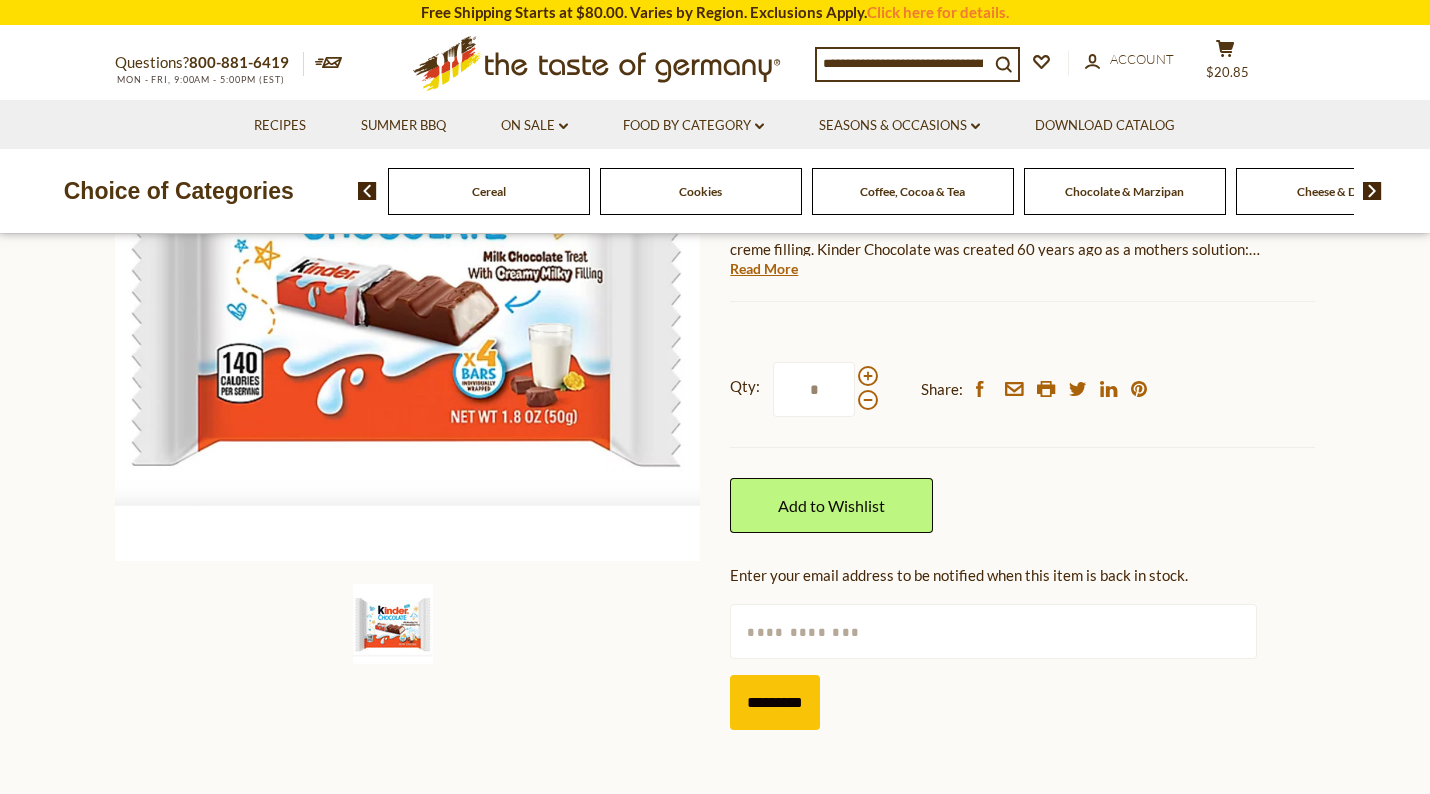 click at bounding box center (1372, 191) 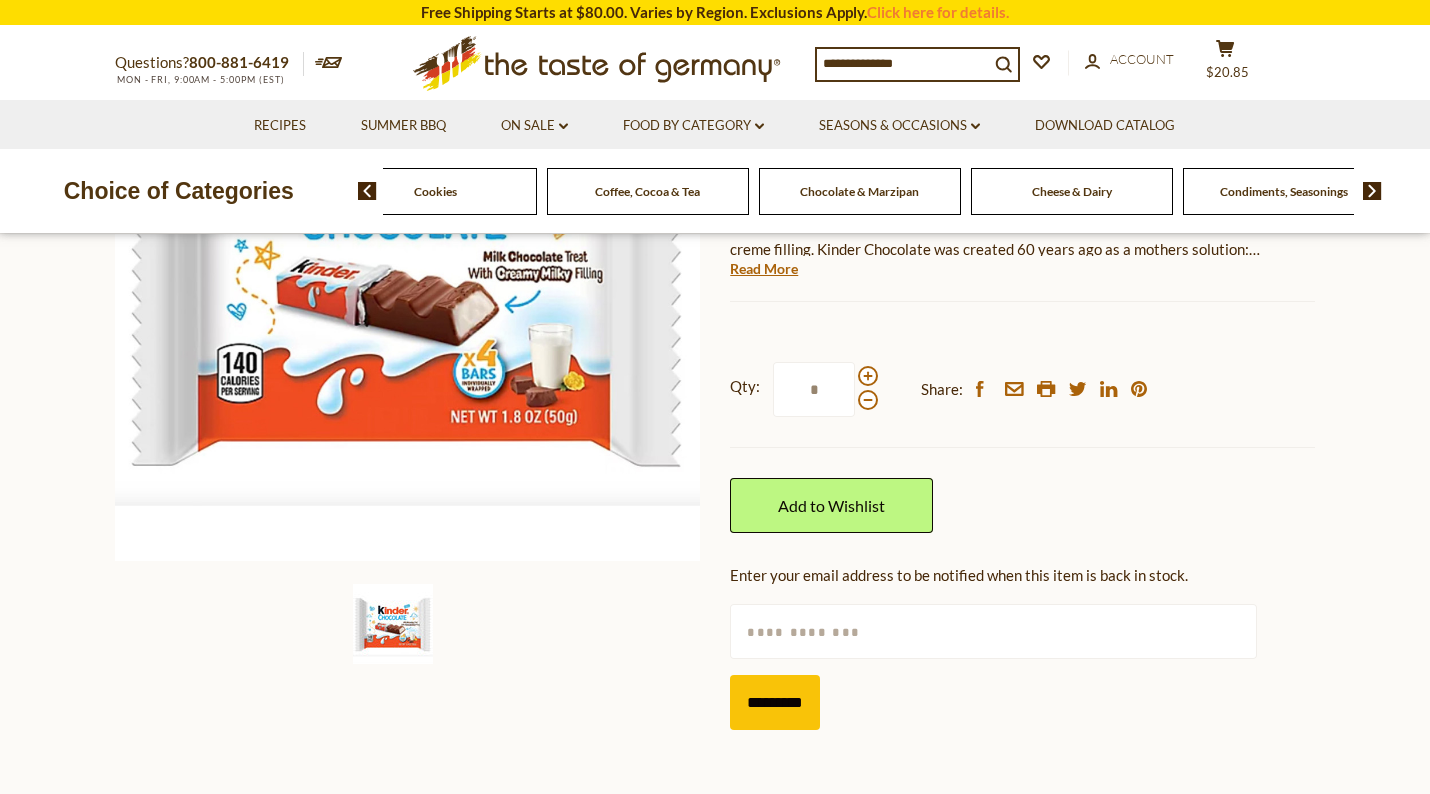 click at bounding box center [1372, 191] 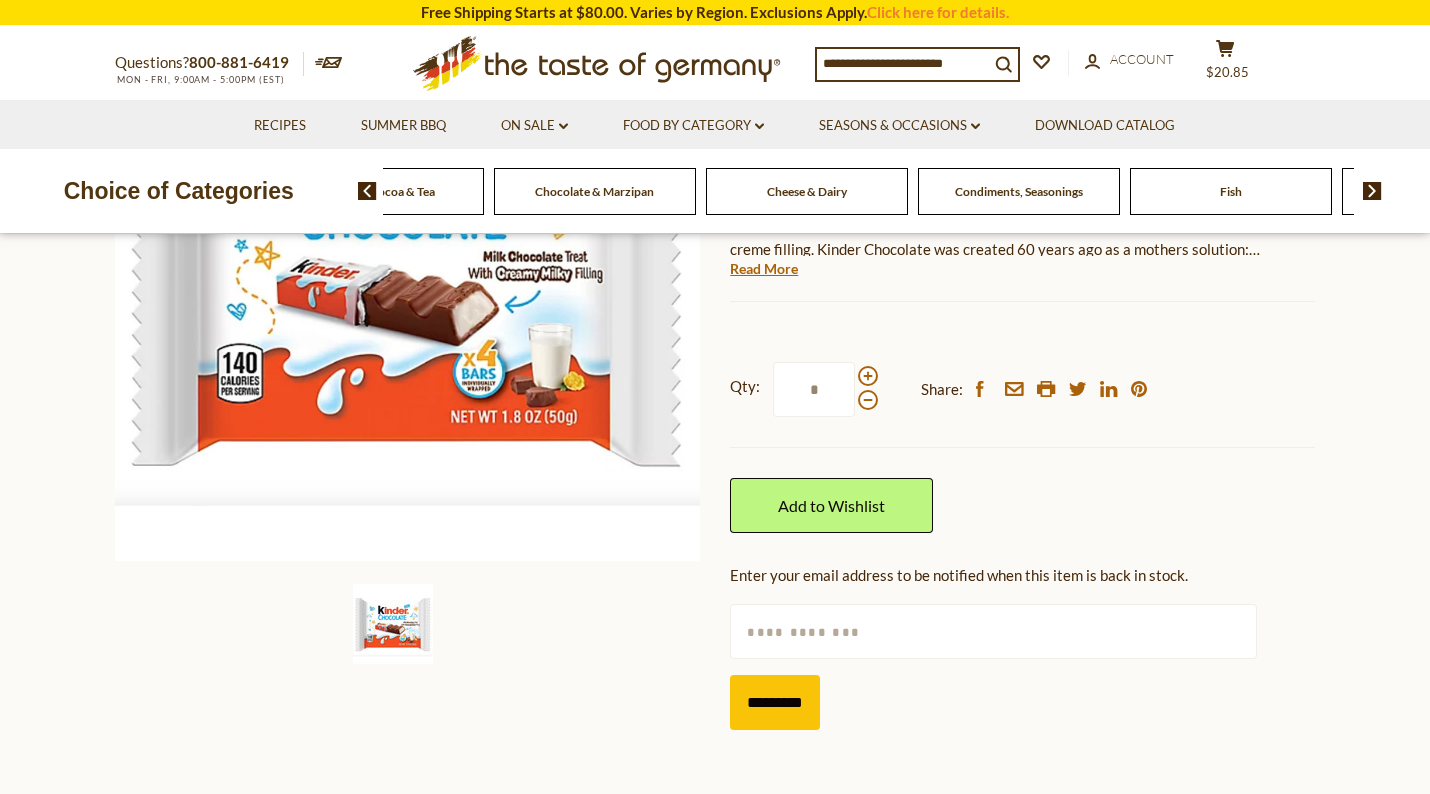 click at bounding box center [1372, 191] 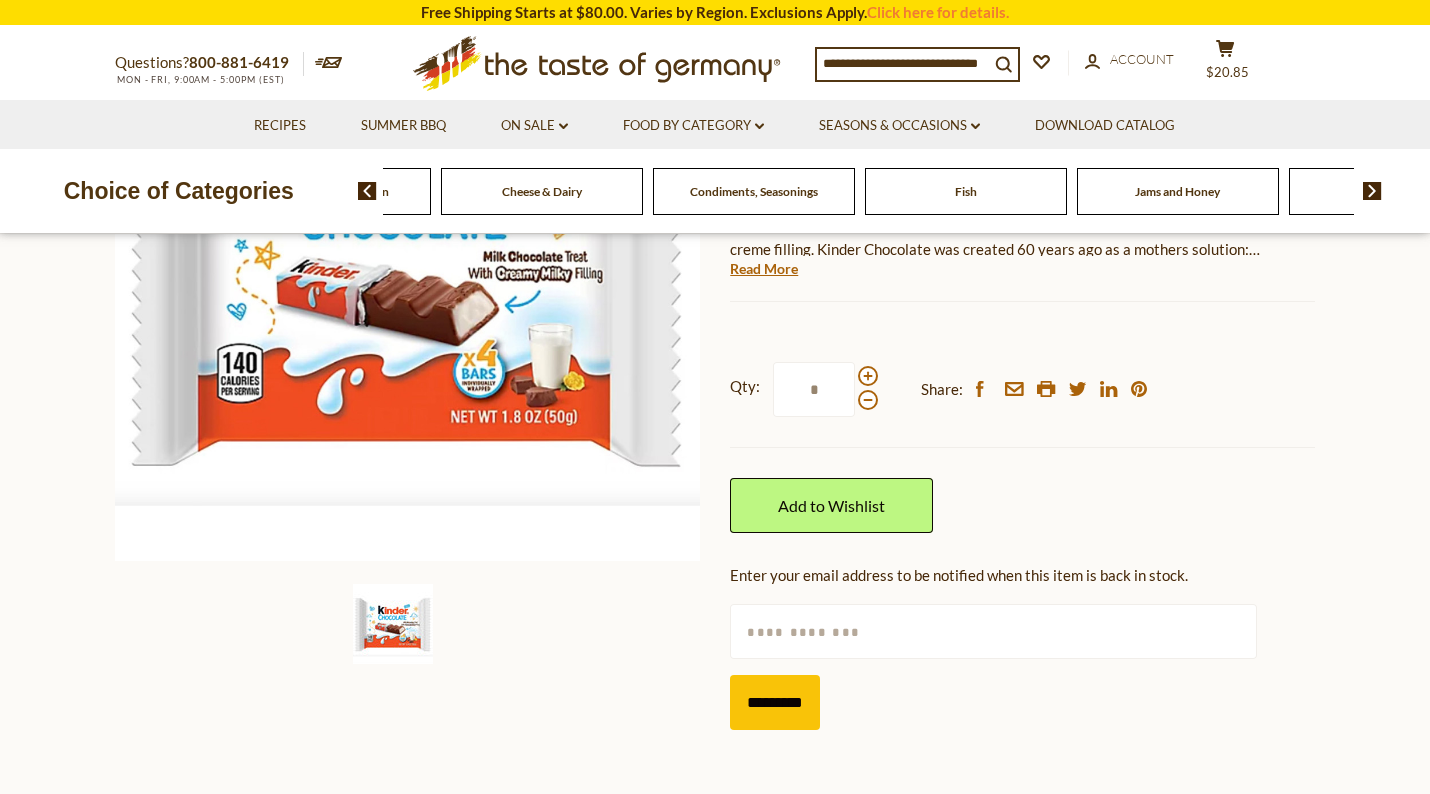 click at bounding box center [1372, 191] 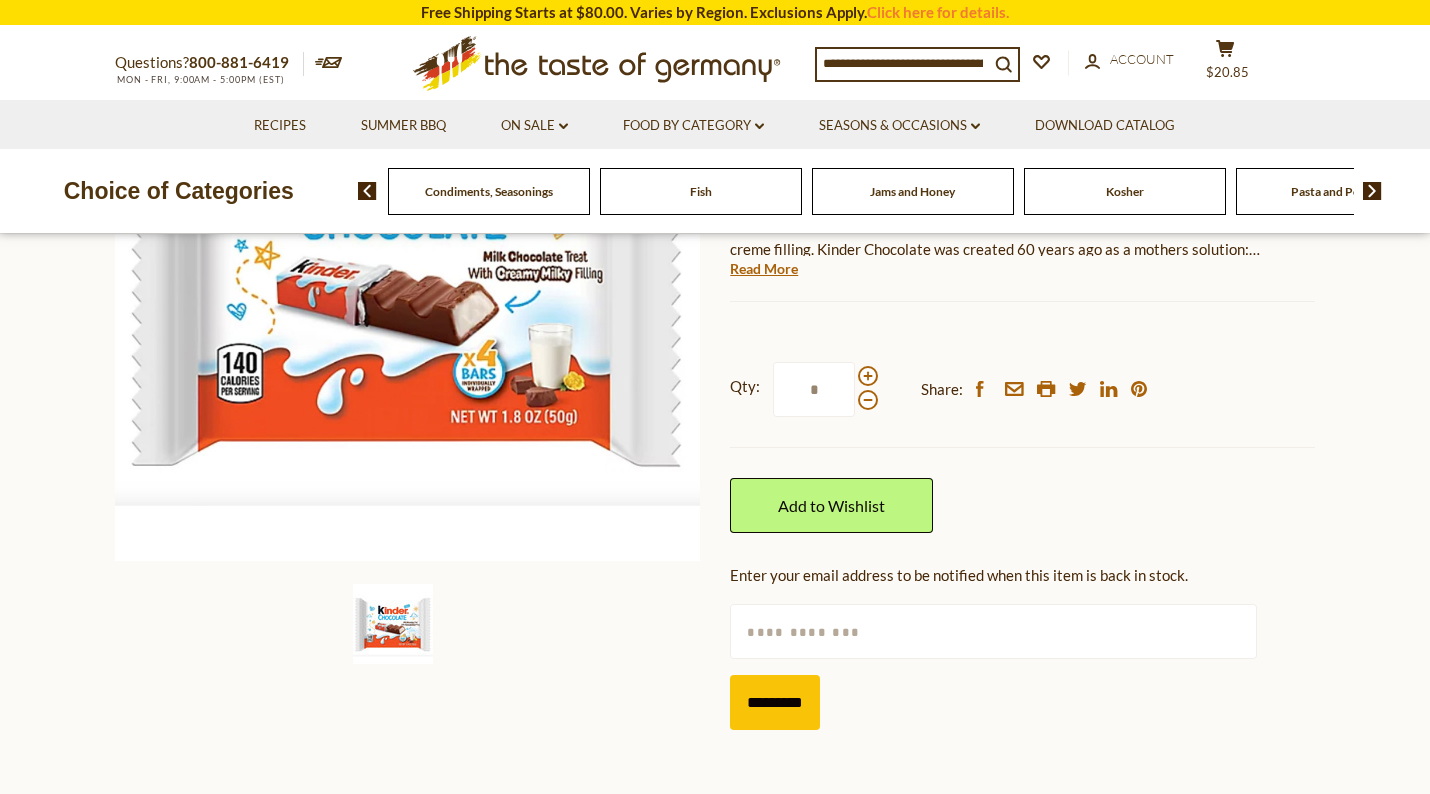 click at bounding box center (1372, 191) 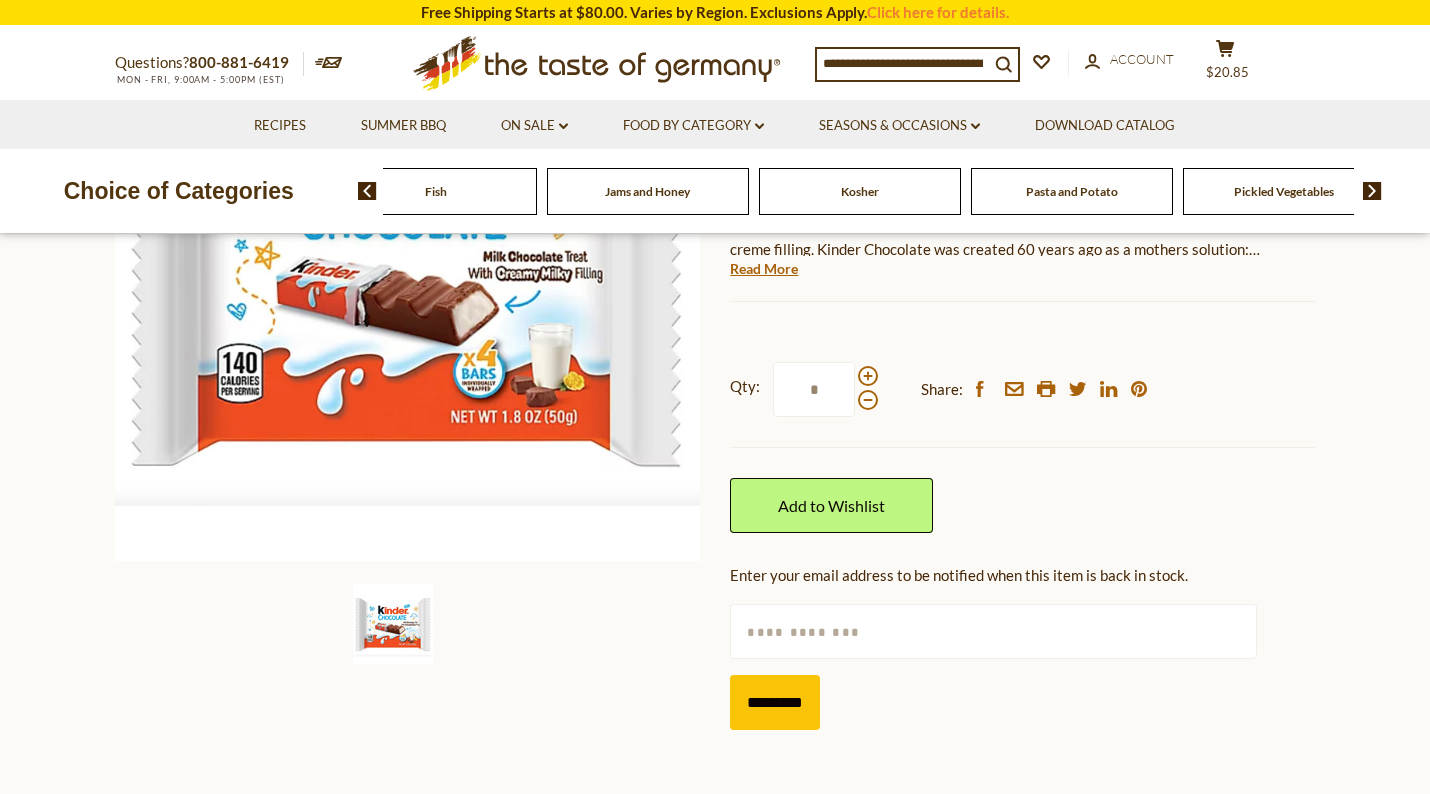 click at bounding box center (1372, 191) 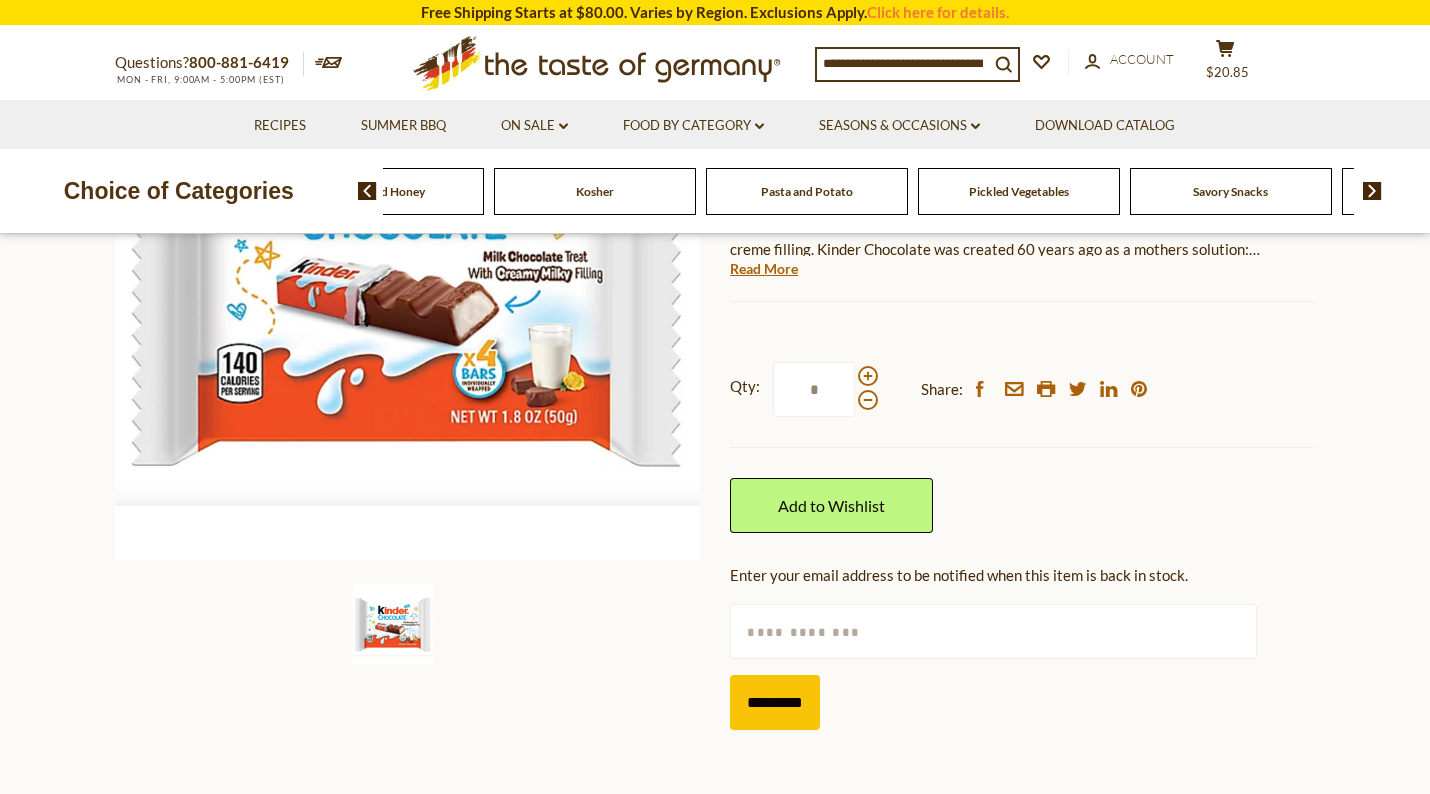 click at bounding box center (1372, 191) 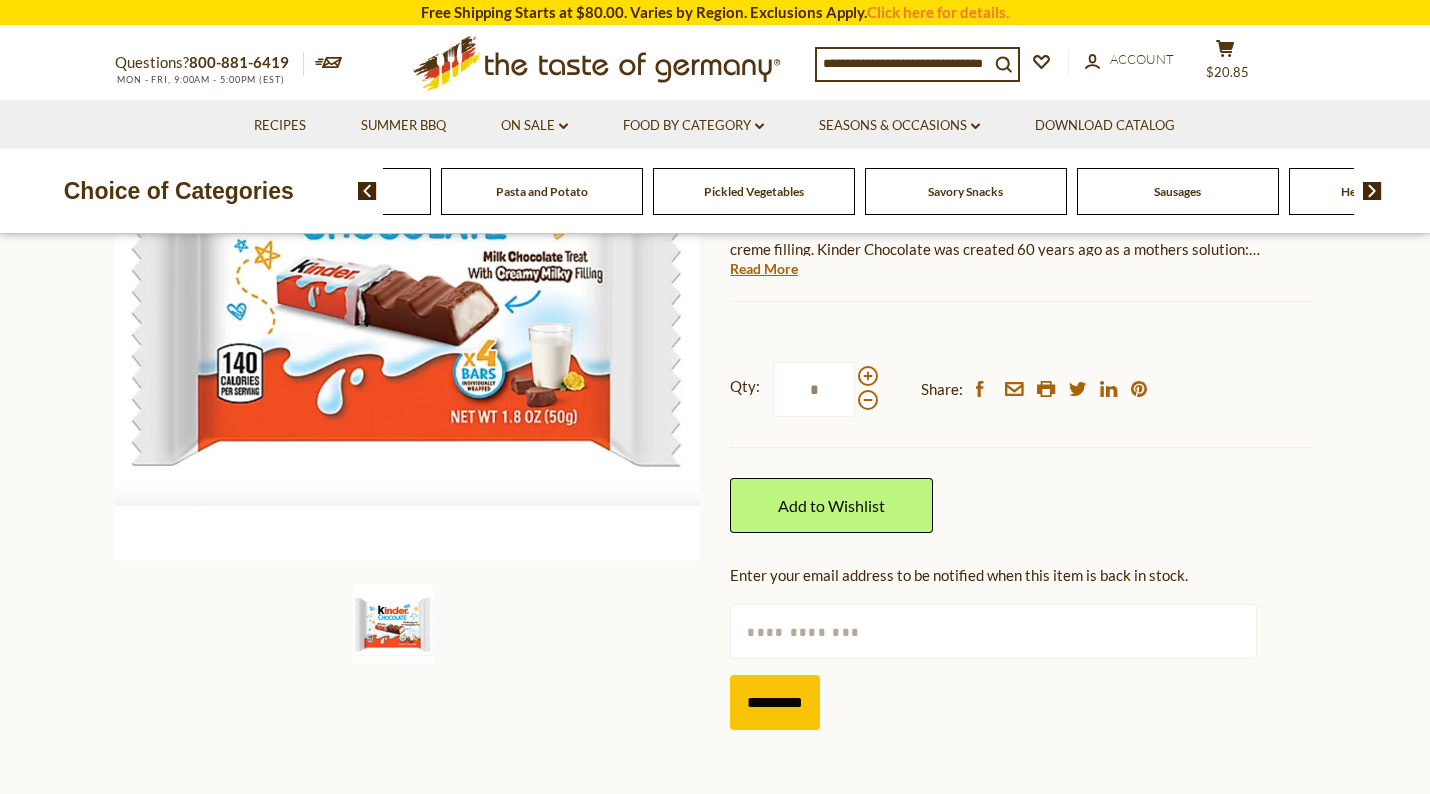 click at bounding box center [1372, 191] 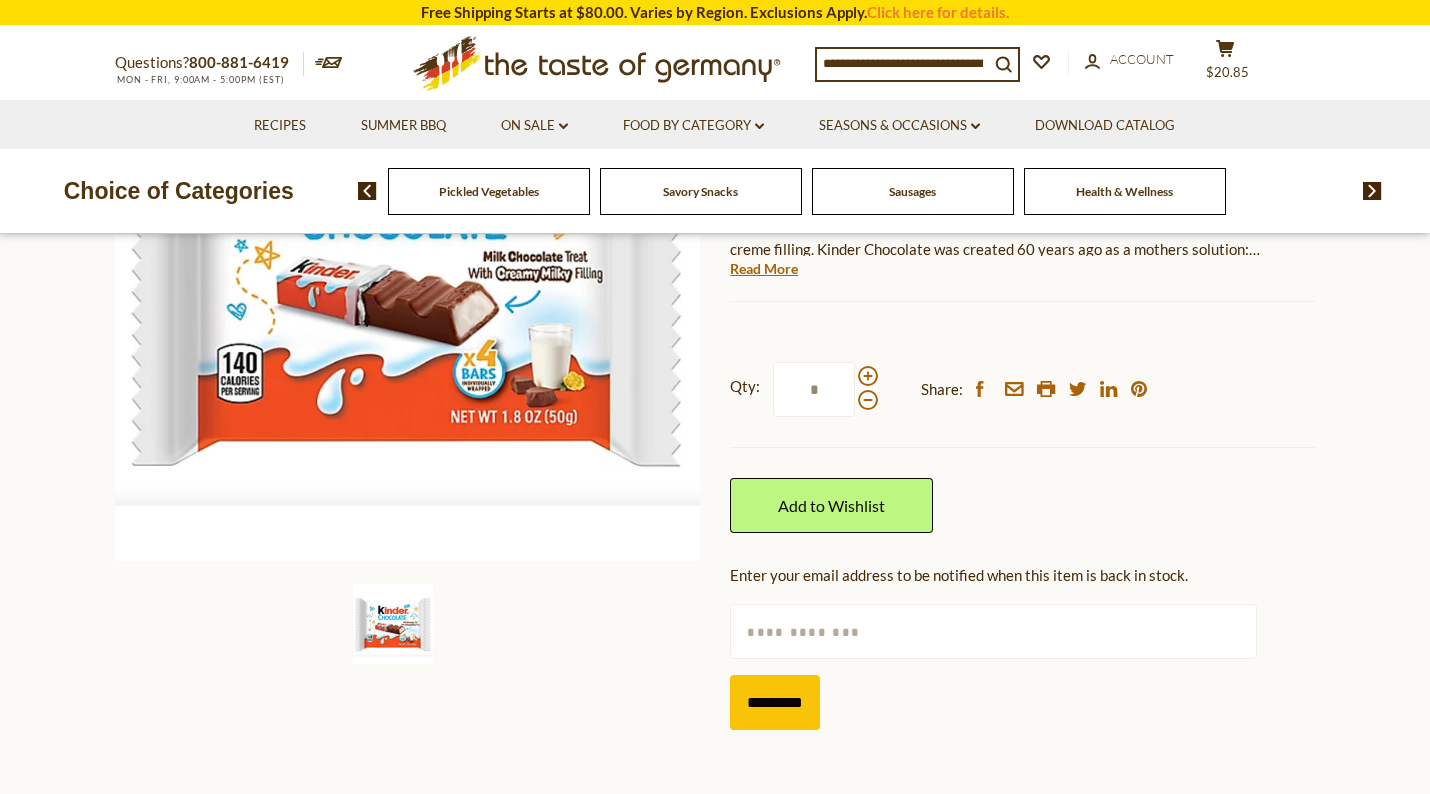 click on "Sausages" at bounding box center [-2691, 191] 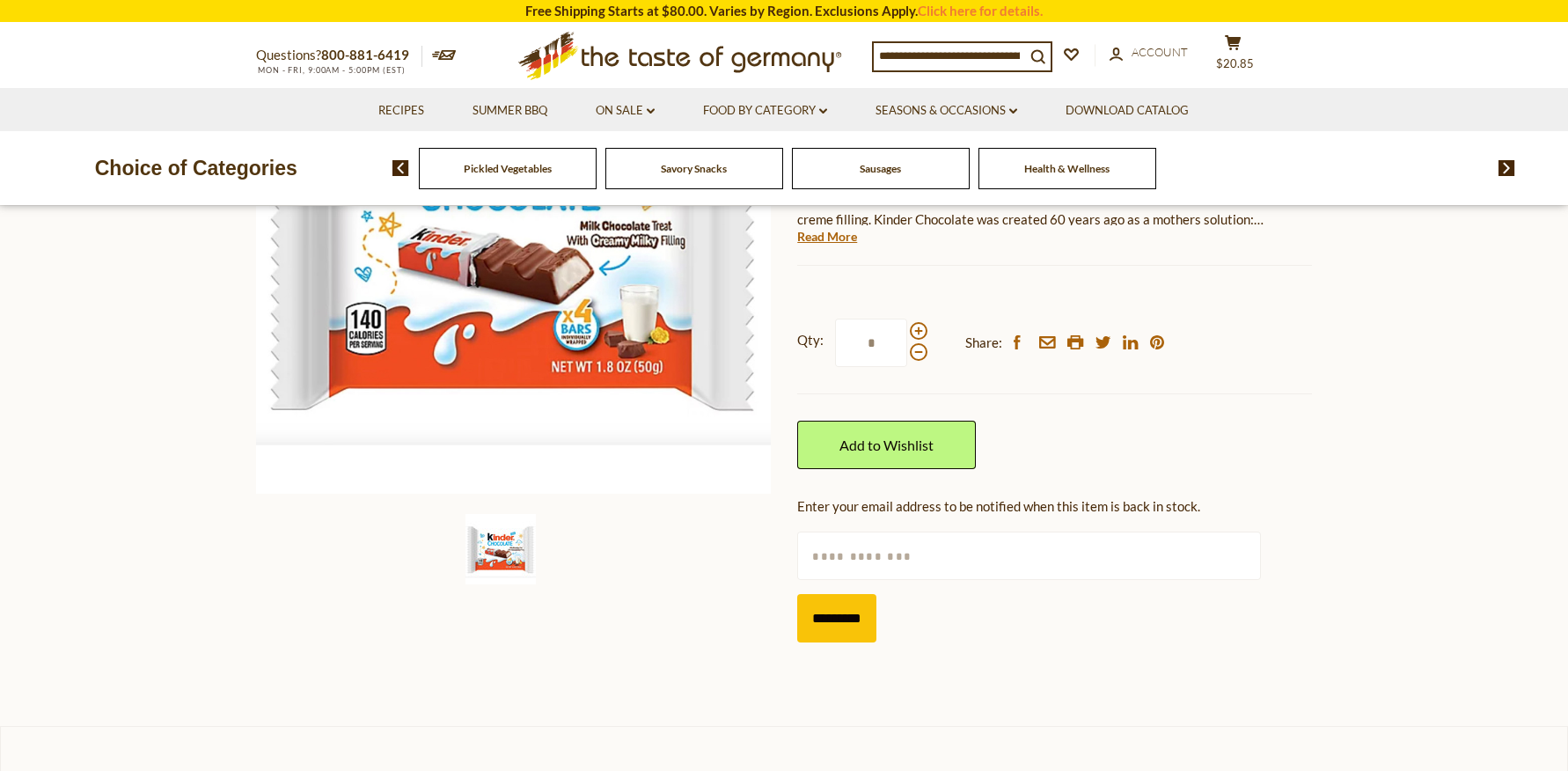 click on "Sausages" at bounding box center (880, 168) 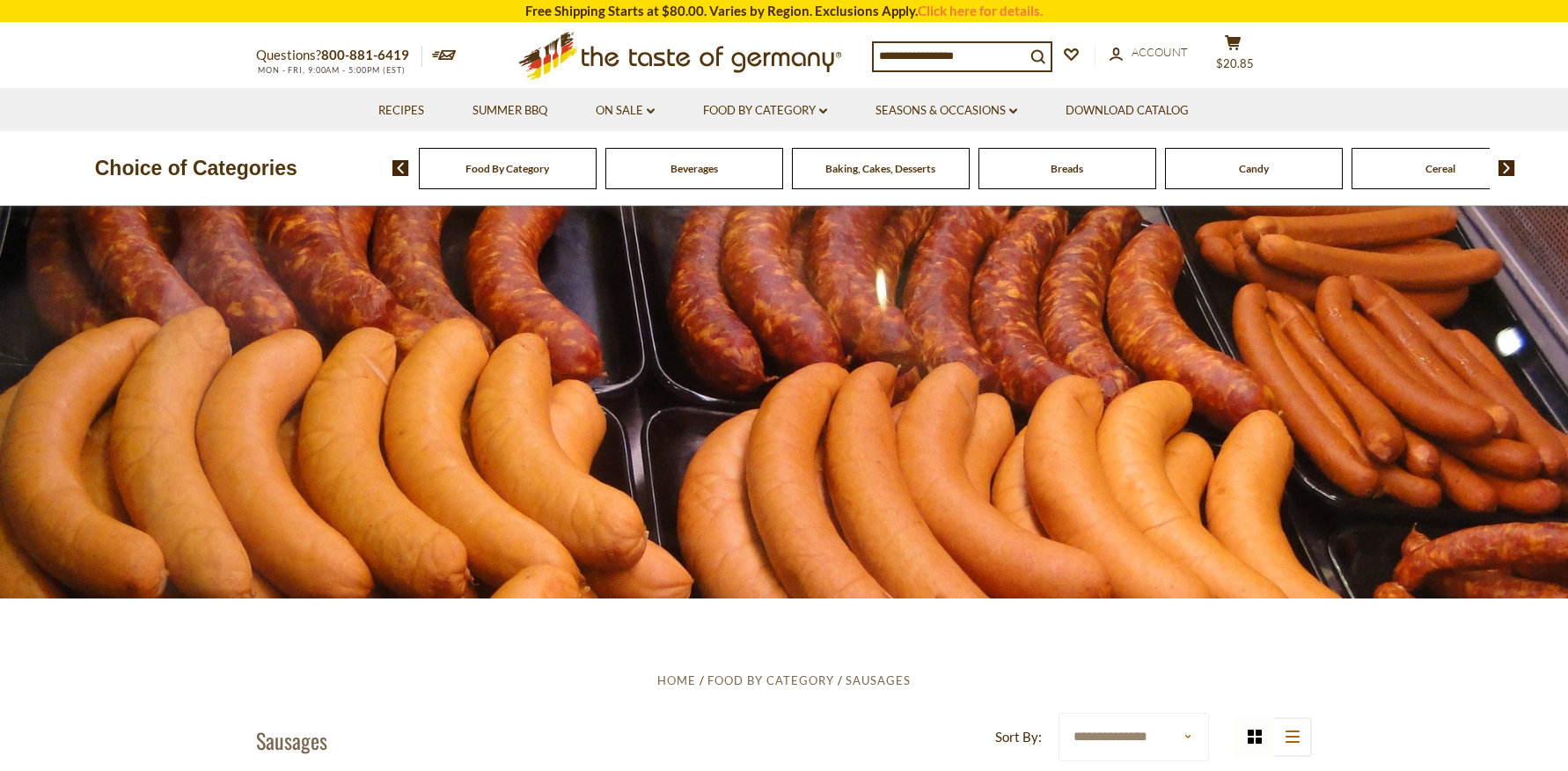 scroll, scrollTop: 0, scrollLeft: 0, axis: both 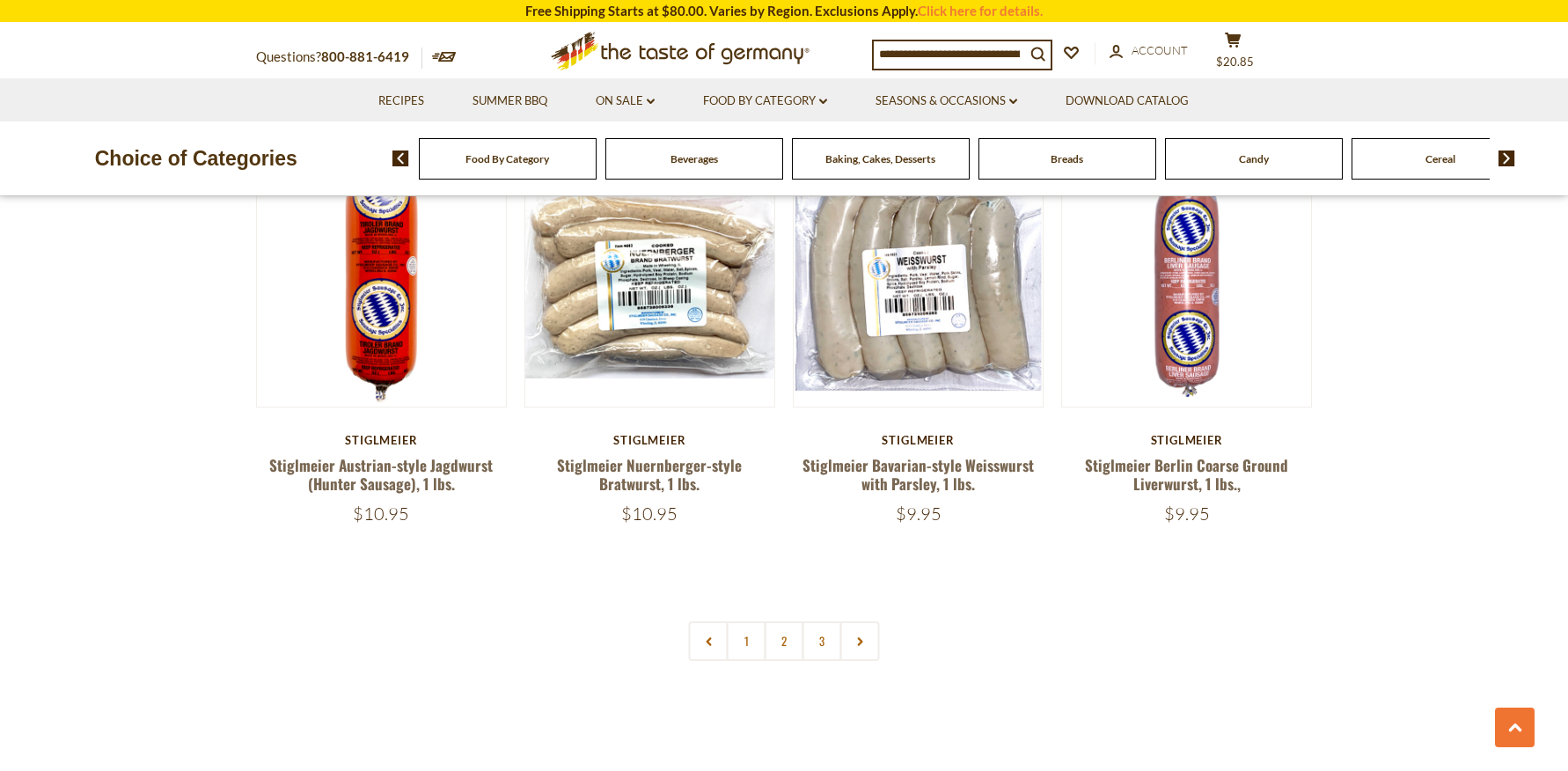 click at bounding box center [1506, 158] 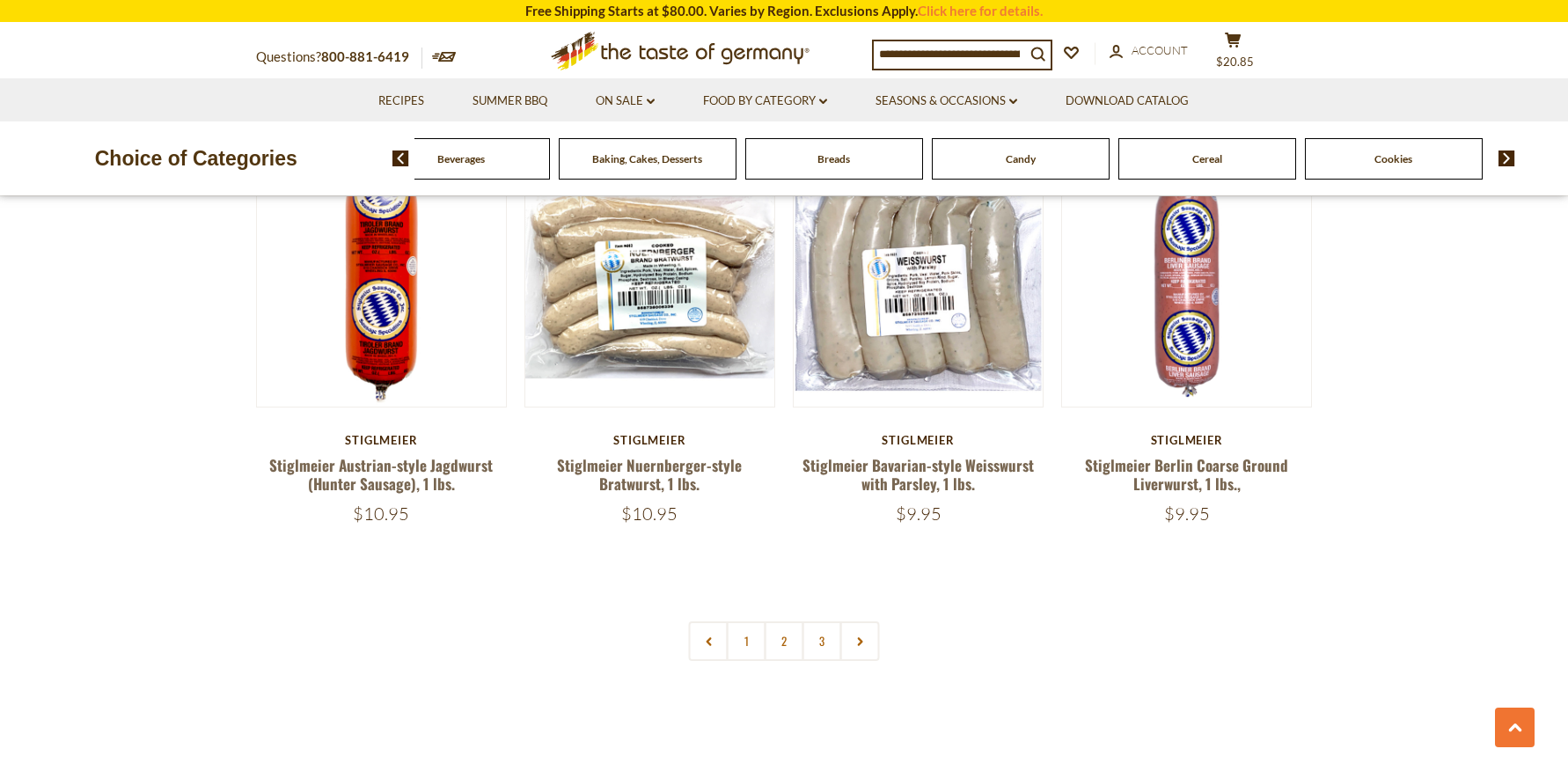 click at bounding box center (1506, 158) 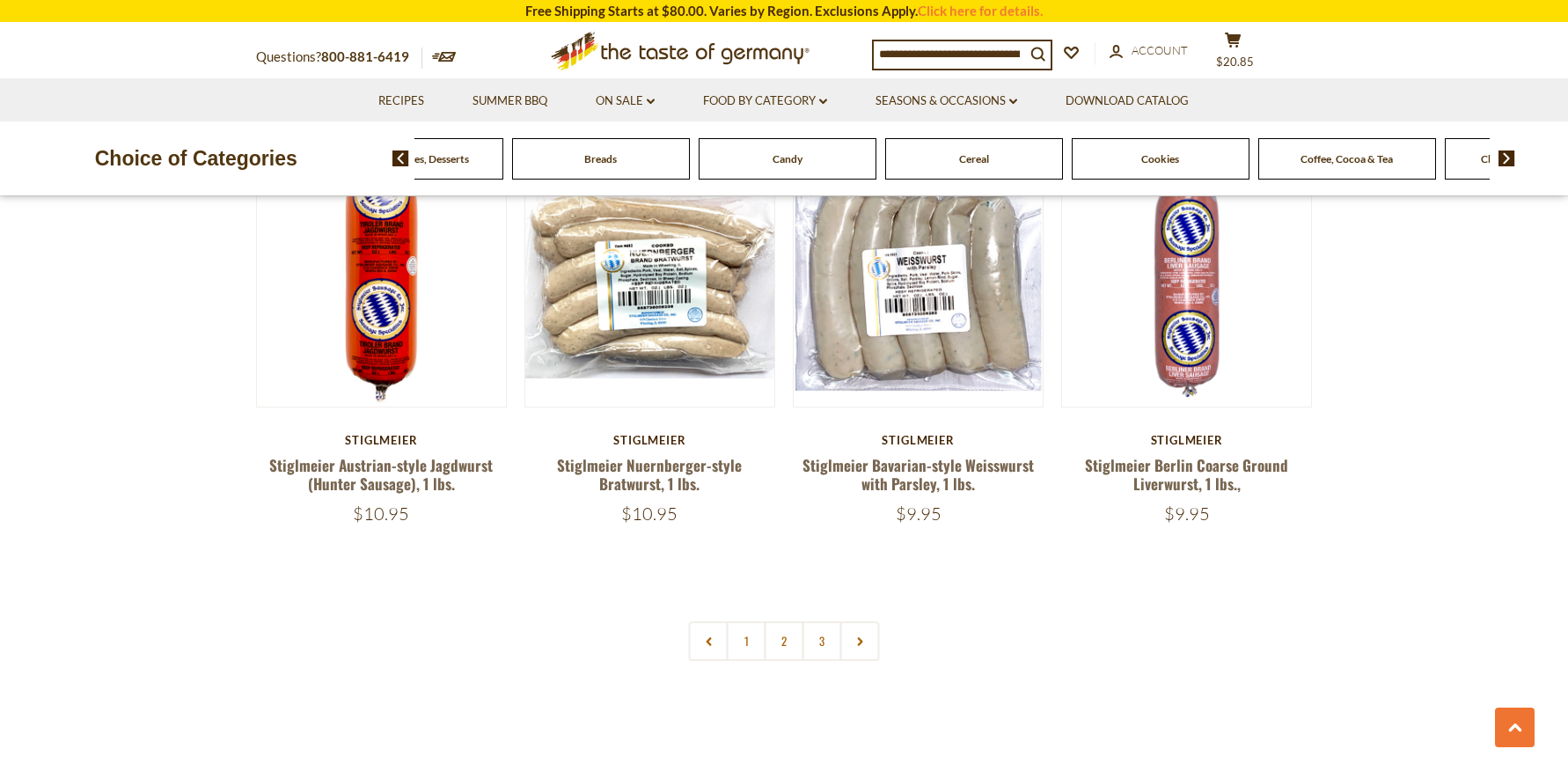 click at bounding box center [1506, 158] 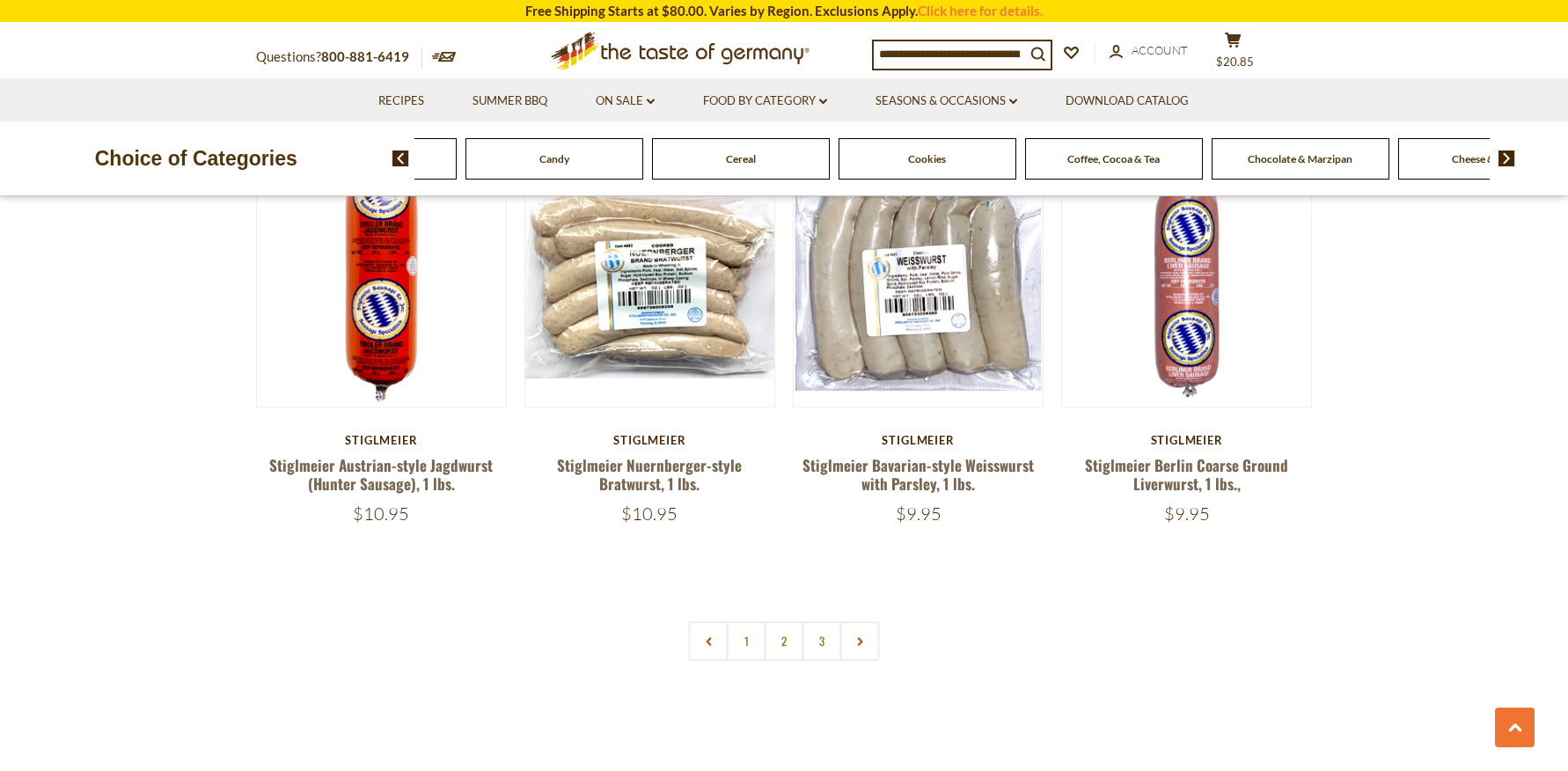 click at bounding box center [1506, 158] 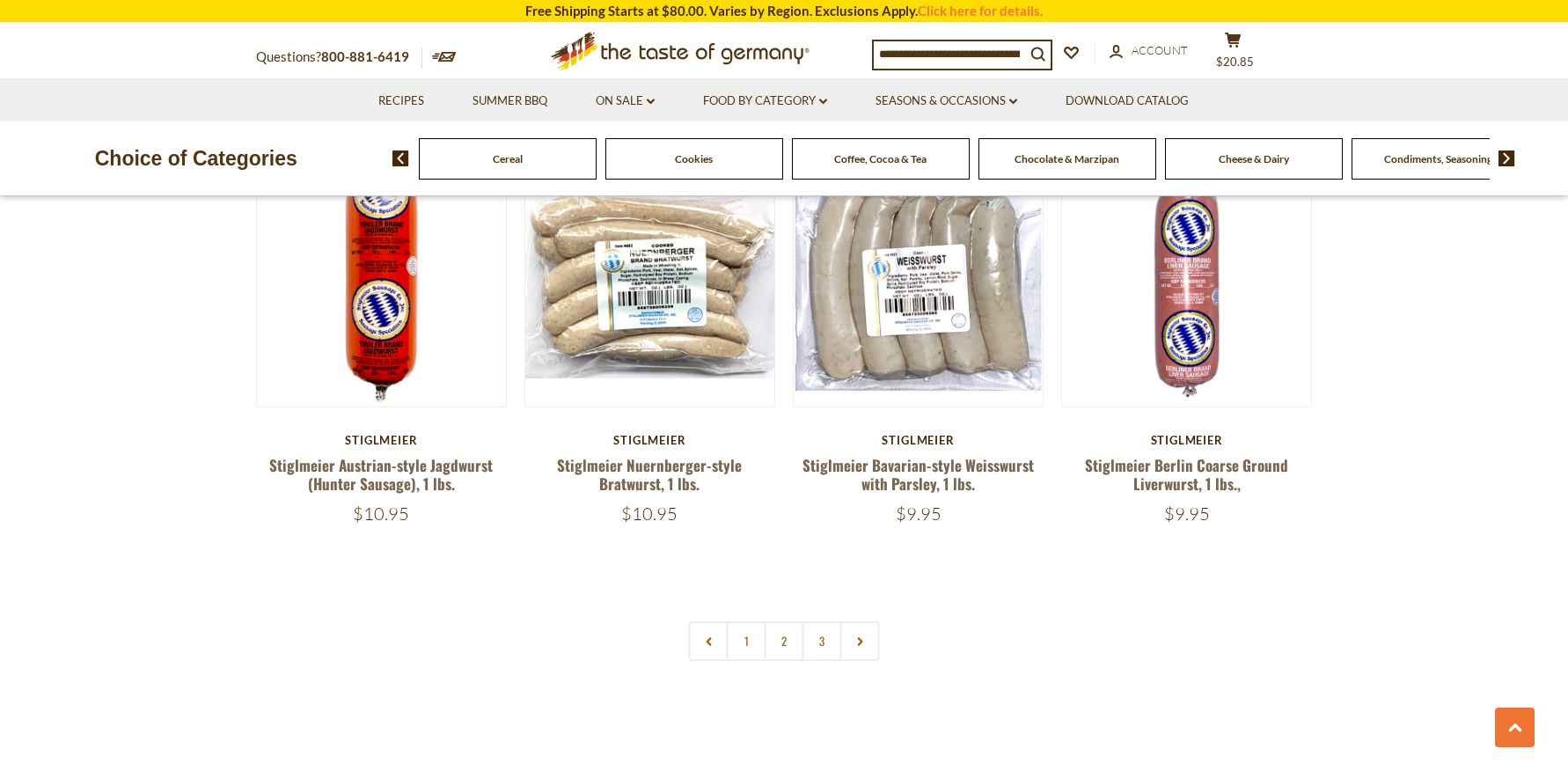 click at bounding box center (1506, 158) 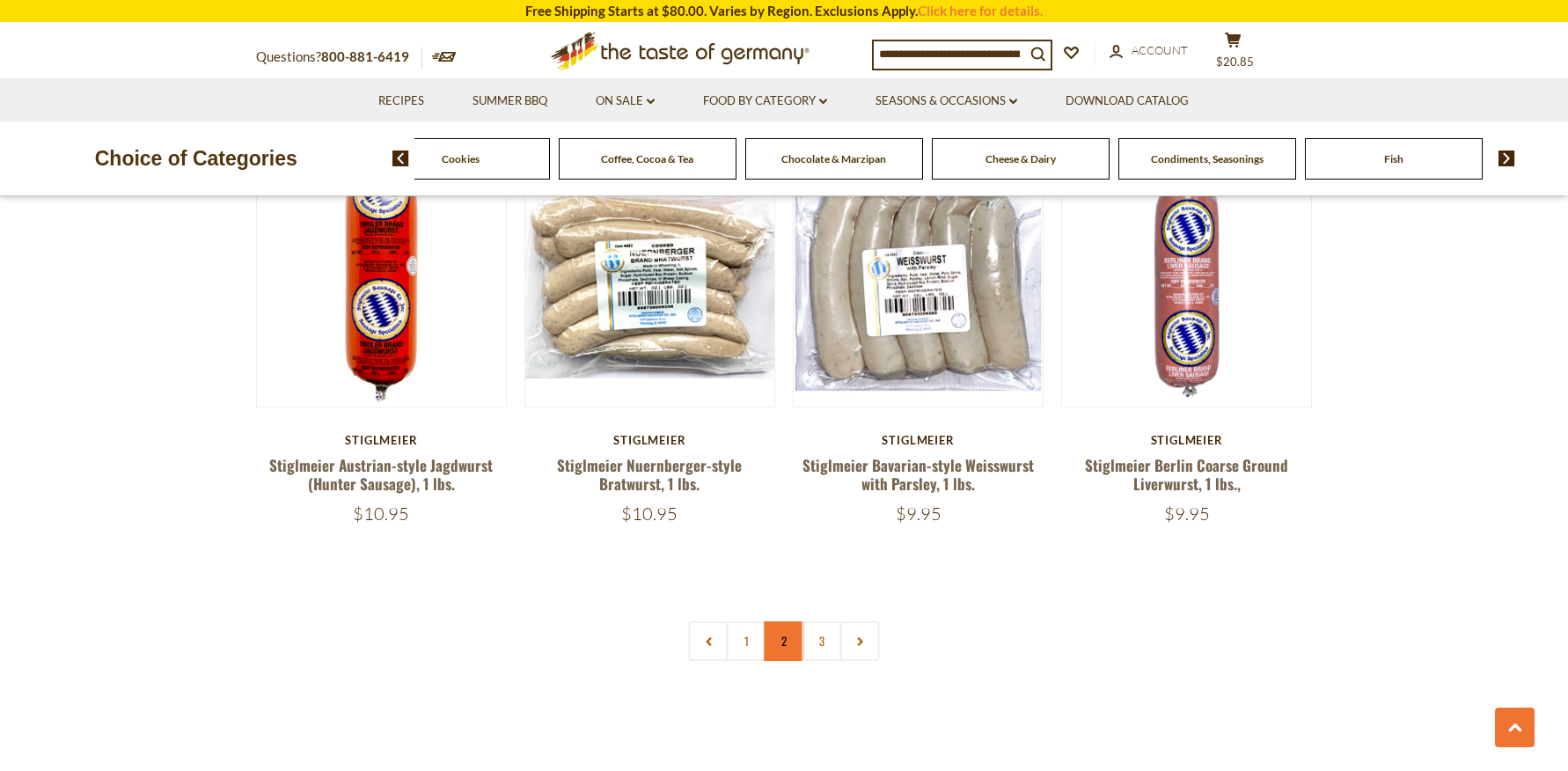 click on "2" at bounding box center (784, 641) 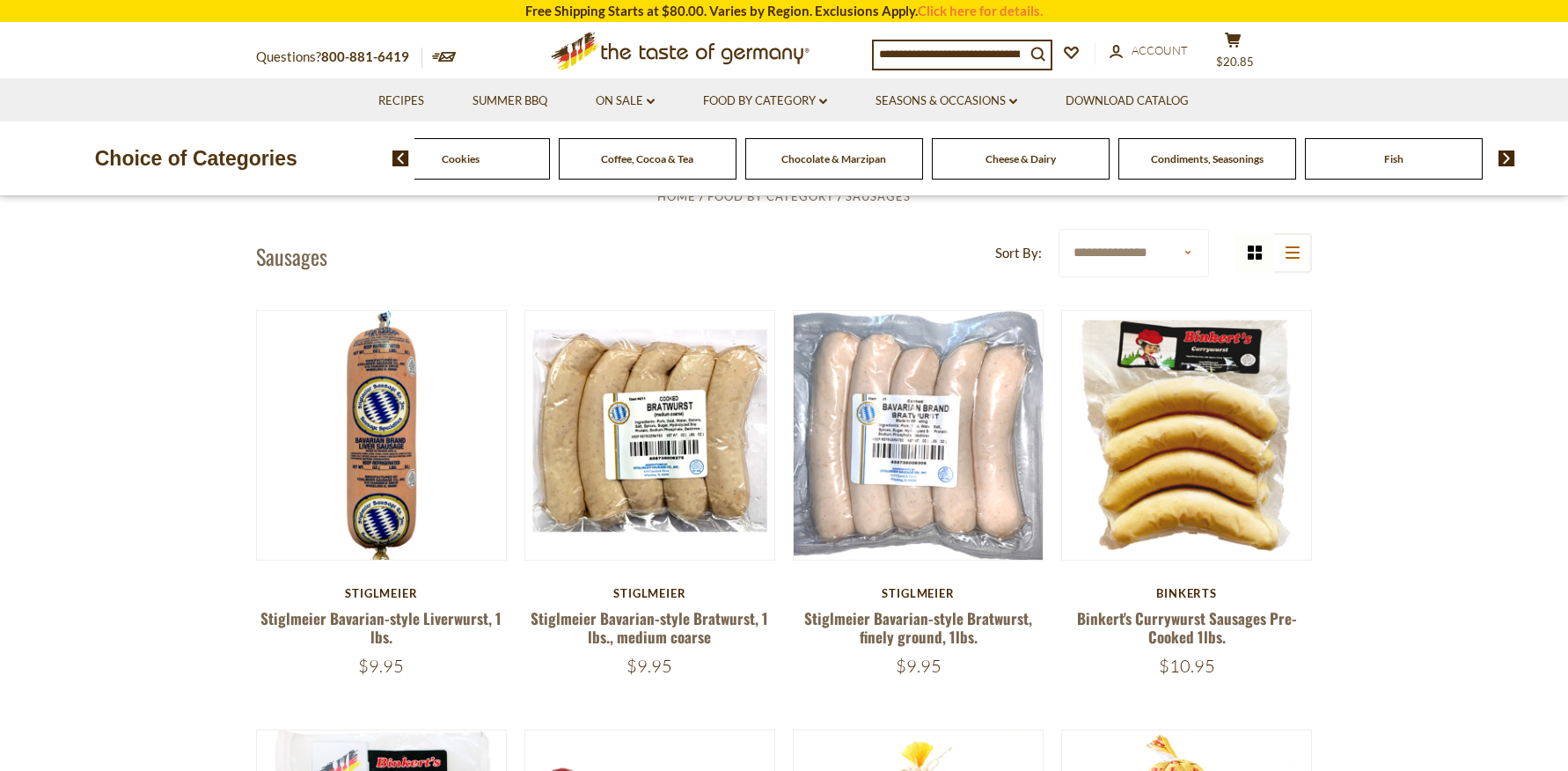 scroll, scrollTop: 0, scrollLeft: 0, axis: both 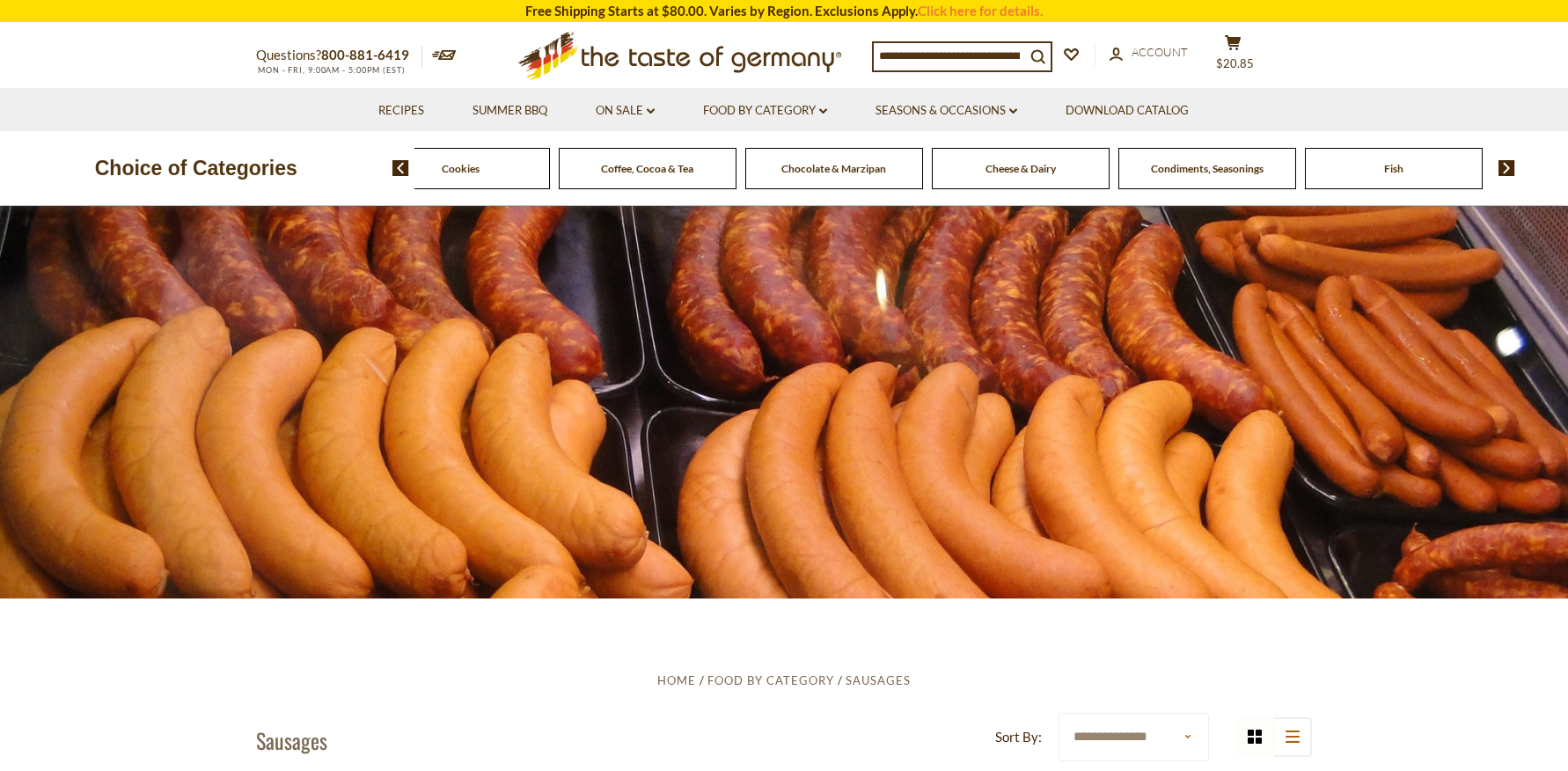 click at bounding box center (1506, 168) 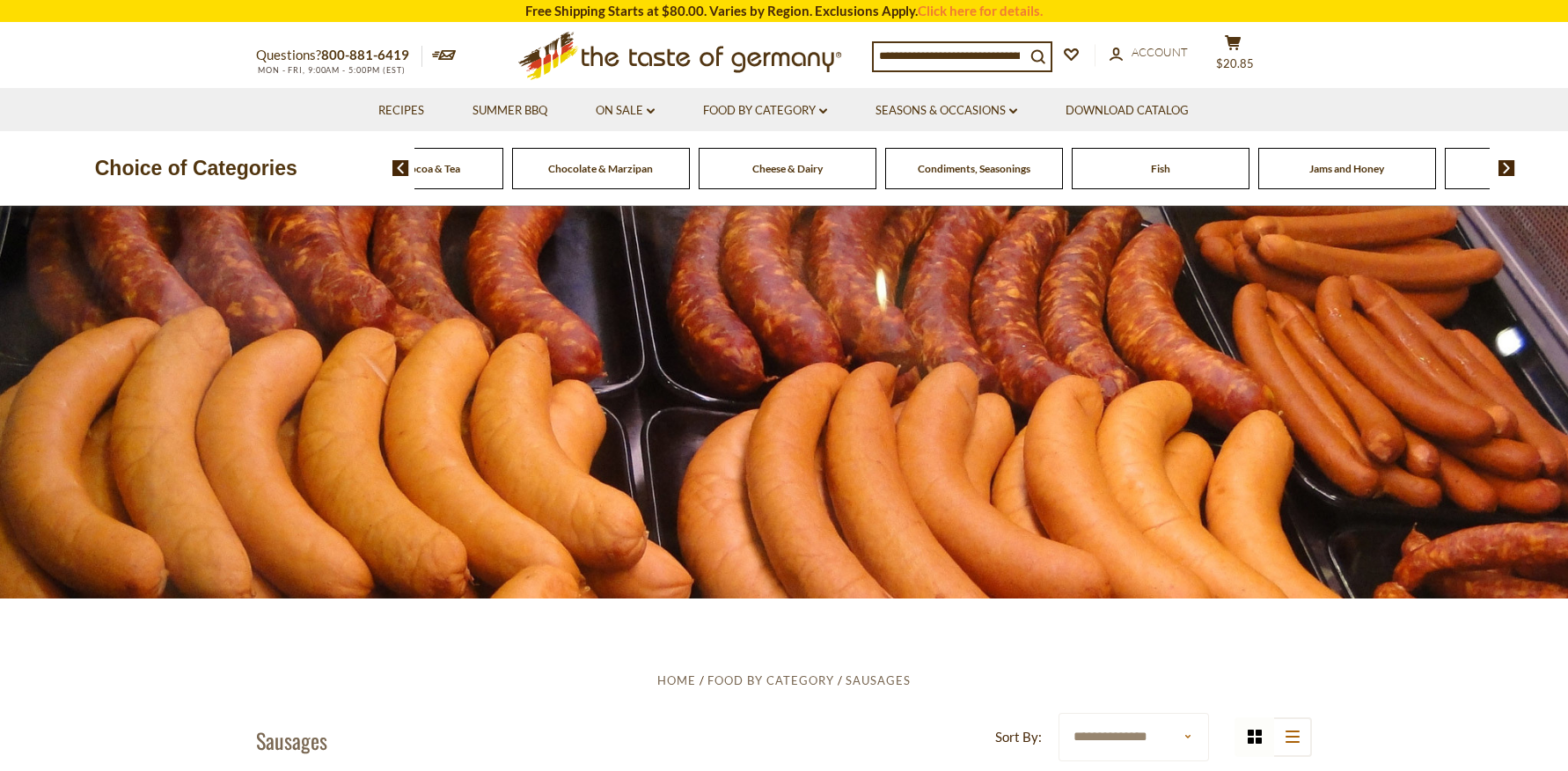 click at bounding box center [1506, 168] 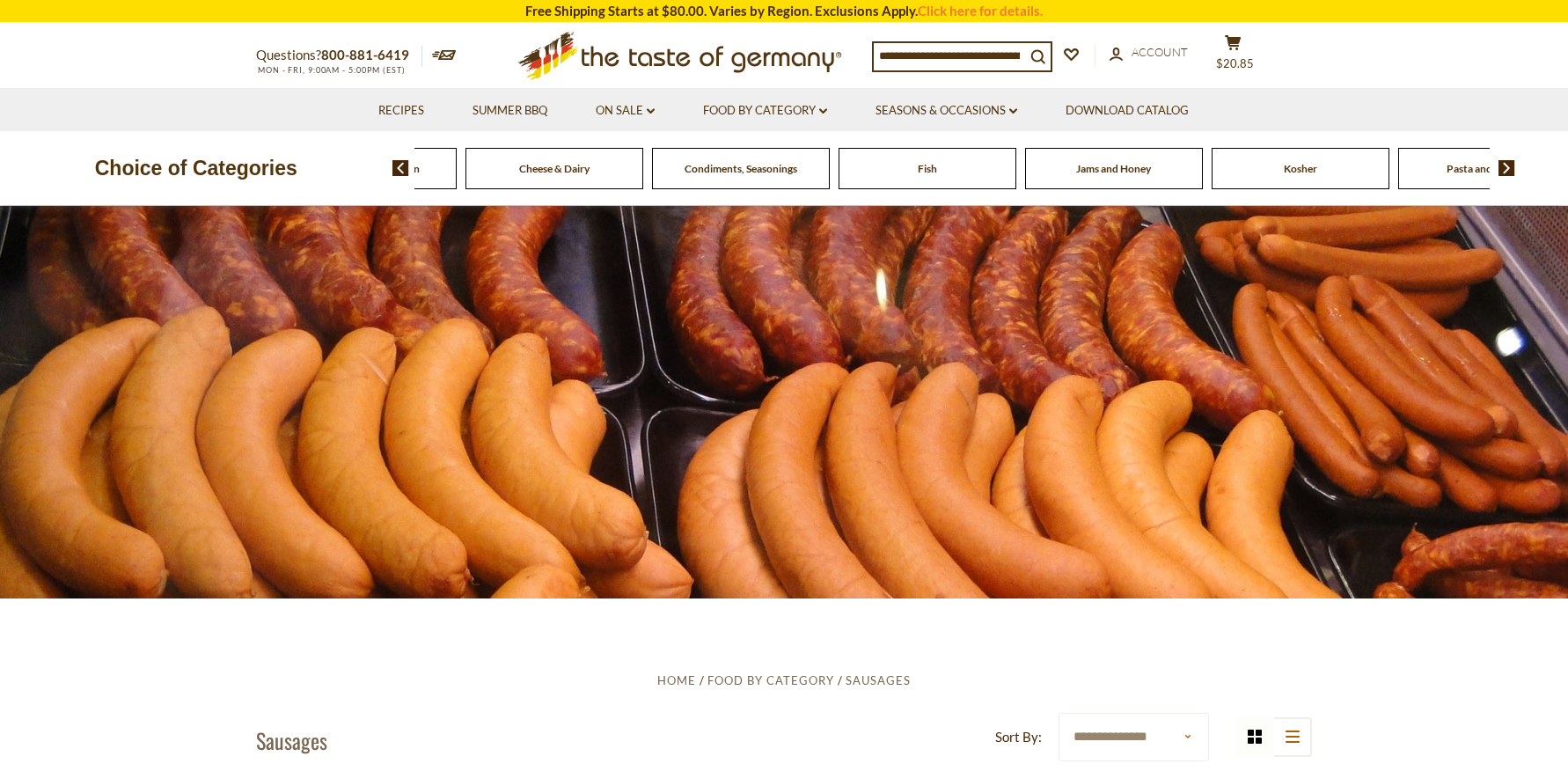 click at bounding box center (1506, 168) 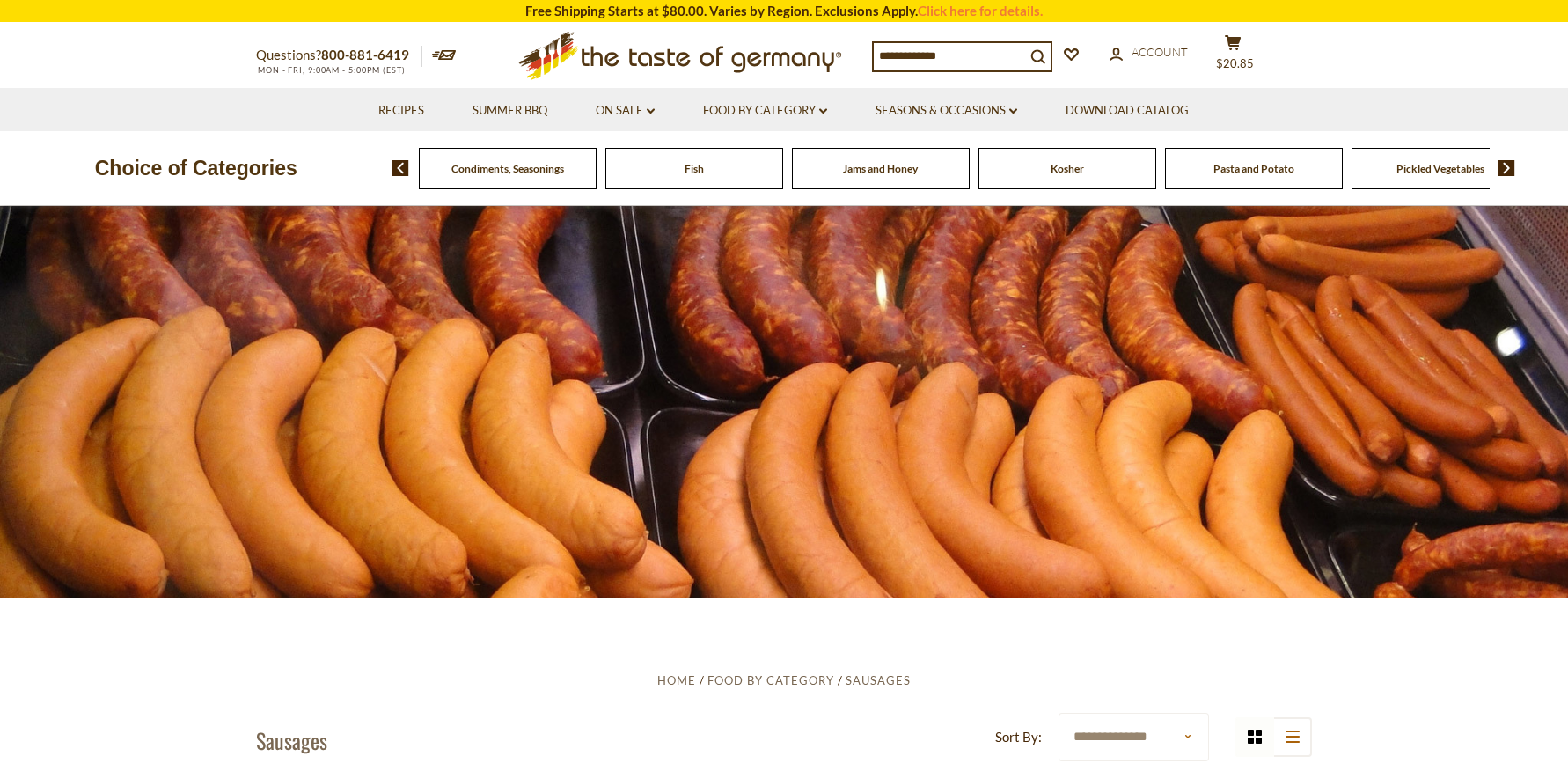 click at bounding box center (1506, 168) 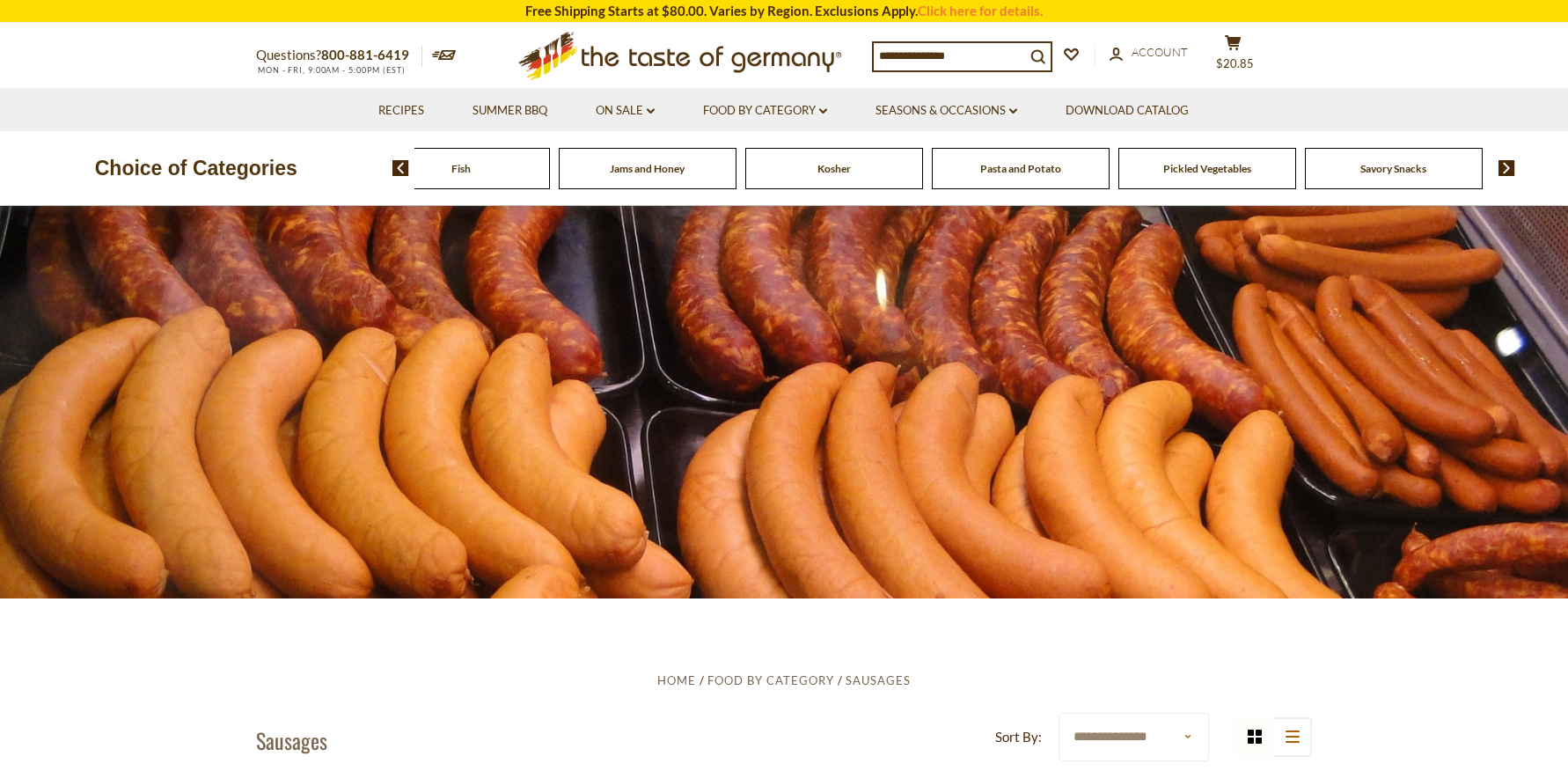 click at bounding box center (1506, 168) 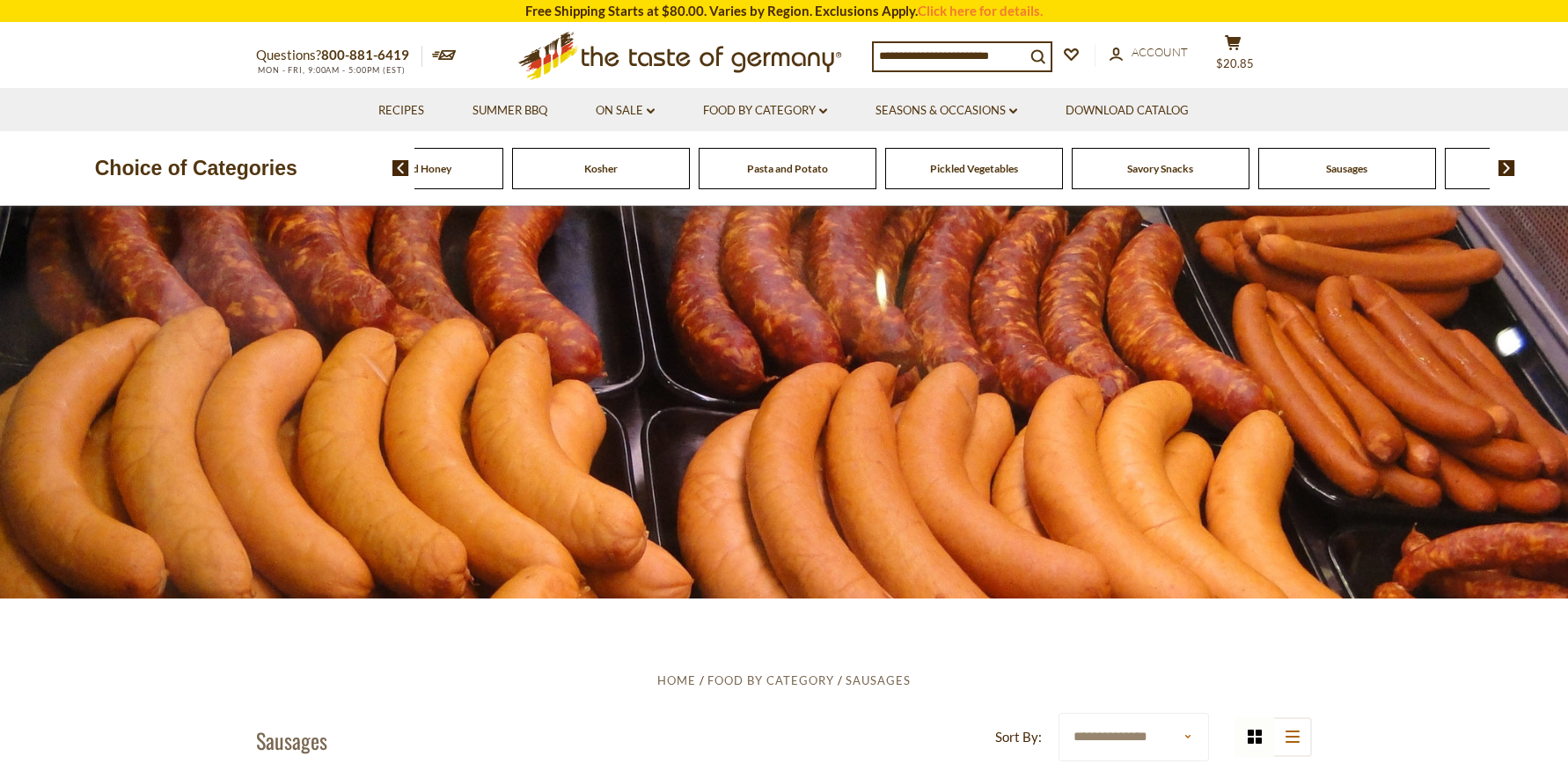 click at bounding box center (1506, 168) 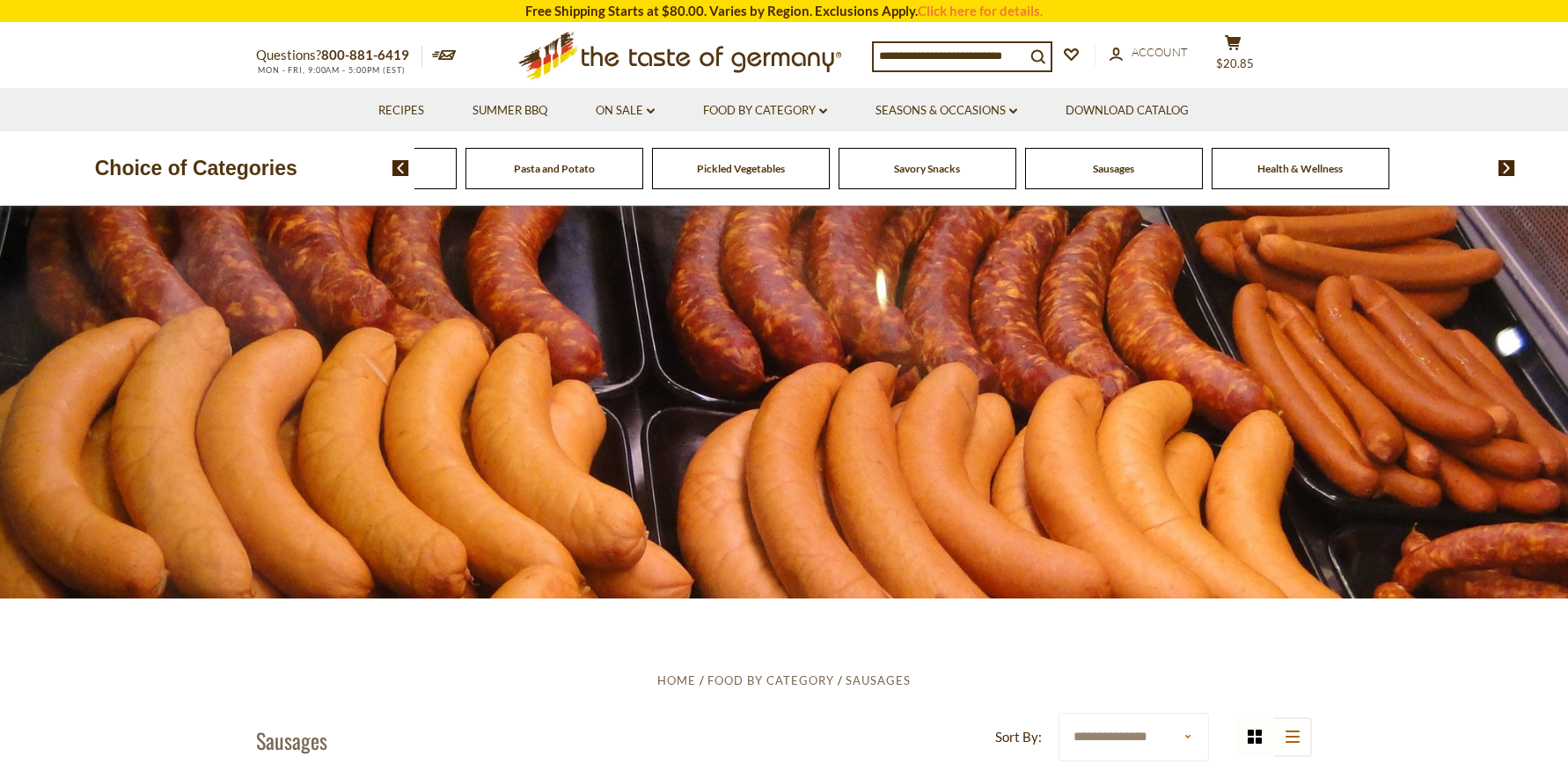scroll, scrollTop: 3, scrollLeft: 0, axis: vertical 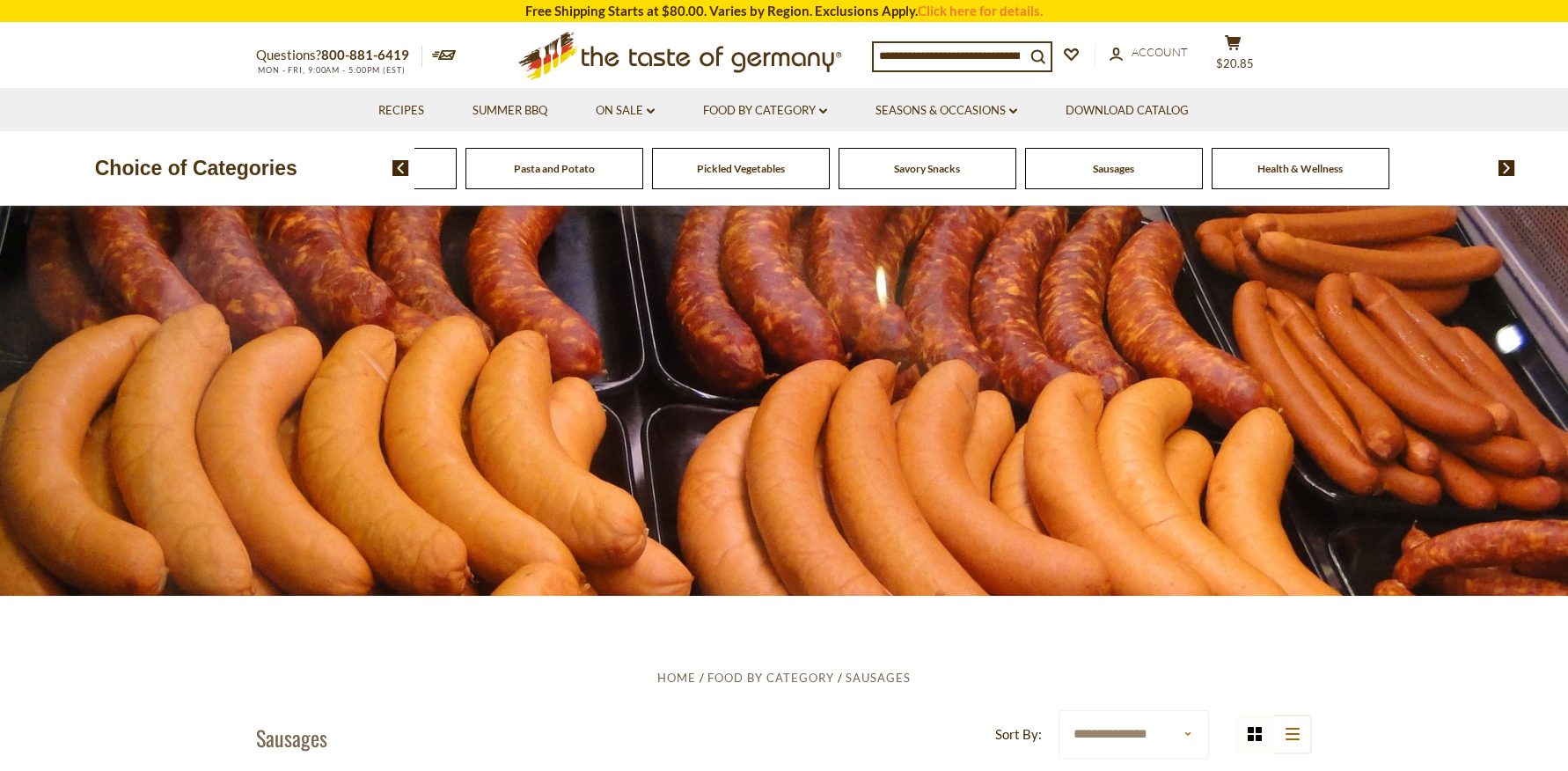 click on "Savory Snacks" at bounding box center [927, 168] 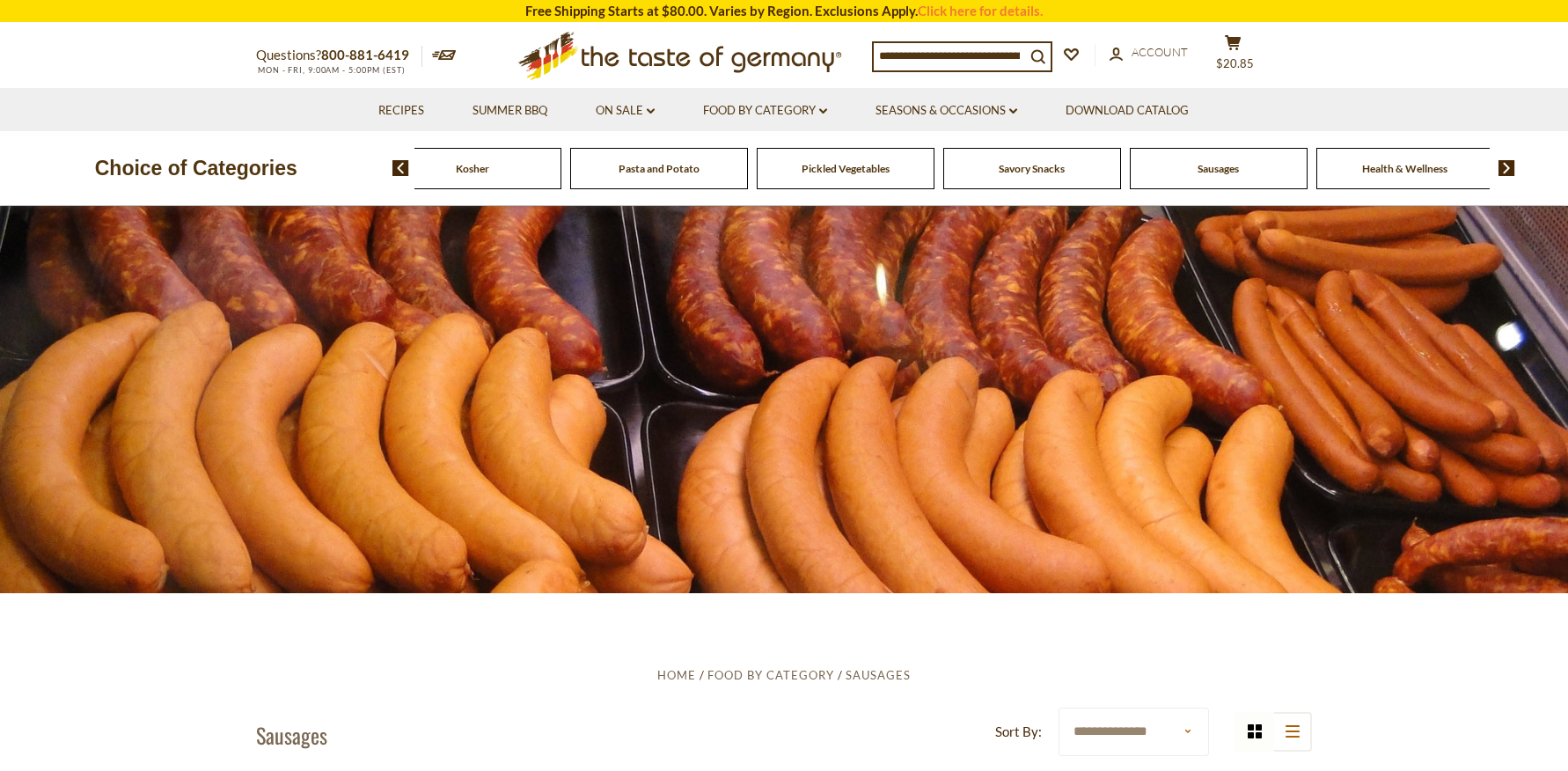 scroll, scrollTop: 8, scrollLeft: 0, axis: vertical 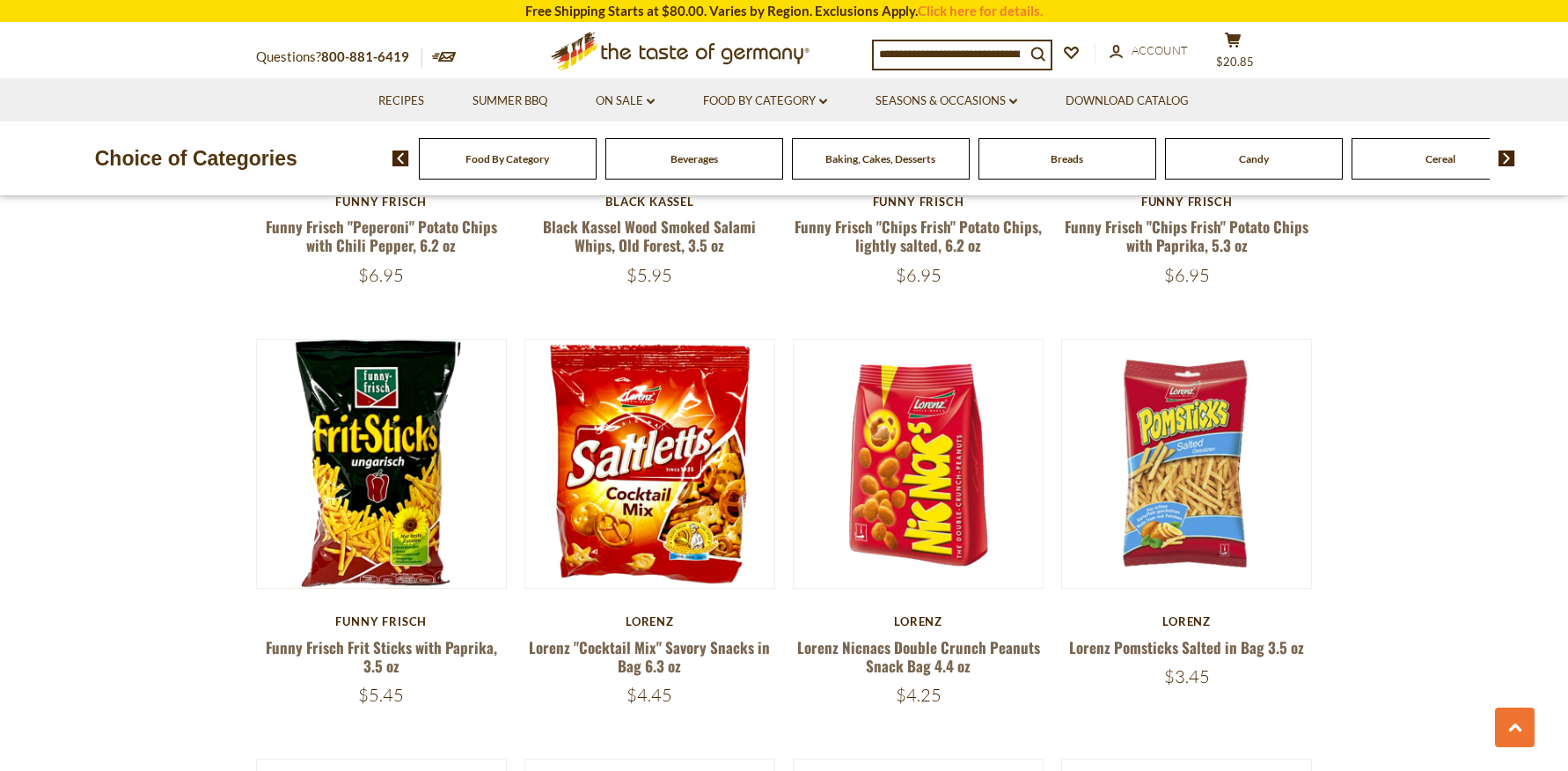 click at bounding box center (1506, 158) 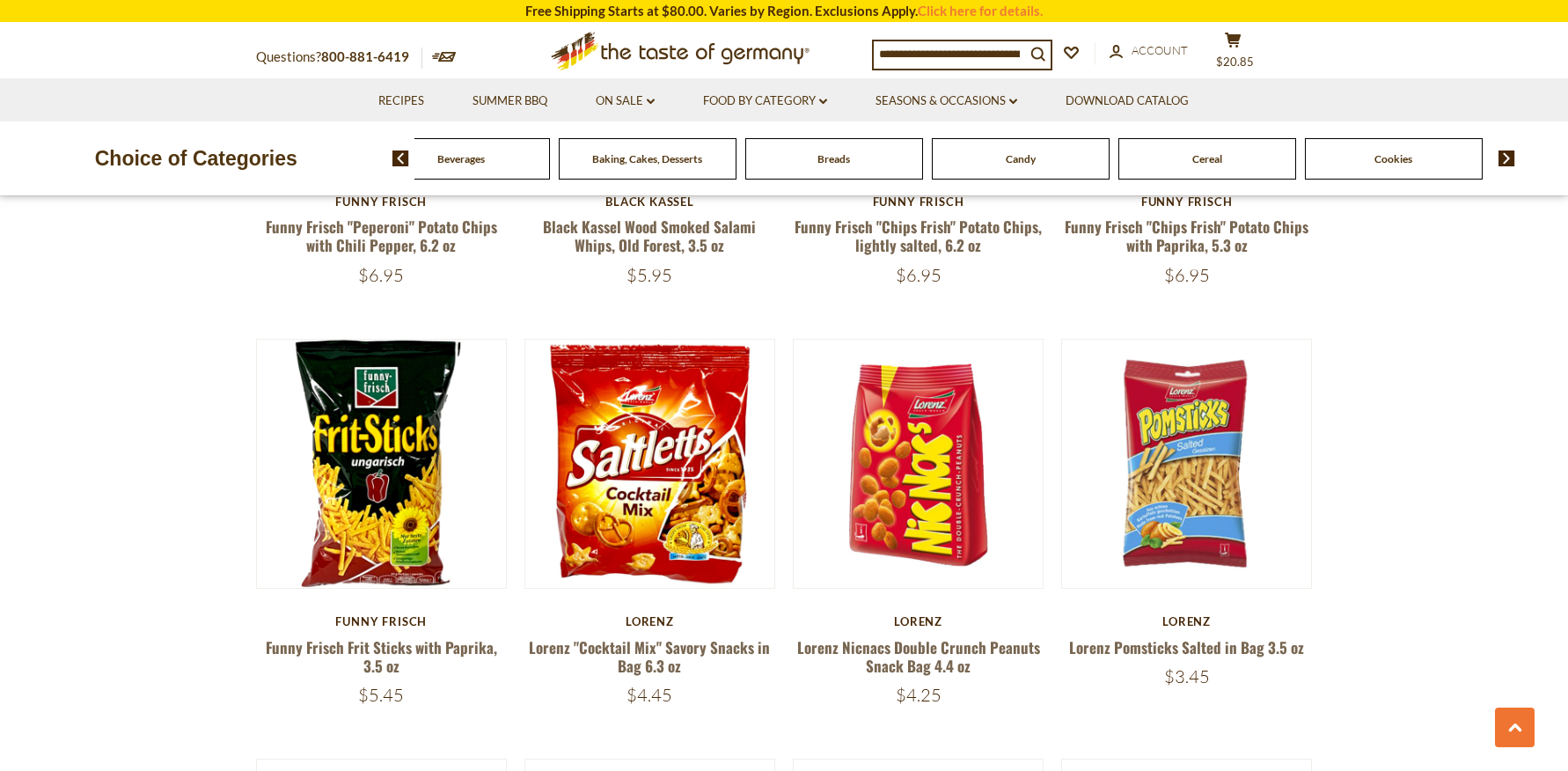 click at bounding box center (1506, 158) 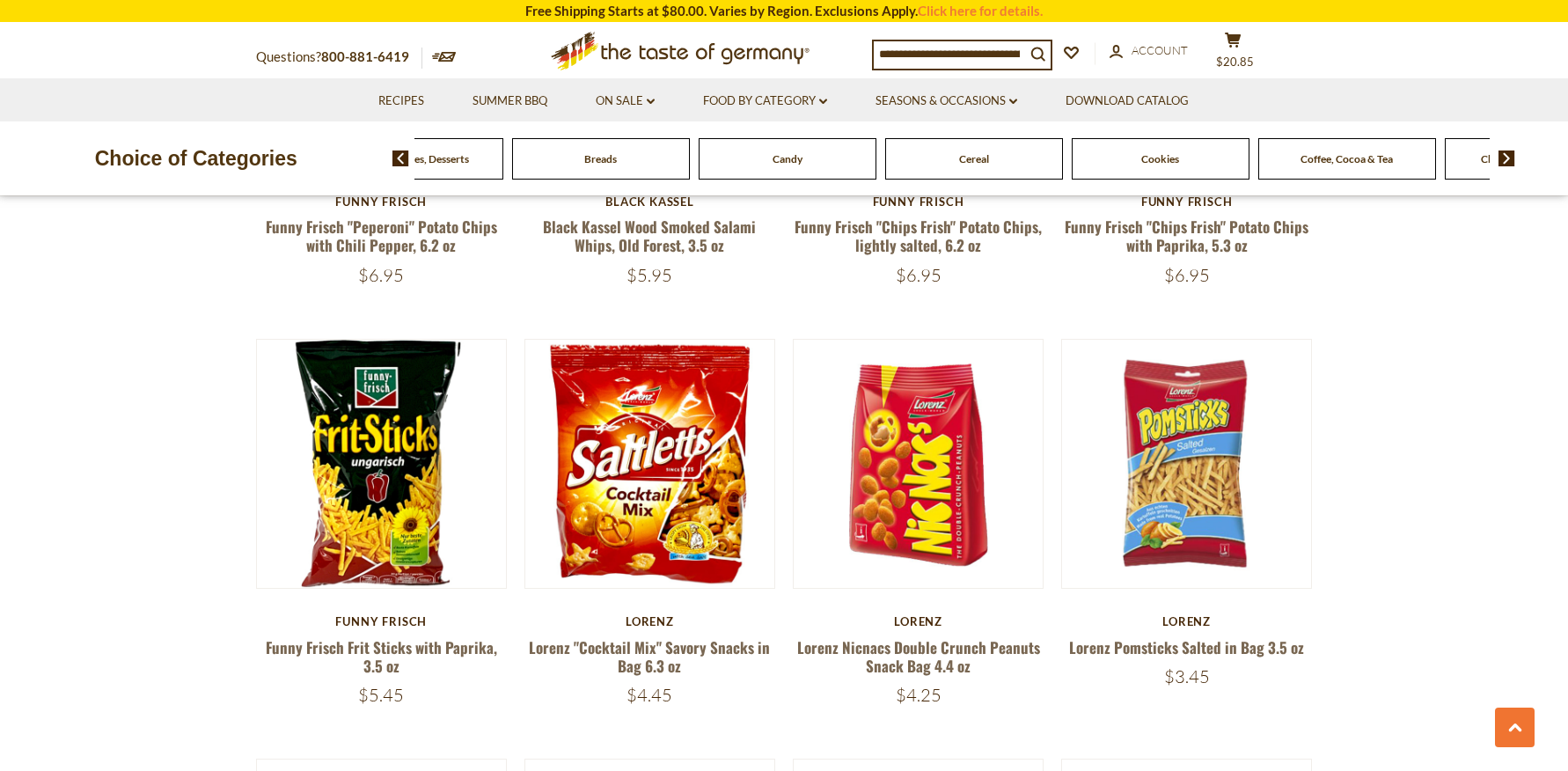 click at bounding box center (1506, 158) 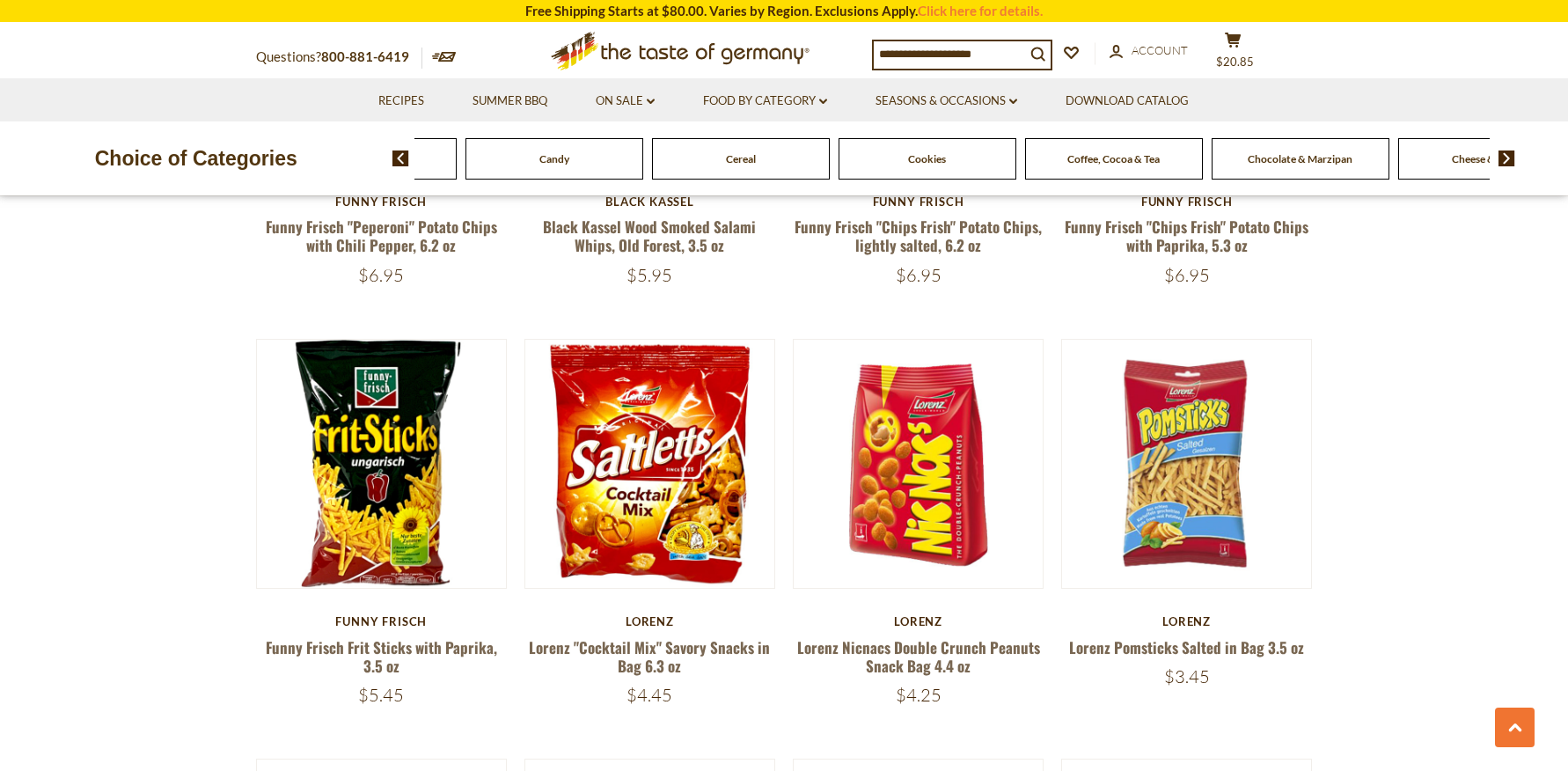 click at bounding box center (1506, 158) 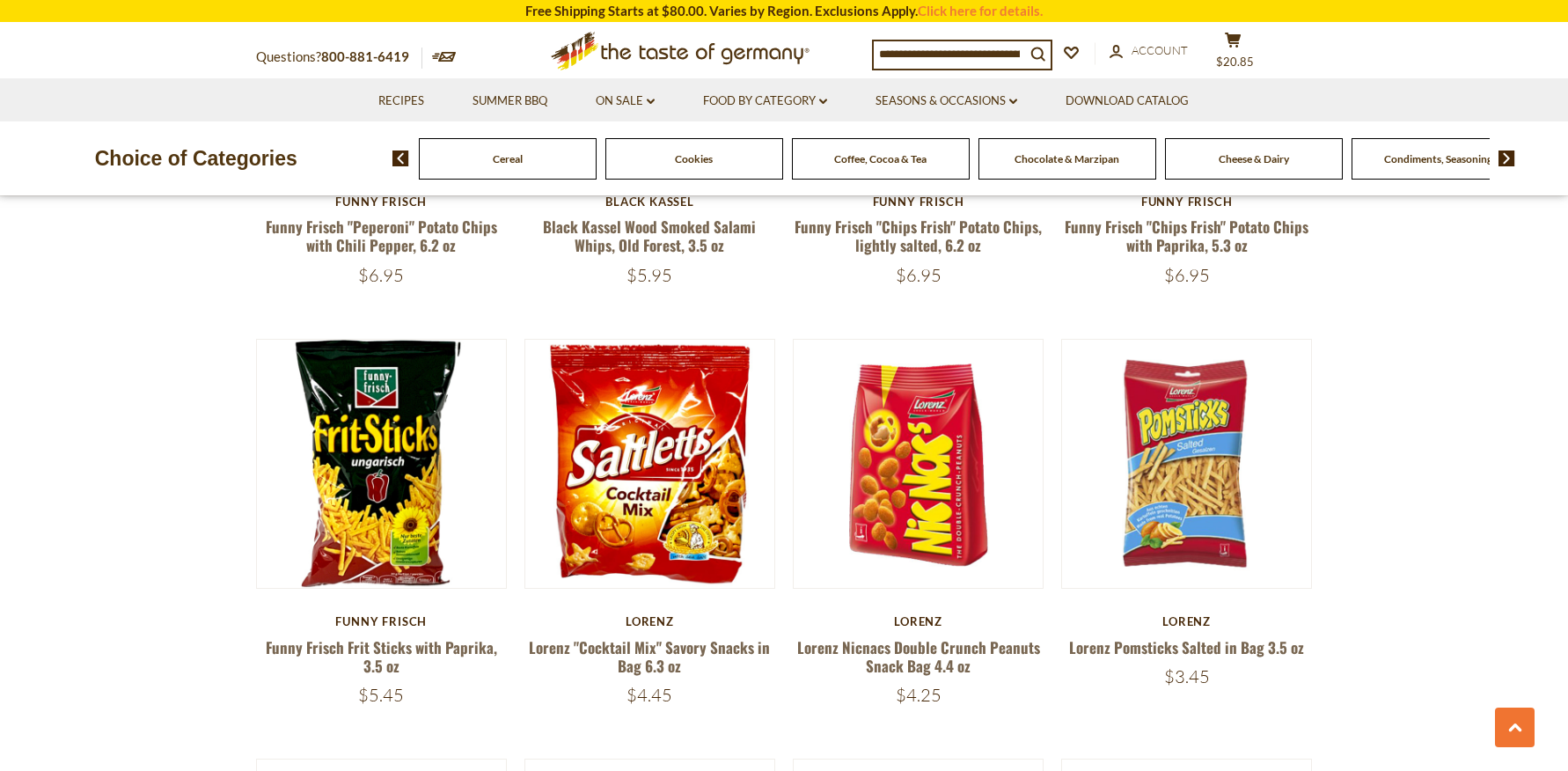 click at bounding box center [1506, 158] 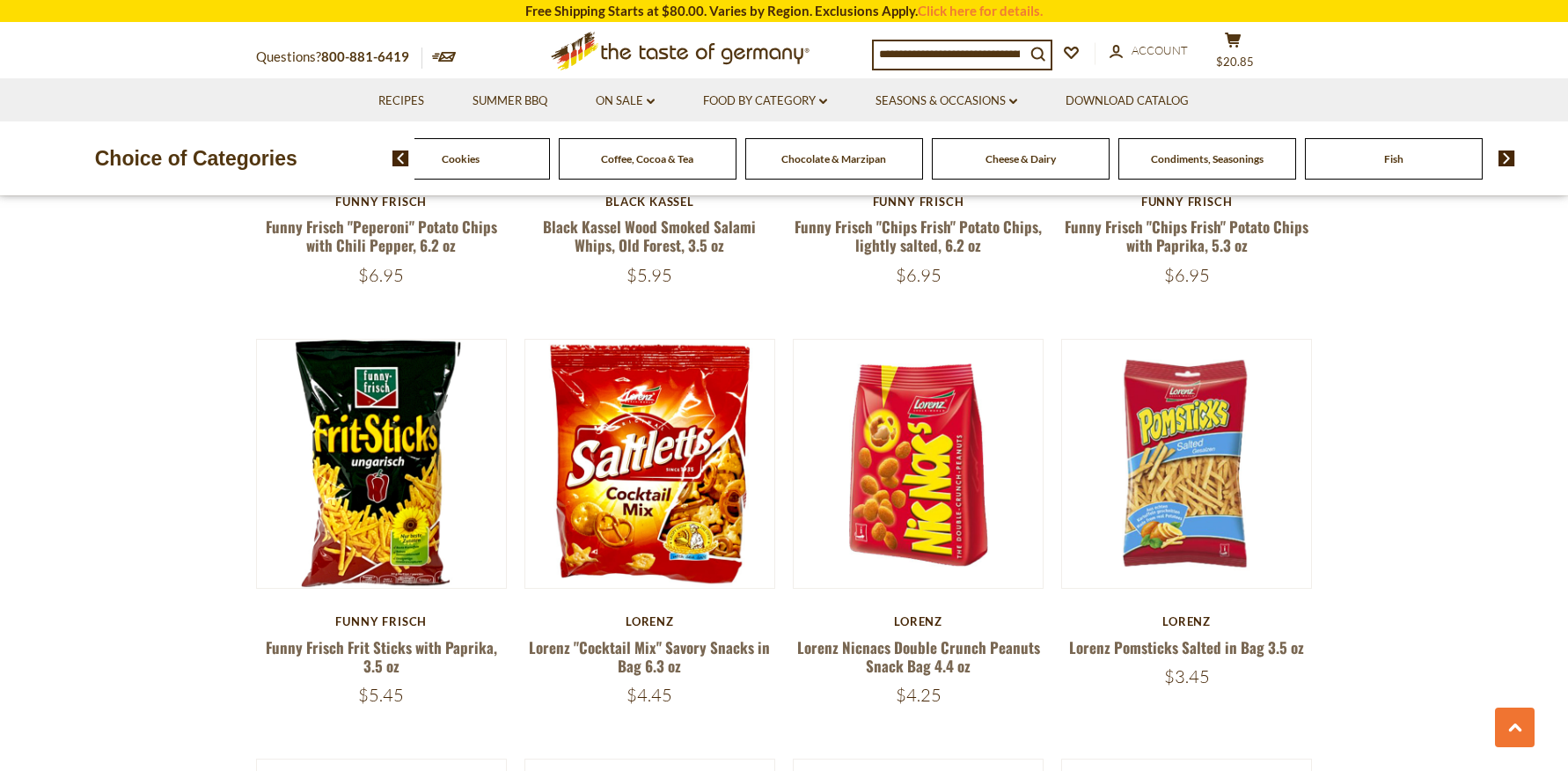 click at bounding box center [1506, 158] 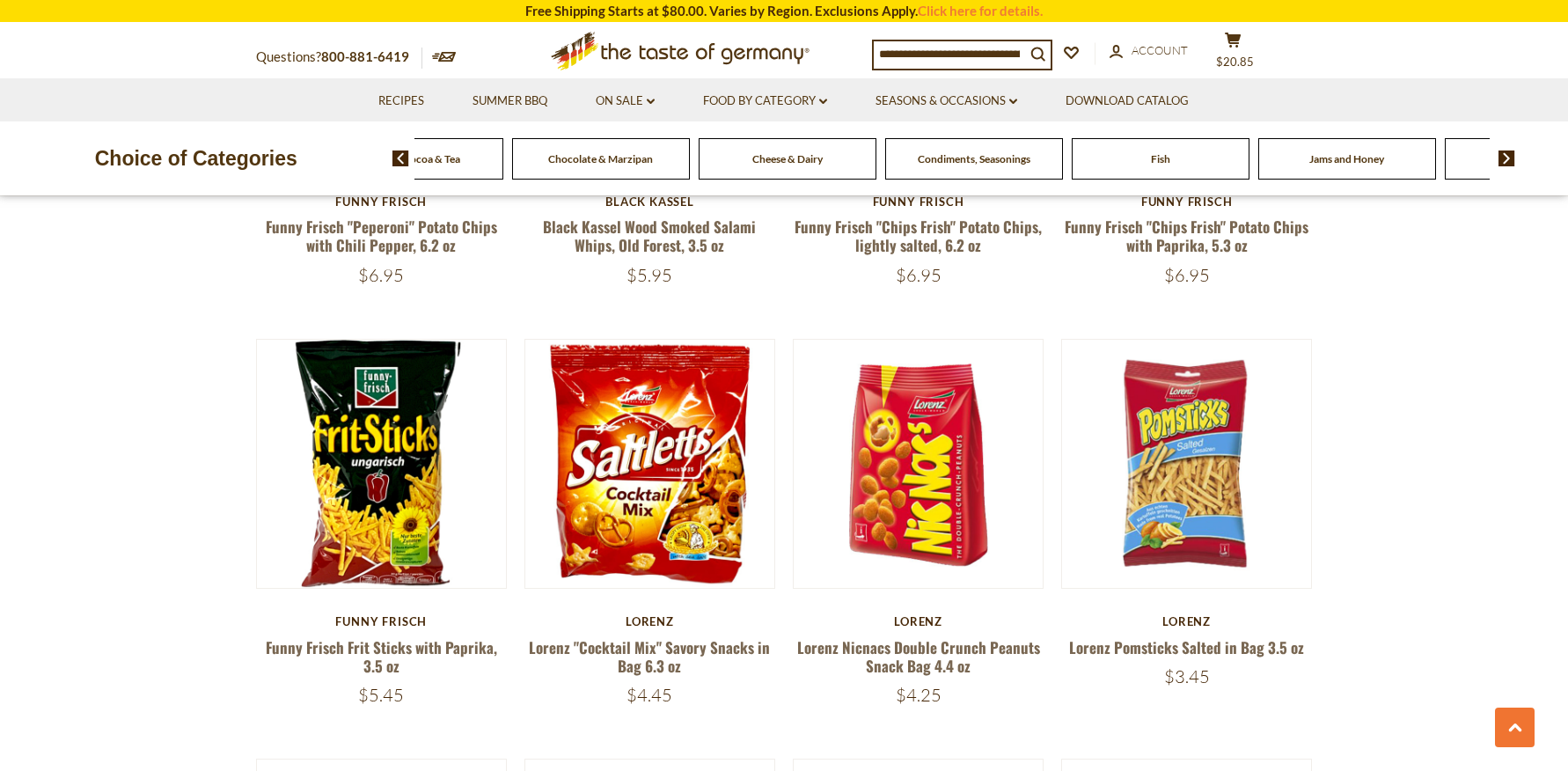 click at bounding box center (1506, 158) 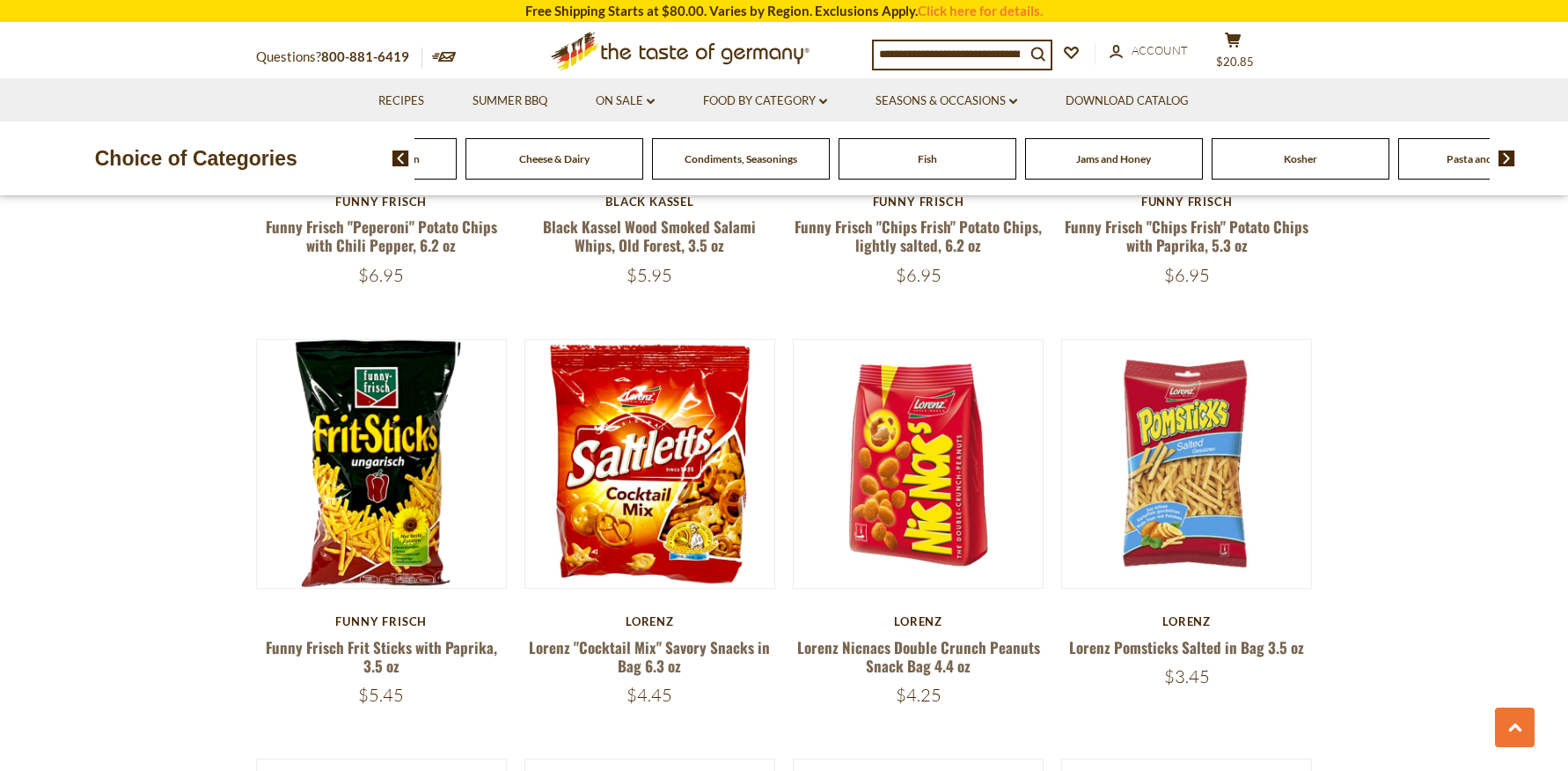 click on "Jams and Honey" at bounding box center [-1125, 158] 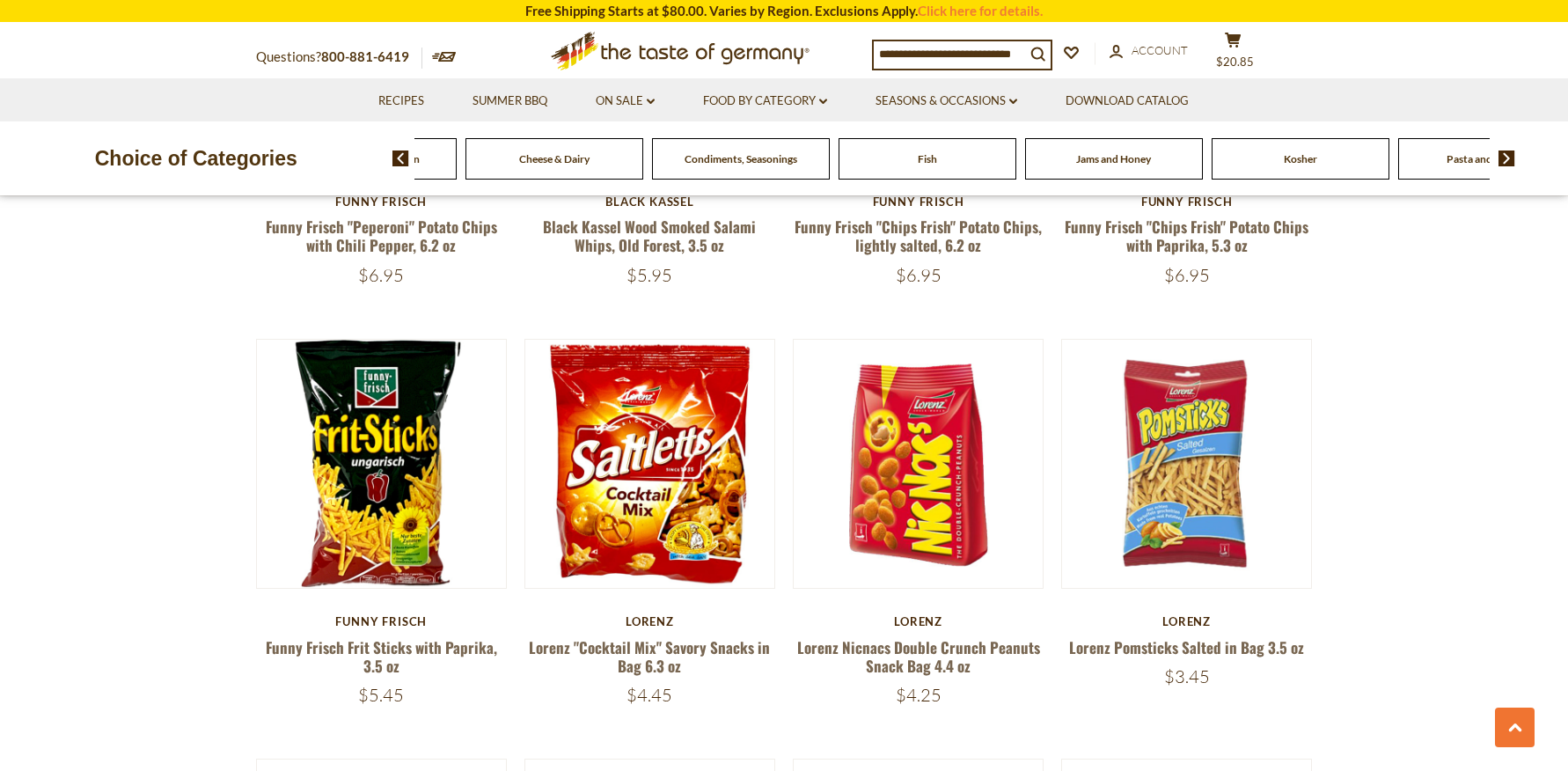 click on "Jams and Honey" at bounding box center (-1125, 158) 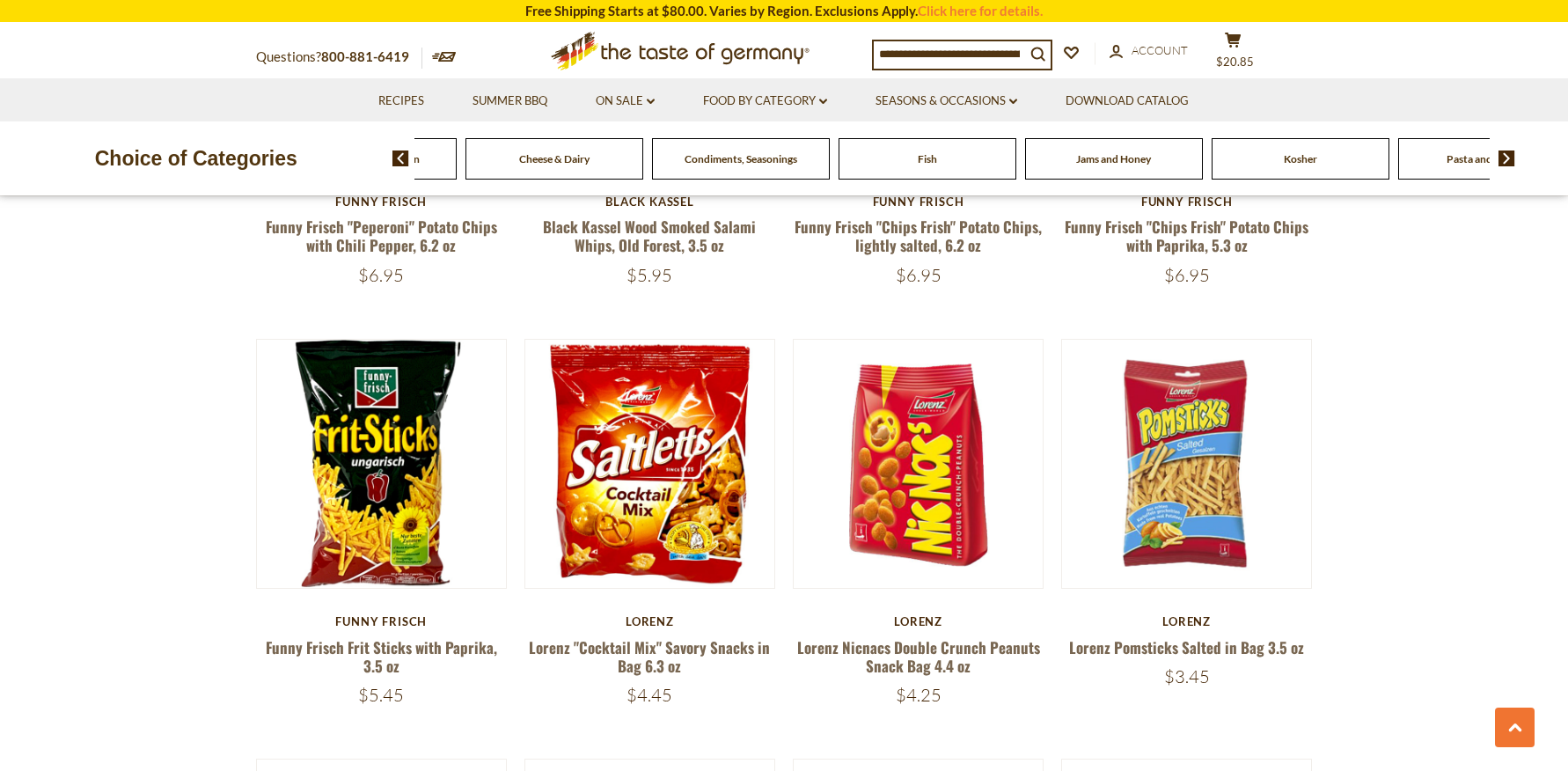 click on "Jams and Honey" at bounding box center [1113, 158] 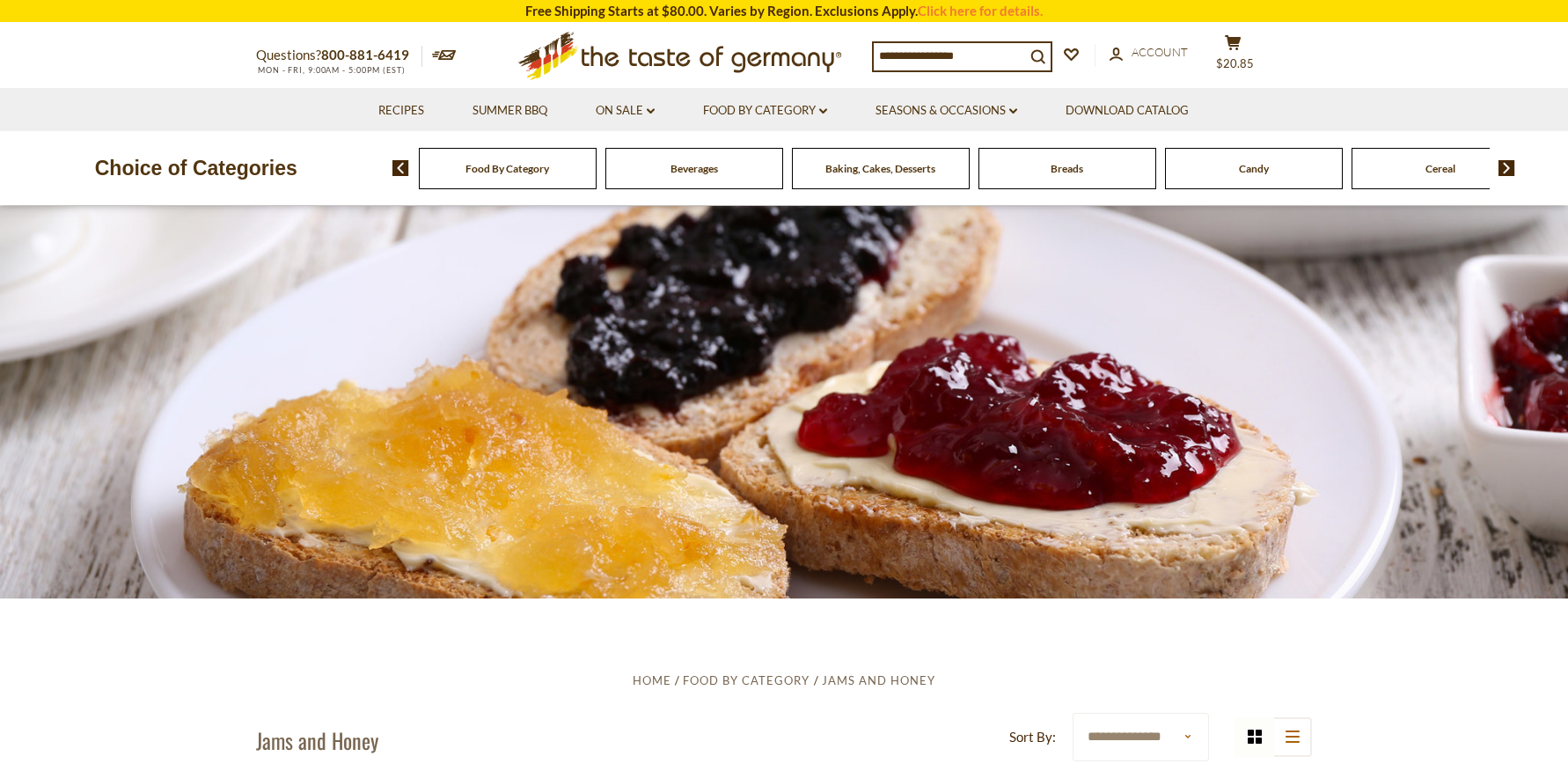 scroll, scrollTop: 0, scrollLeft: 0, axis: both 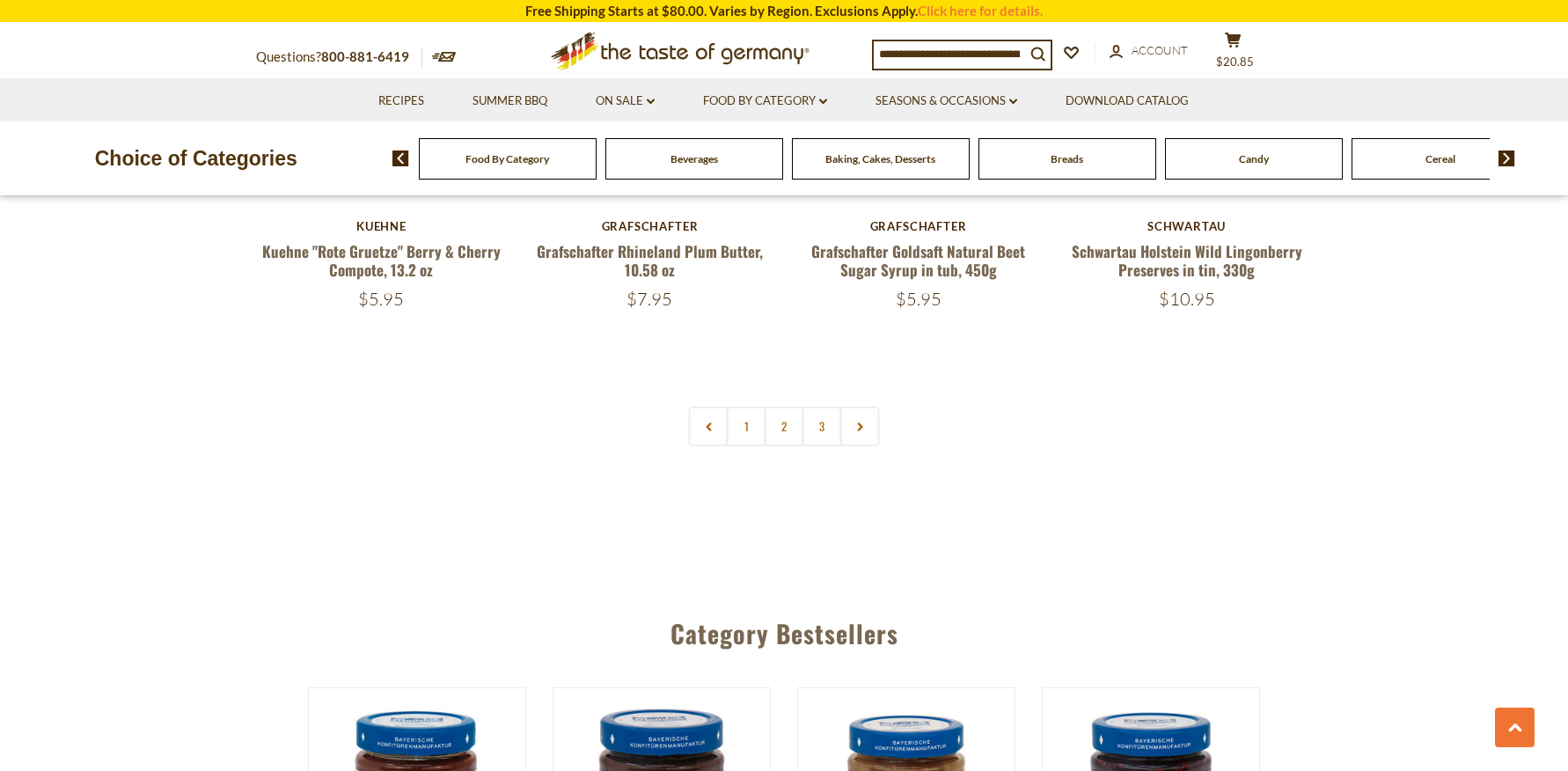 click at bounding box center [1506, 158] 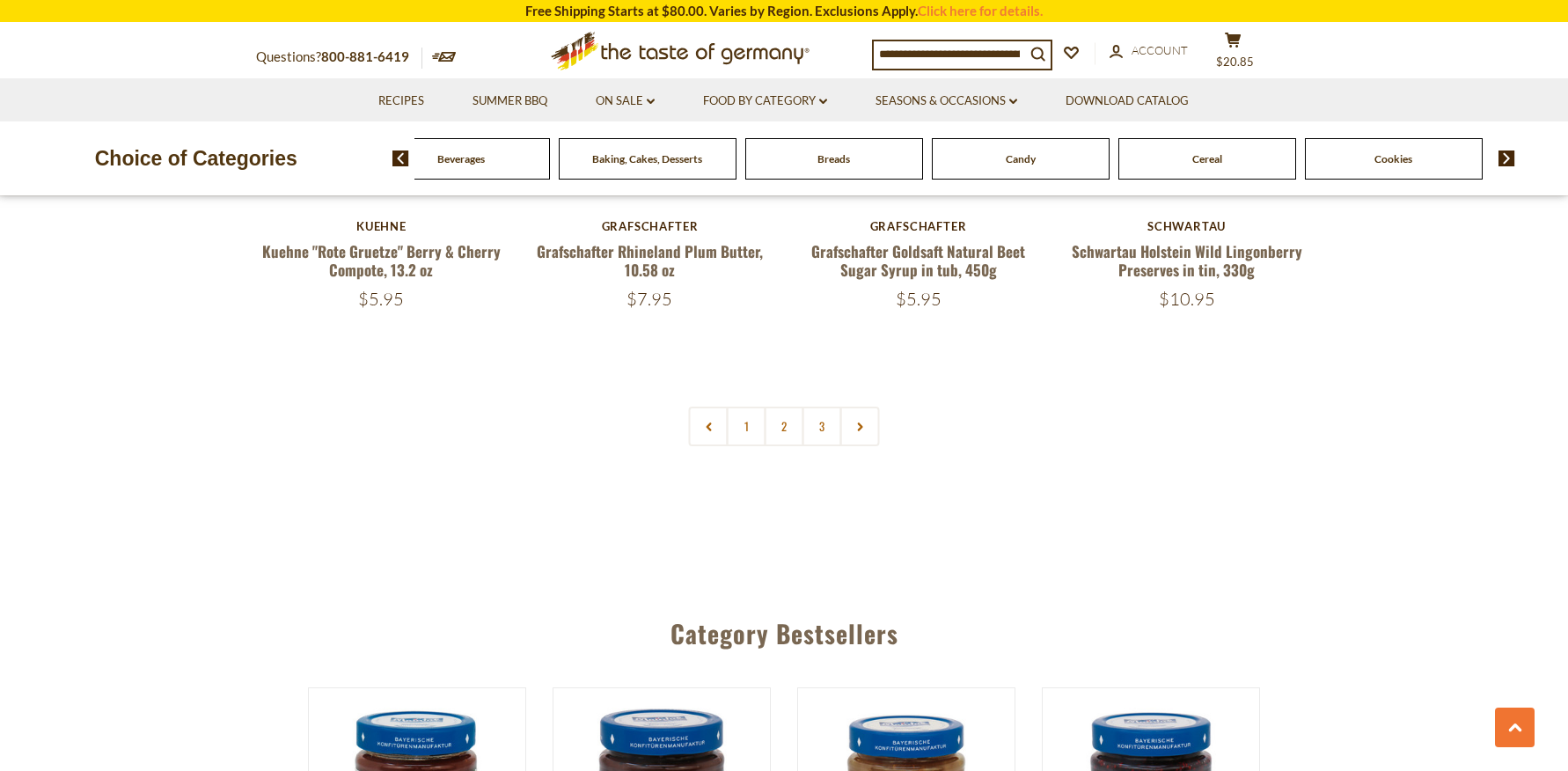 click at bounding box center (1506, 158) 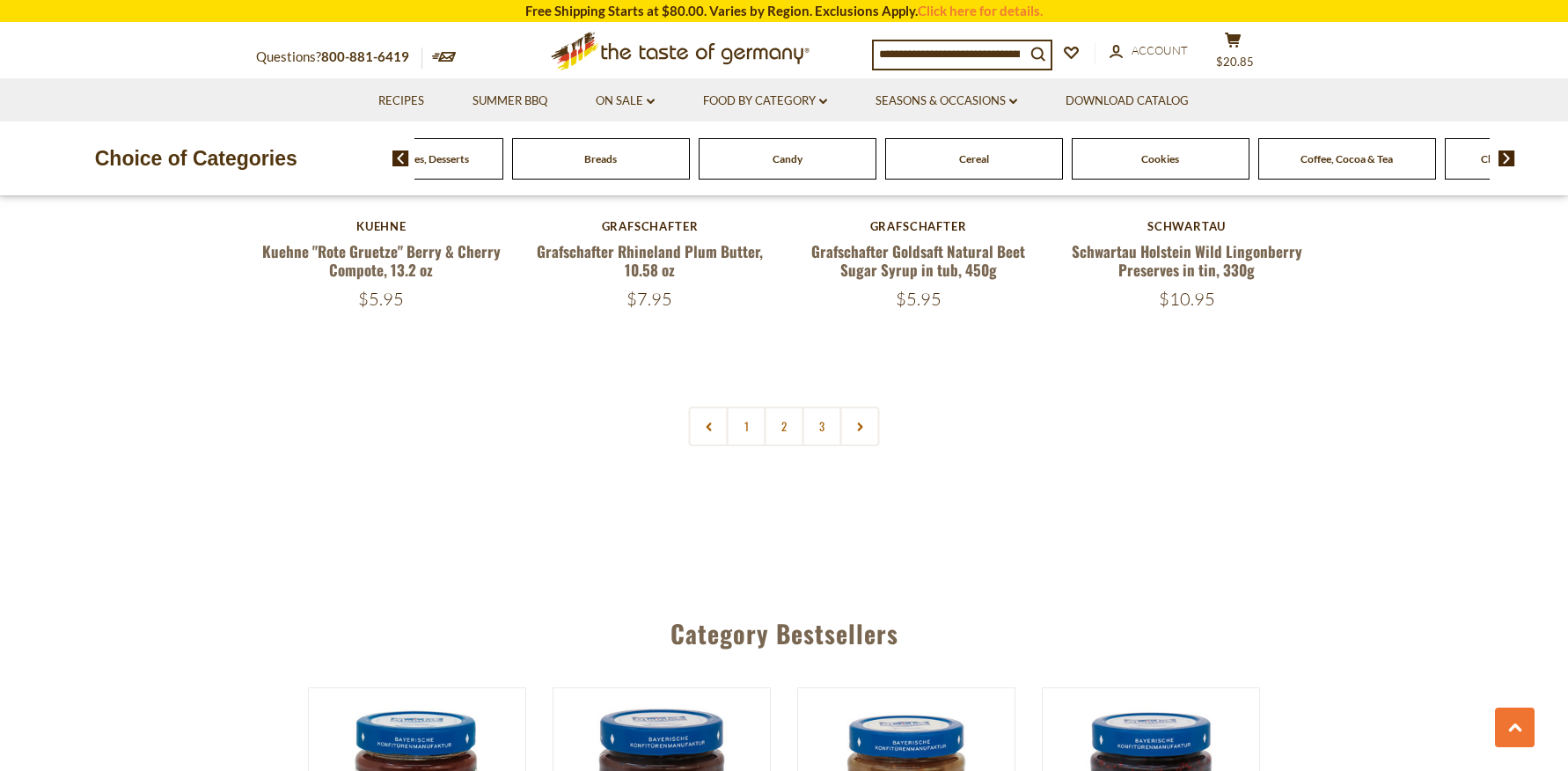 click at bounding box center [1506, 158] 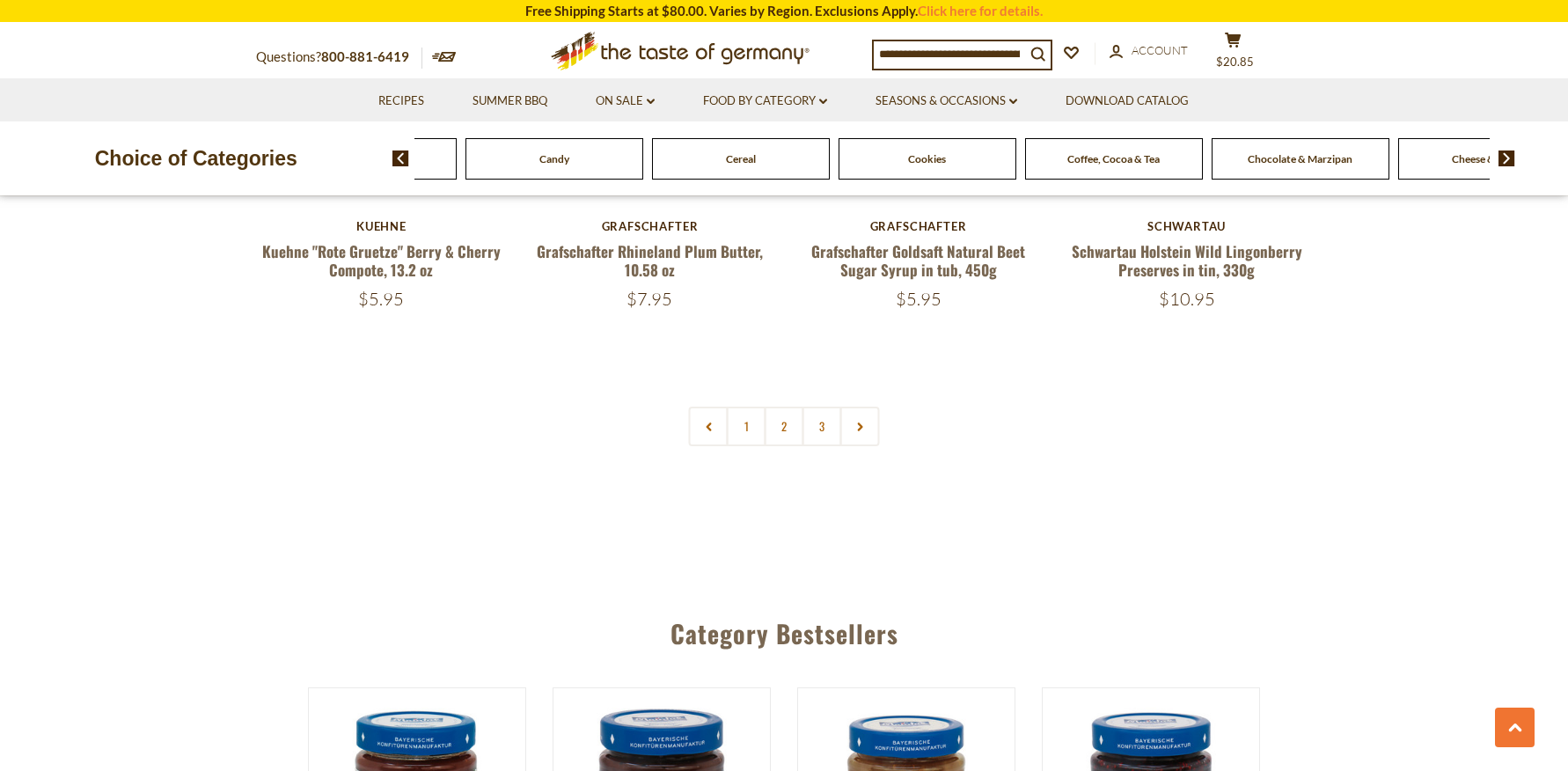 click at bounding box center (1506, 158) 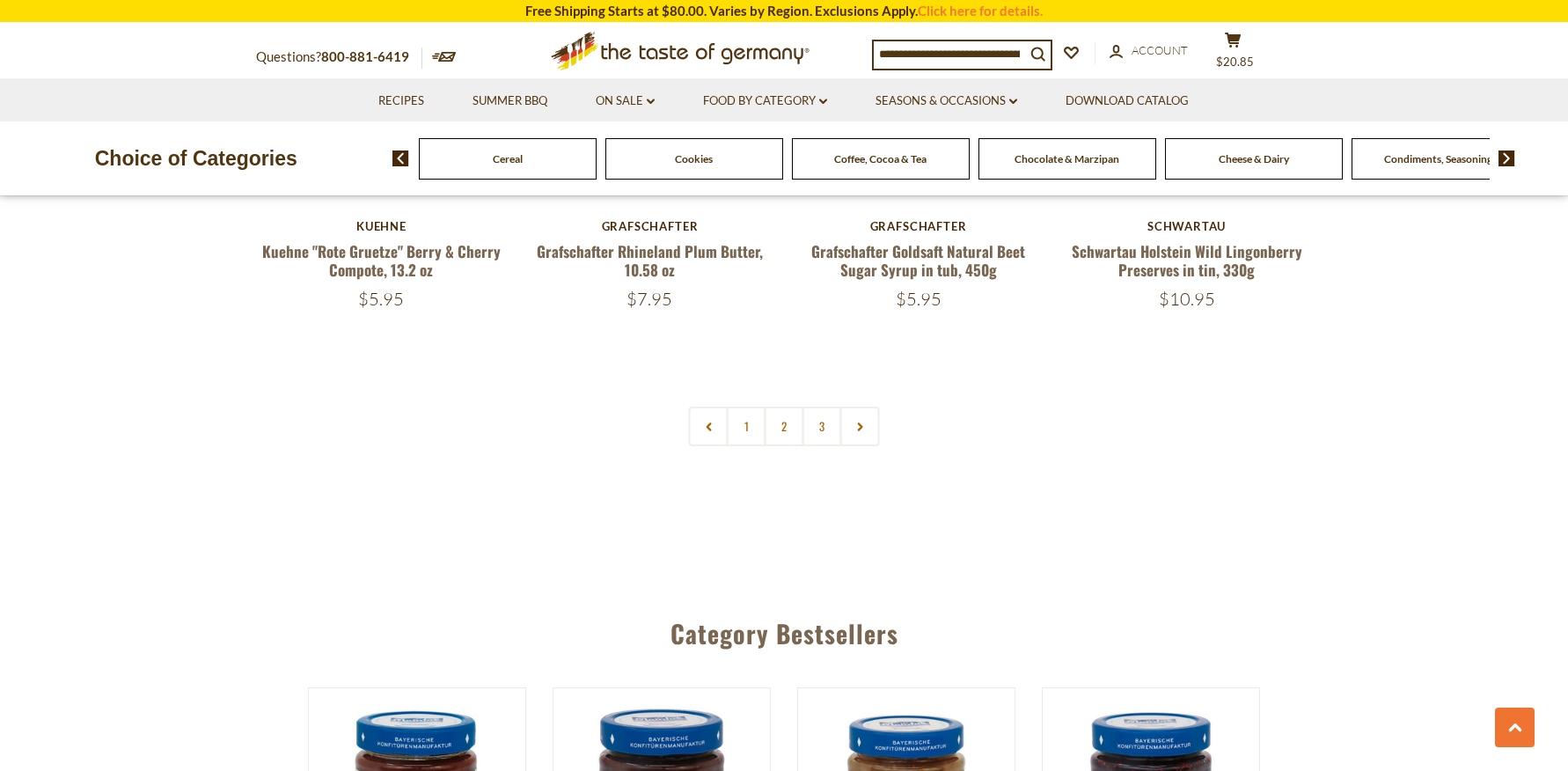 click on "Condiments, Seasonings" at bounding box center (1440, 158) 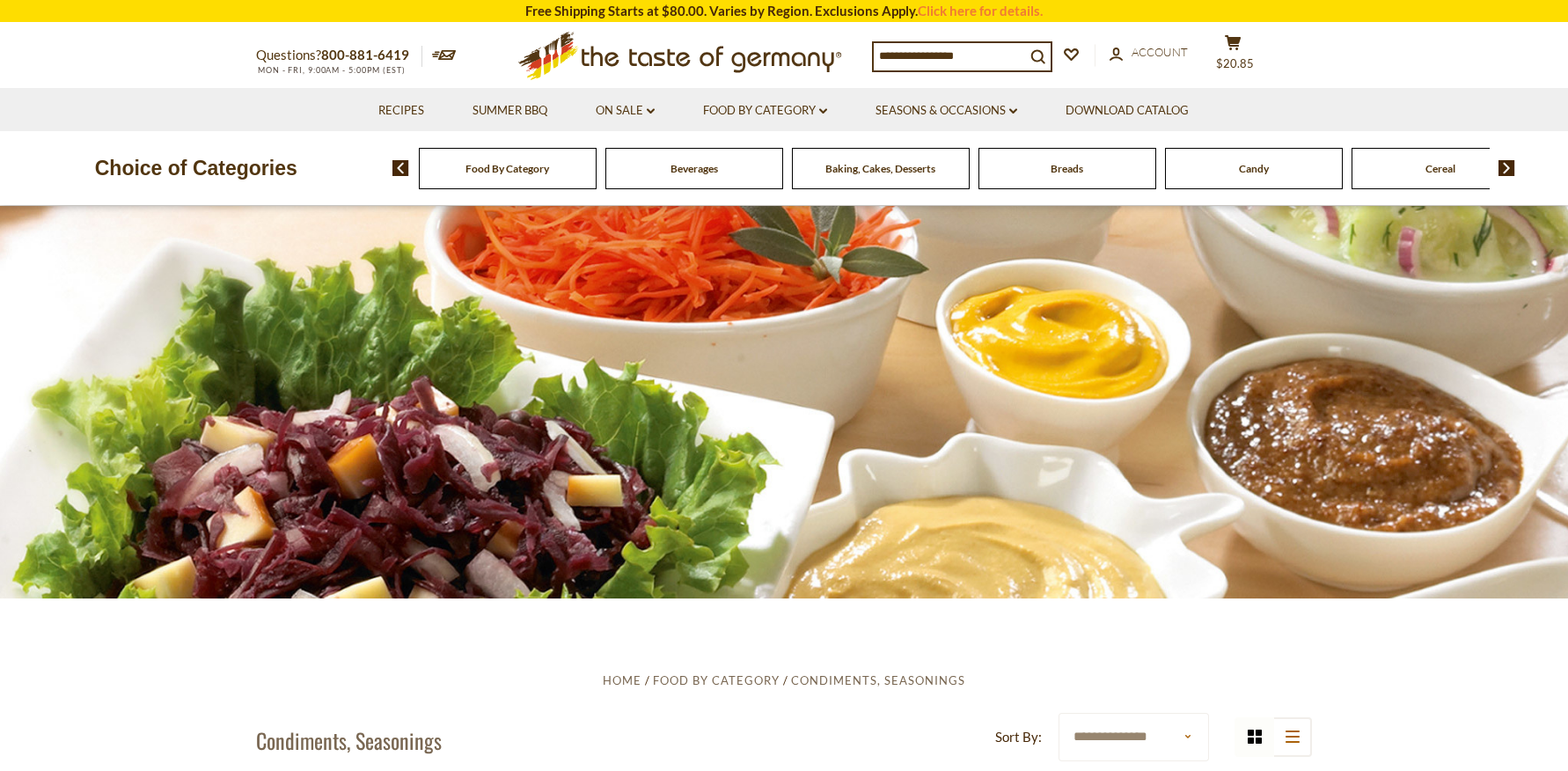 scroll, scrollTop: 0, scrollLeft: 0, axis: both 